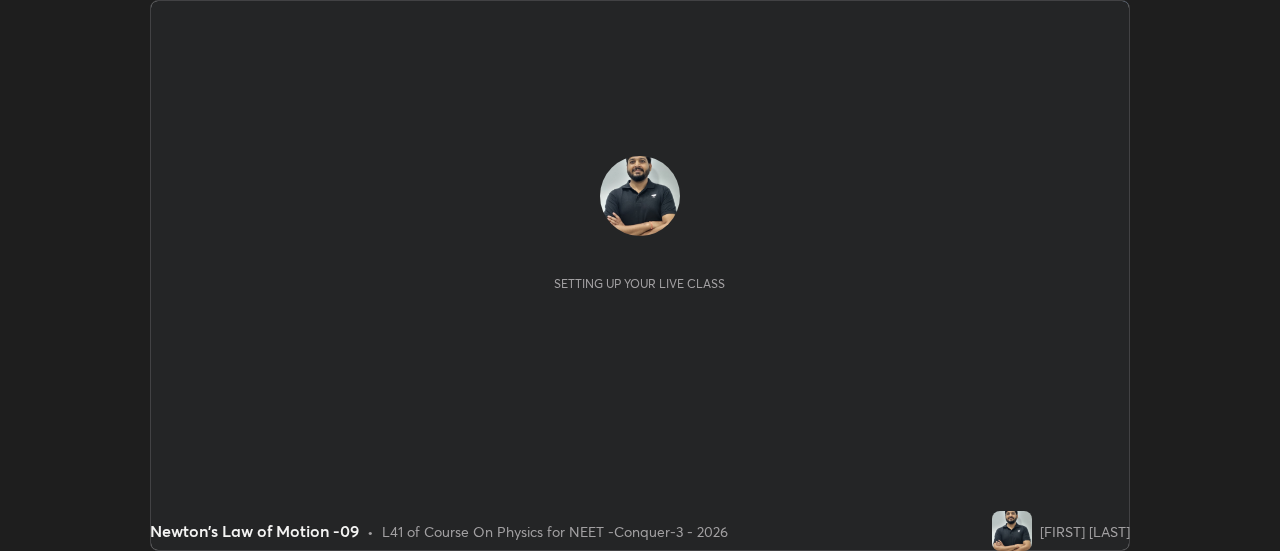 scroll, scrollTop: 0, scrollLeft: 0, axis: both 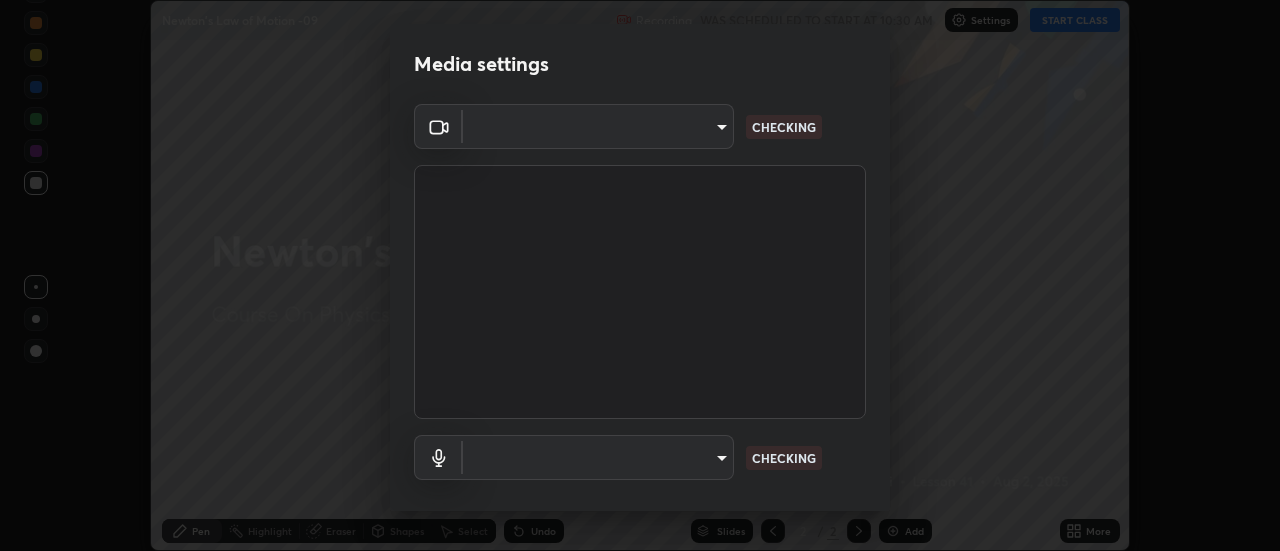 type on "abd1dd8f698bdb7170c938d45ed7c5a449073cf79ef4f8923fa8d1de0ad96843" 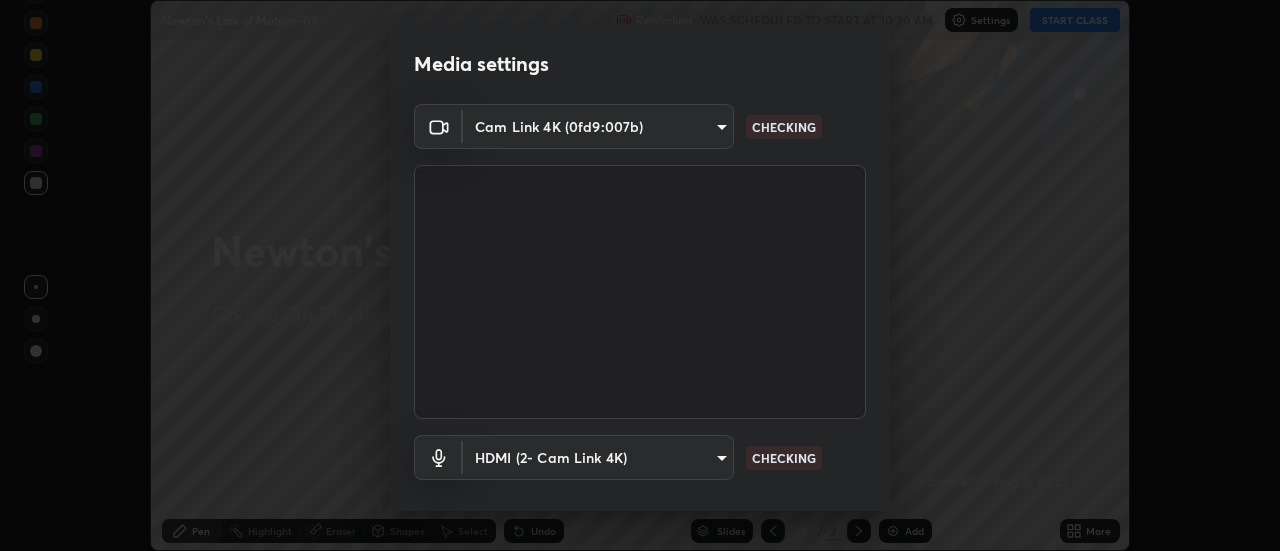 click on "Erase all Newton's Law of Motion -09 Recording WAS SCHEDULED TO START AT  10:30 AM Settings START CLASS Setting up your live class Newton's Law of Motion -09 • L41 of Course On Physics for NEET -Conquer-3 - 2026 [FIRST] [LAST] Pen Highlight Eraser Shapes Select Undo Slides 2 / 2 Add More No doubts shared Encourage your learners to ask a doubt for better clarity Report an issue Reason for reporting Buffering Chat not working Audio - Video sync issue Educator video quality low ​ Attach an image Report Media settings Cam Link 4K (0fd9:007b) [HASH] CHECKING HDMI (2- Cam Link 4K) [HASH] CHECKING 1 / 5 Next" at bounding box center (640, 275) 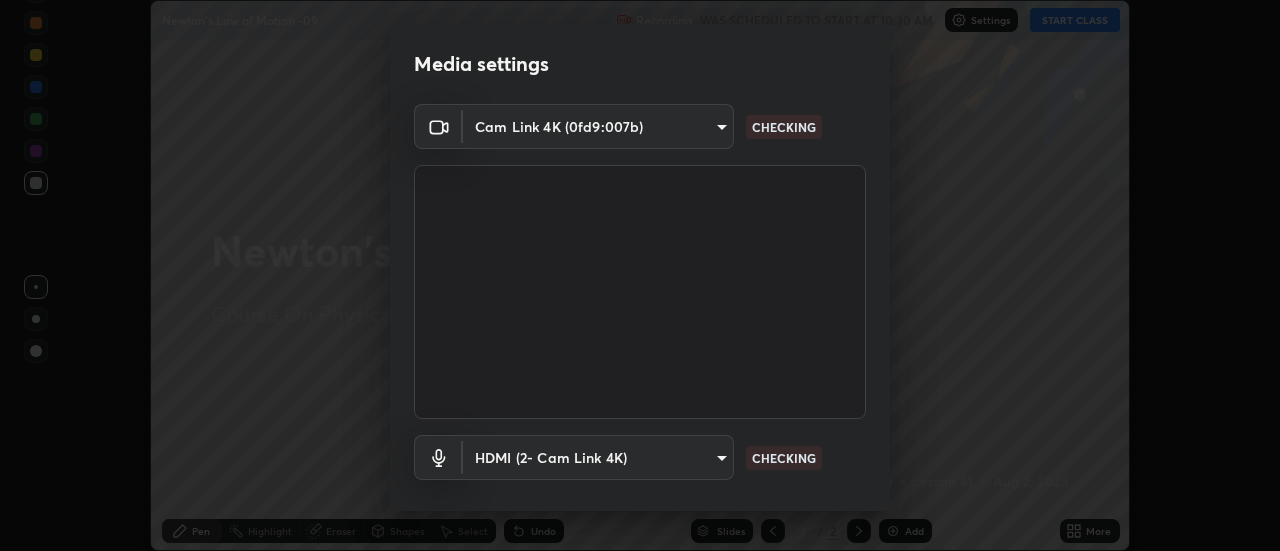scroll, scrollTop: 105, scrollLeft: 0, axis: vertical 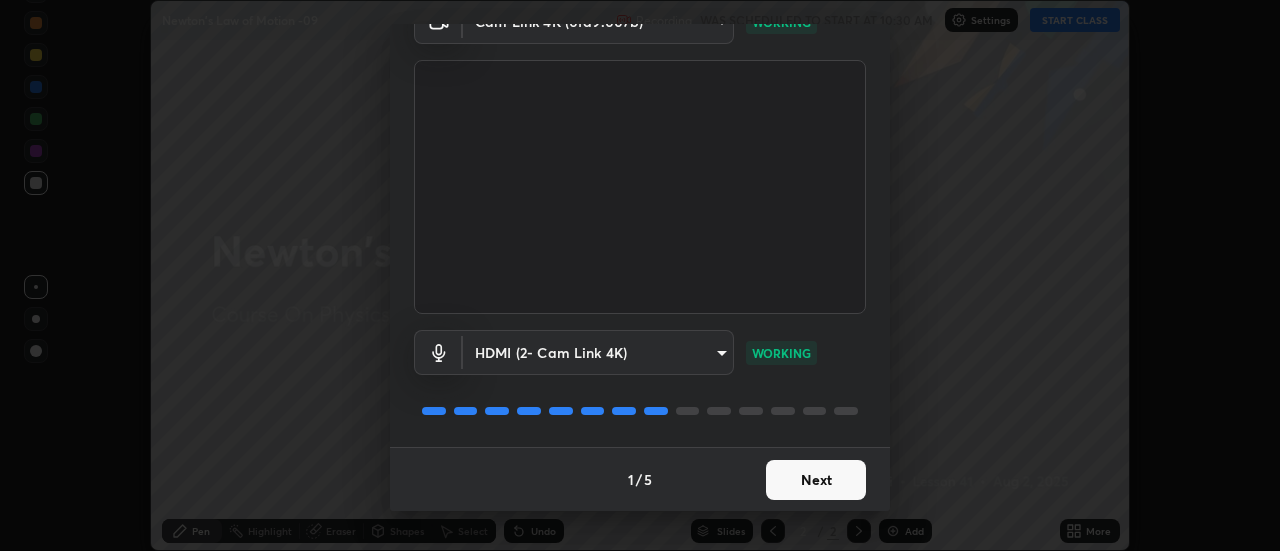 click on "Next" at bounding box center [816, 480] 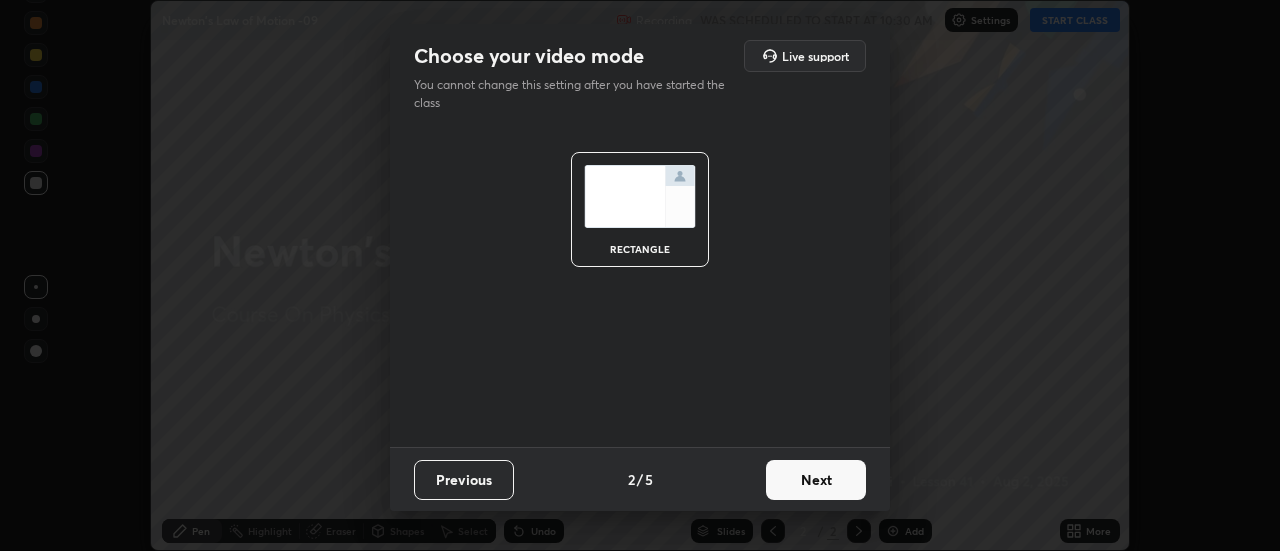 scroll, scrollTop: 0, scrollLeft: 0, axis: both 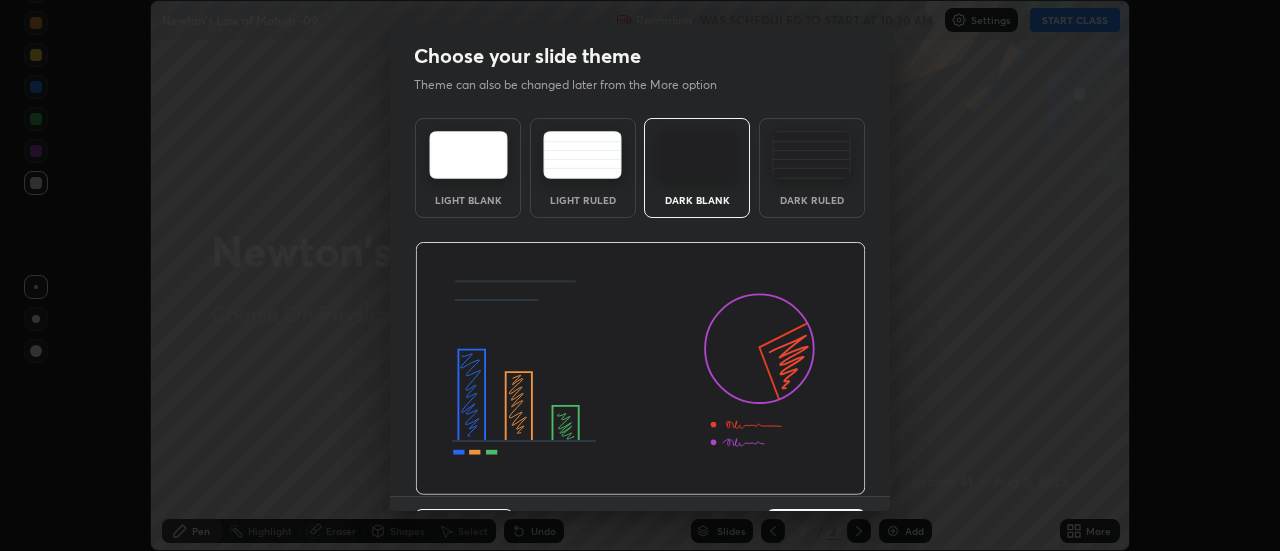click at bounding box center [640, 369] 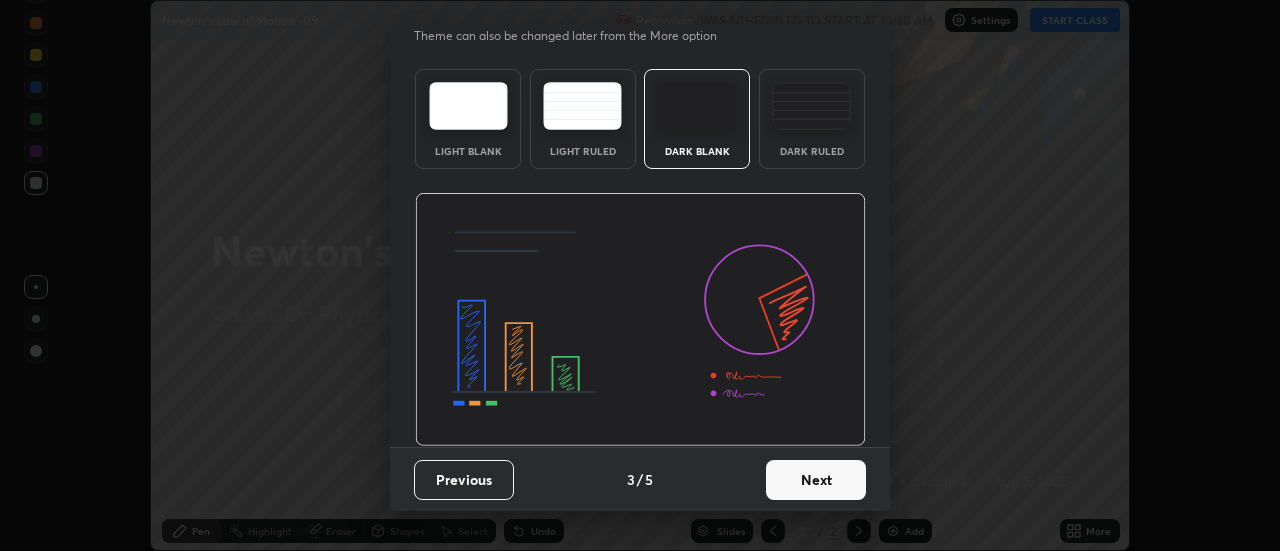click on "Next" at bounding box center [816, 480] 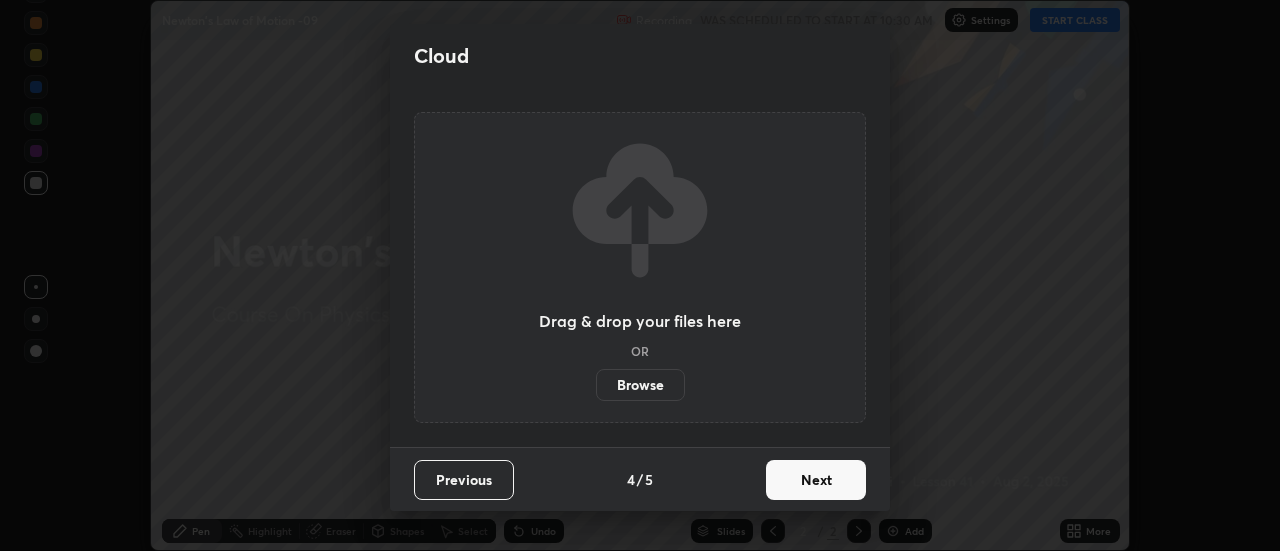 scroll, scrollTop: 0, scrollLeft: 0, axis: both 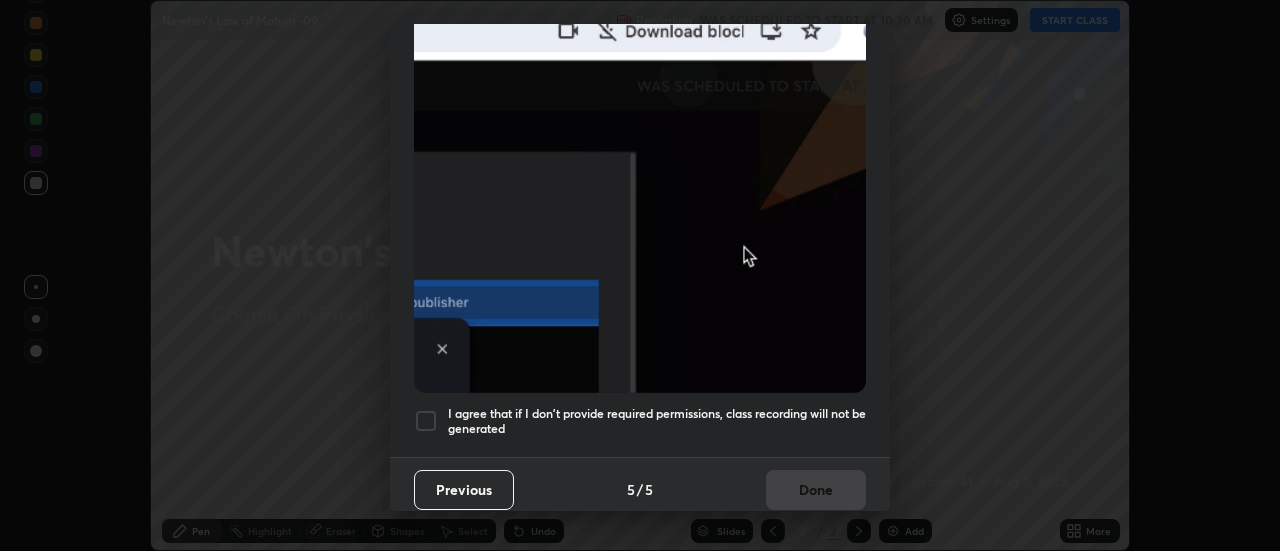click at bounding box center [426, 421] 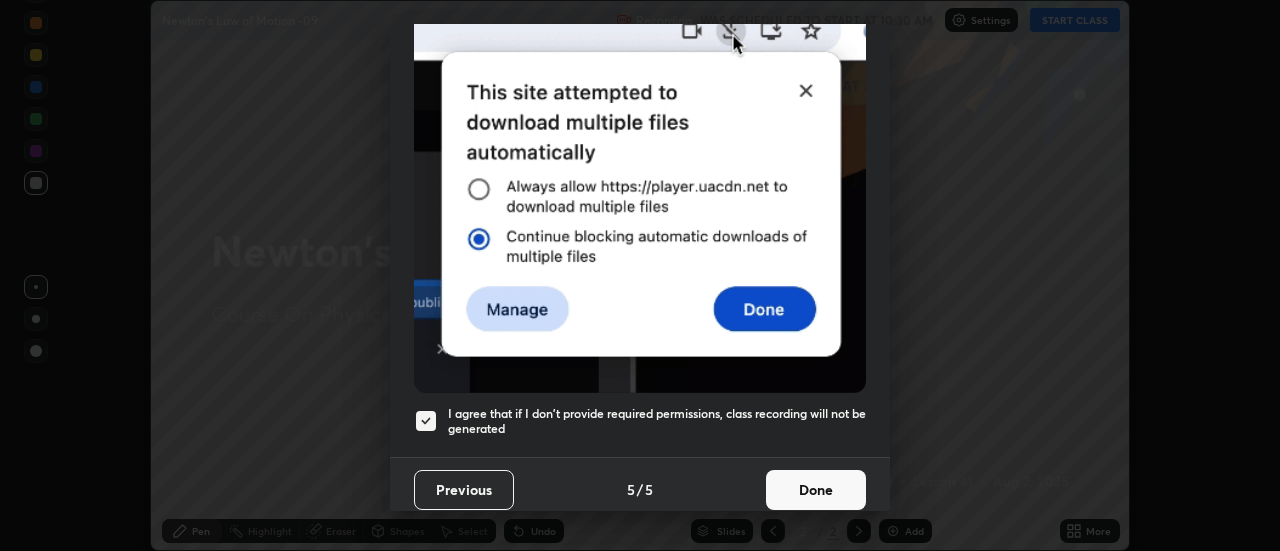 click on "Done" at bounding box center [816, 490] 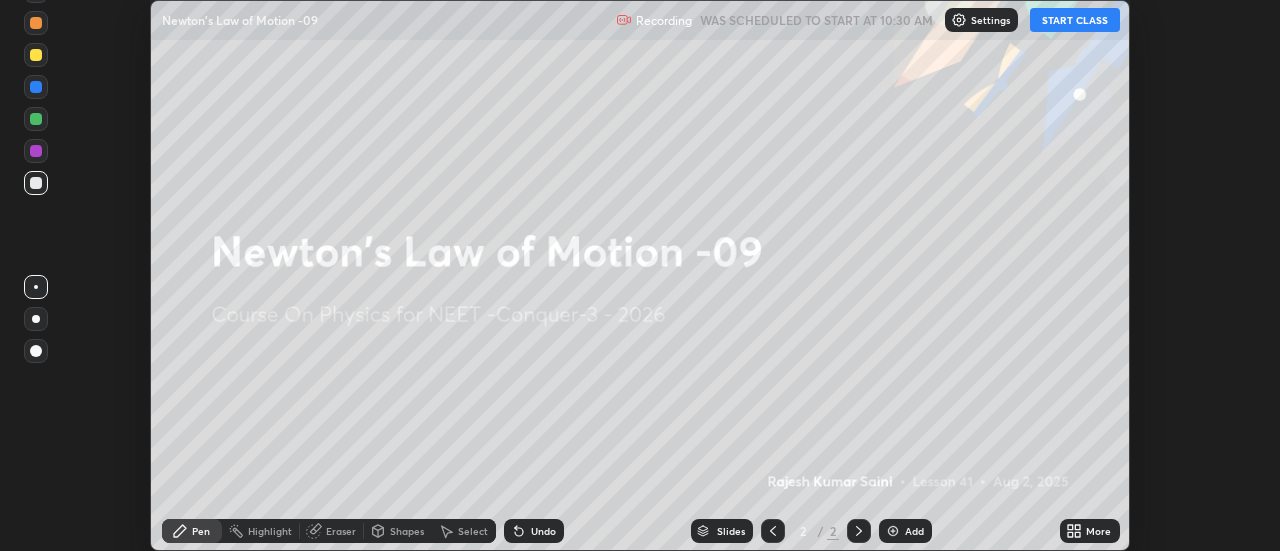 click 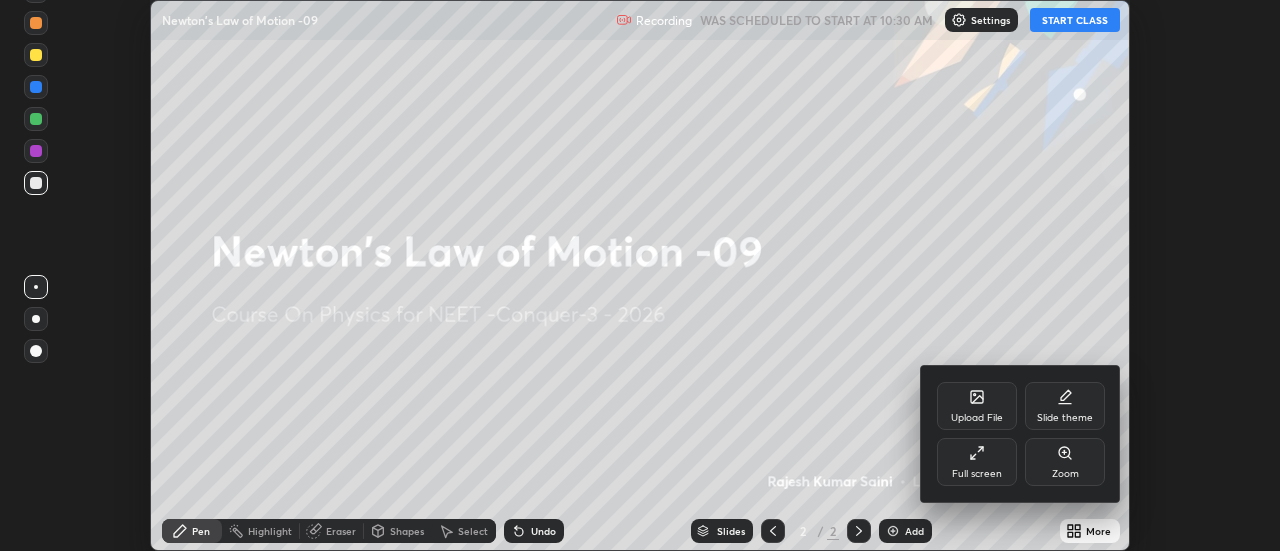 click on "Full screen" at bounding box center [977, 474] 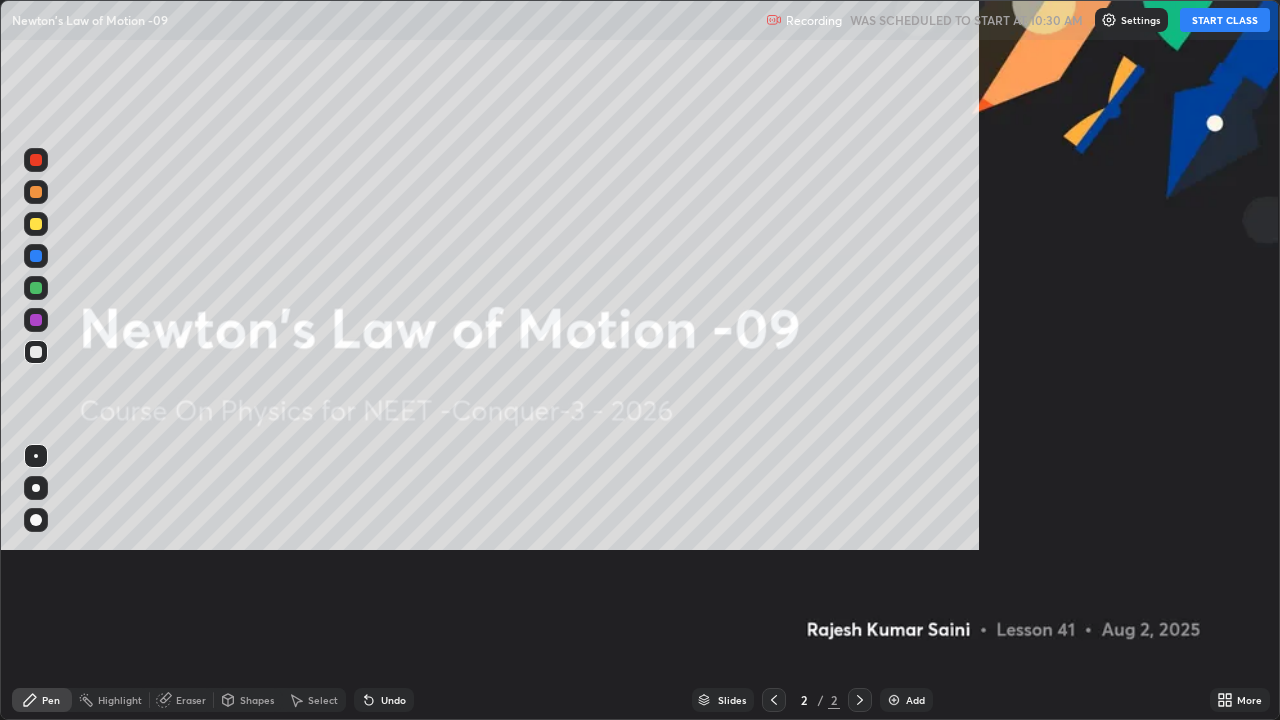 scroll, scrollTop: 99280, scrollLeft: 98720, axis: both 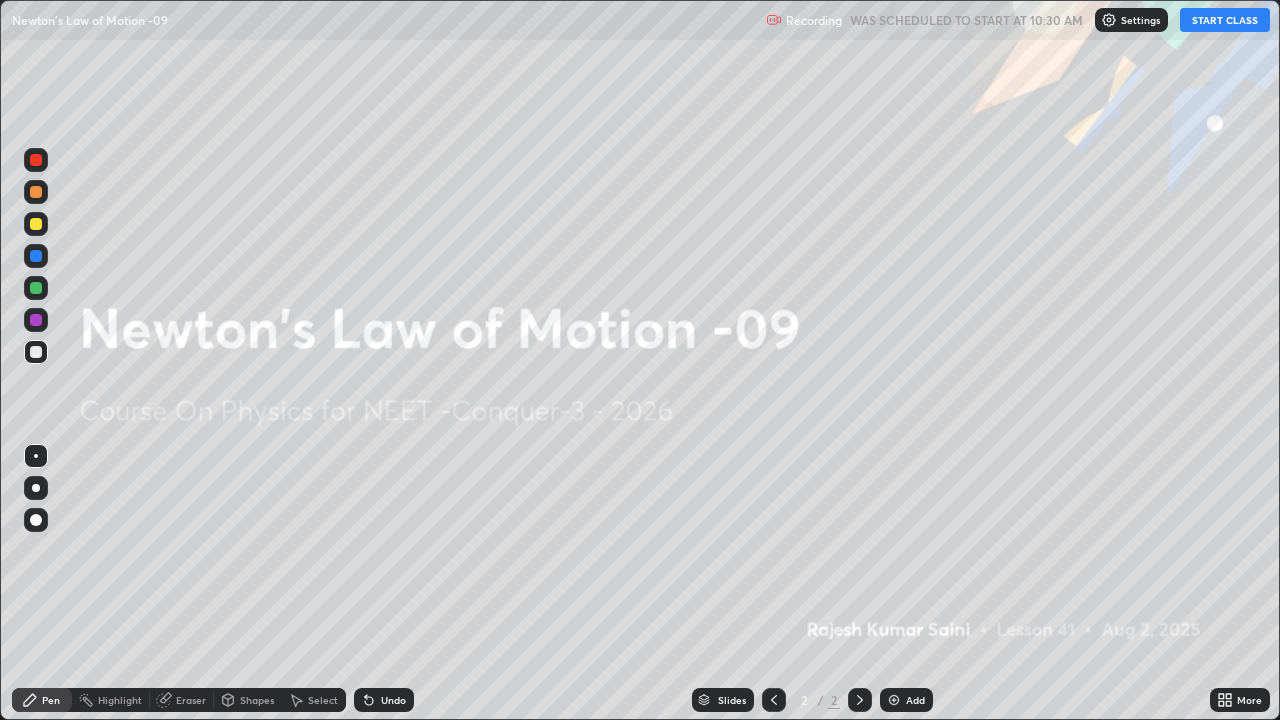 click on "START CLASS" at bounding box center (1225, 20) 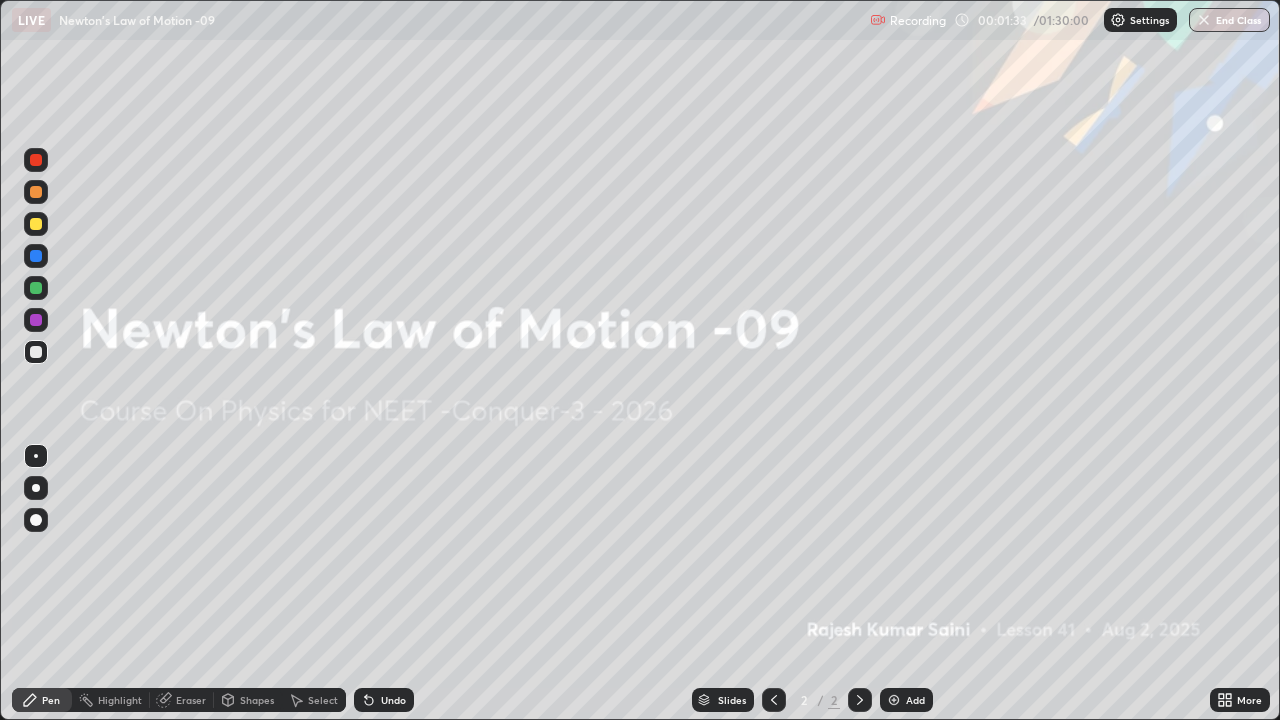click at bounding box center (36, 160) 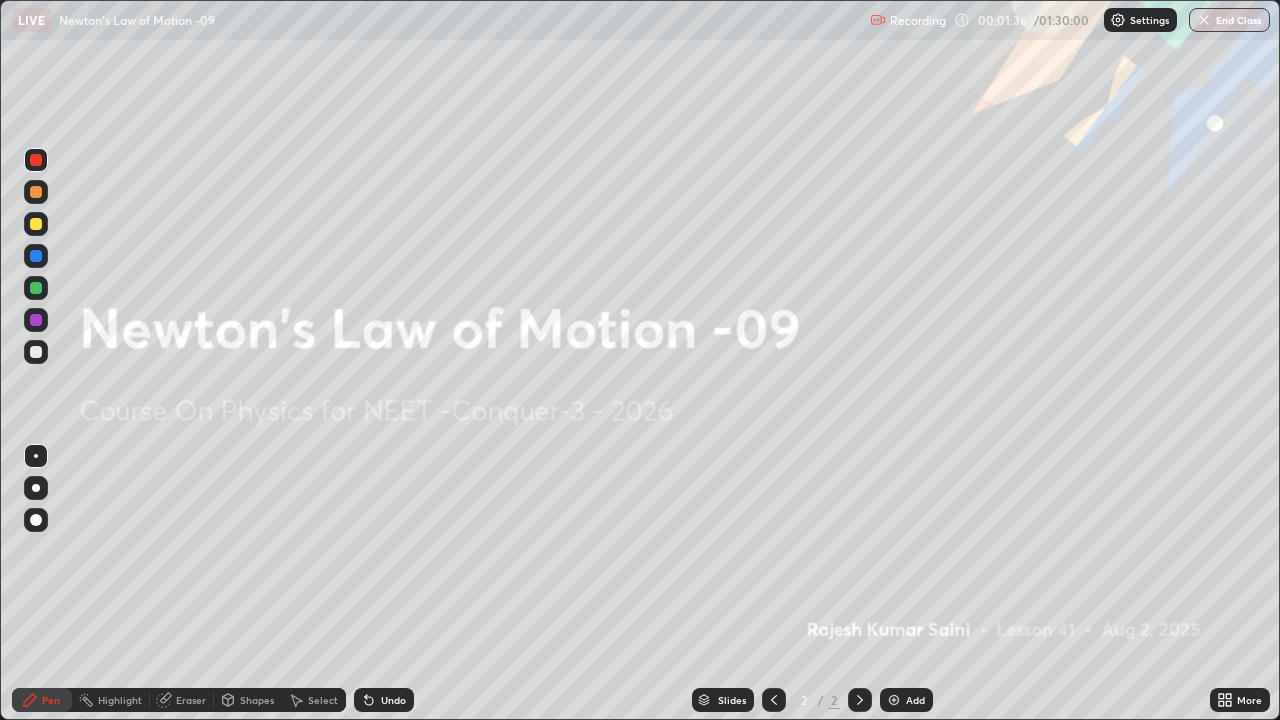 click at bounding box center [894, 700] 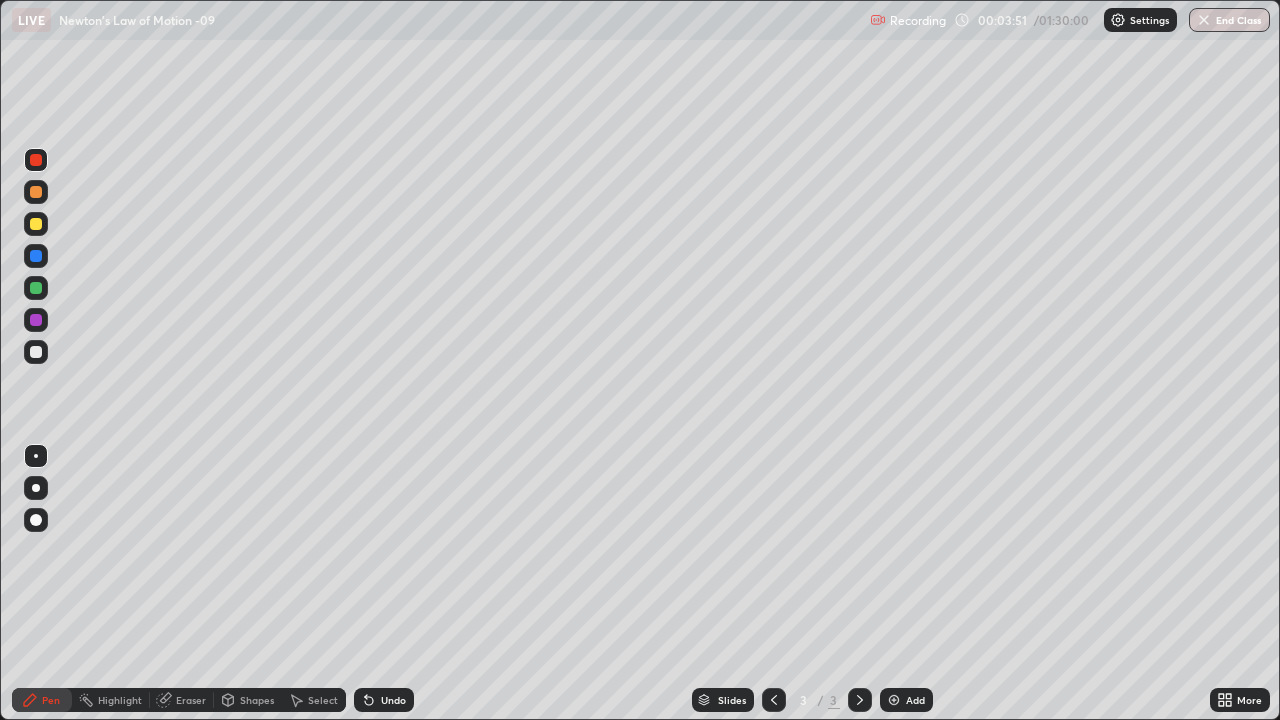 click at bounding box center [36, 352] 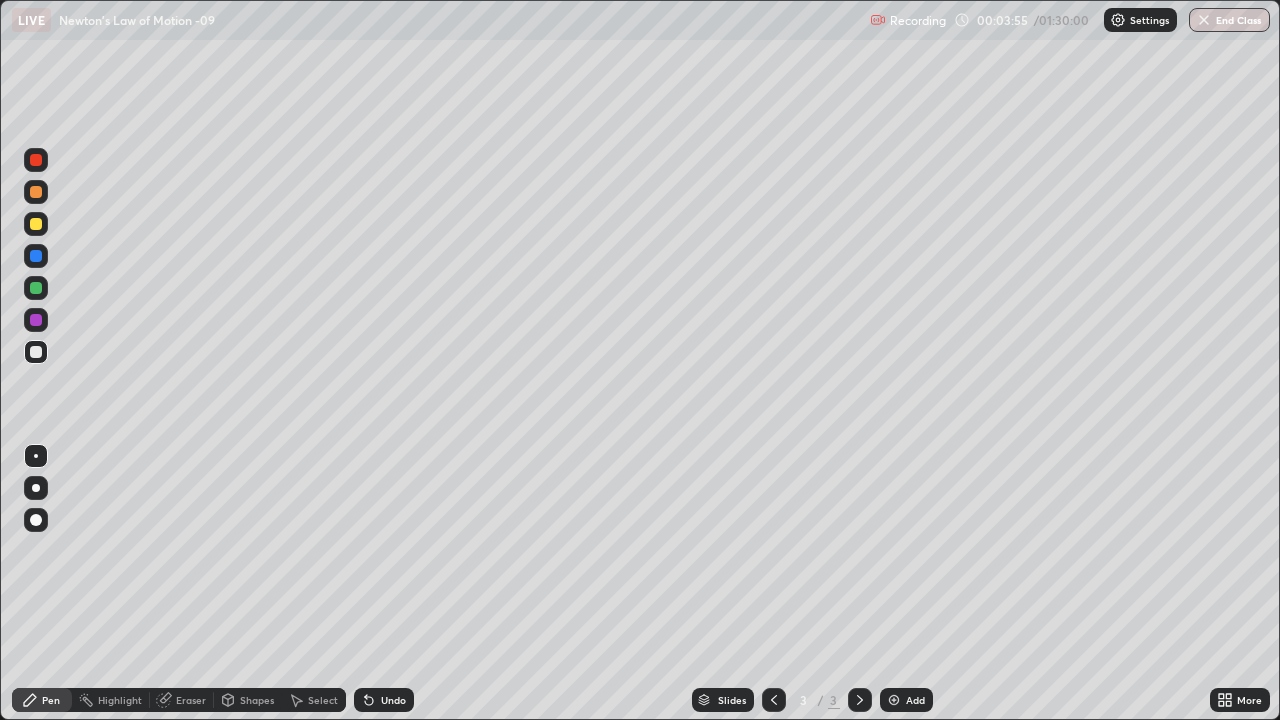 click at bounding box center (36, 488) 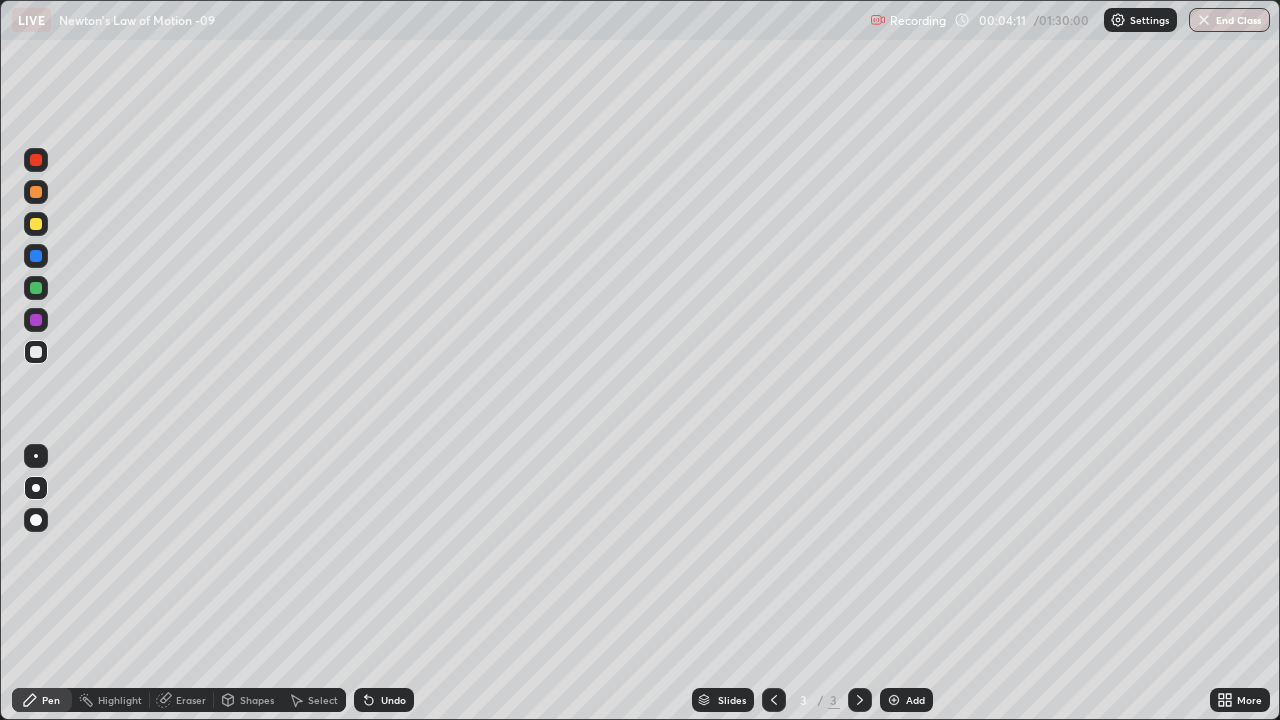 click on "Undo" at bounding box center (384, 700) 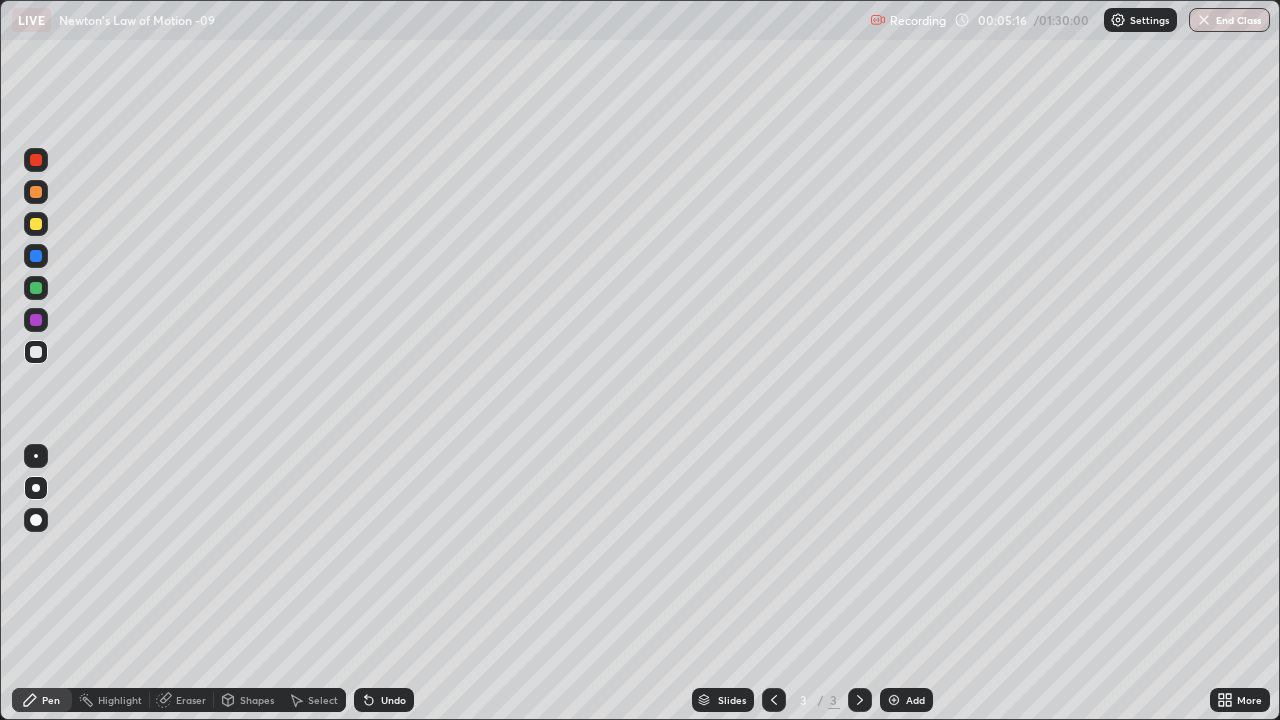 click at bounding box center [36, 224] 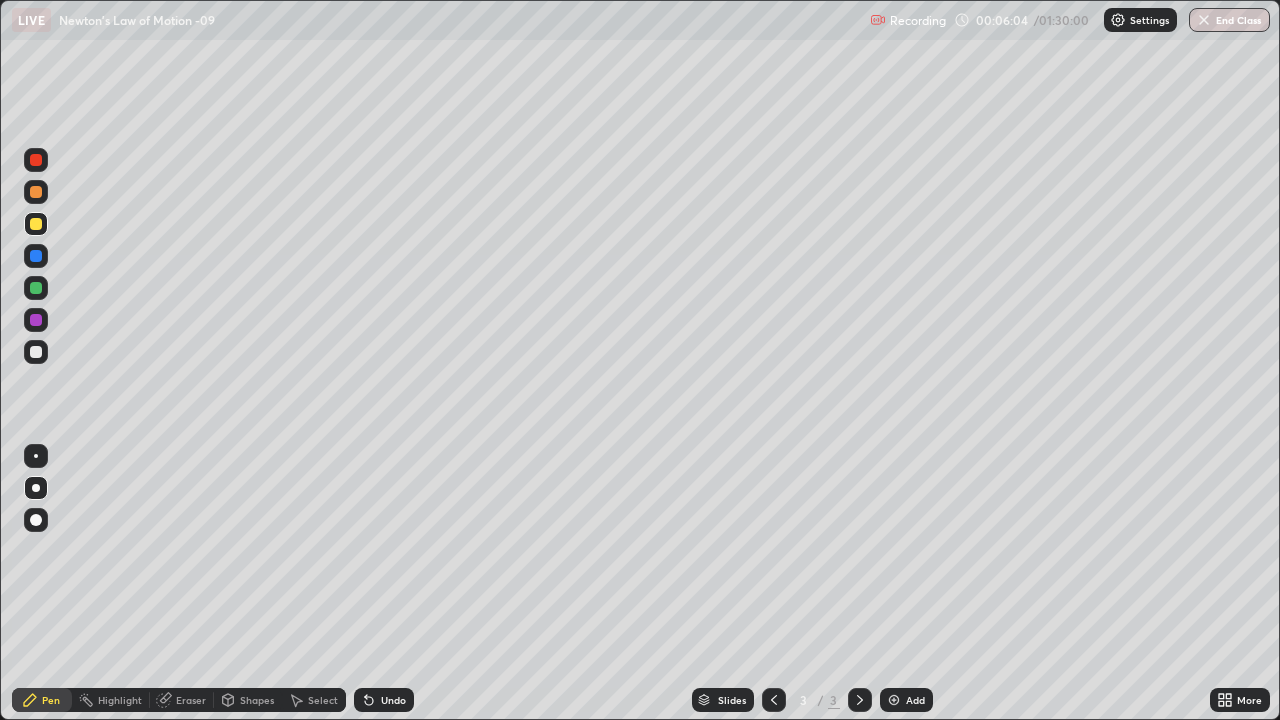 click on "Eraser" at bounding box center (191, 700) 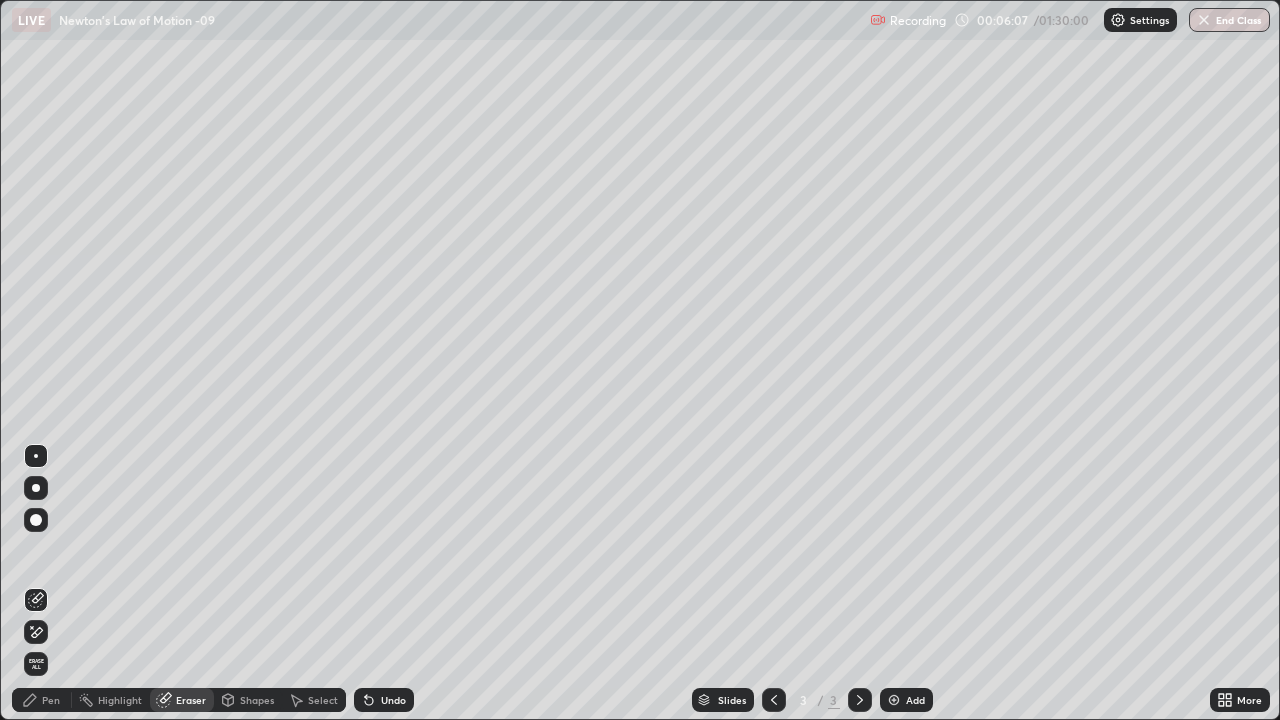 click 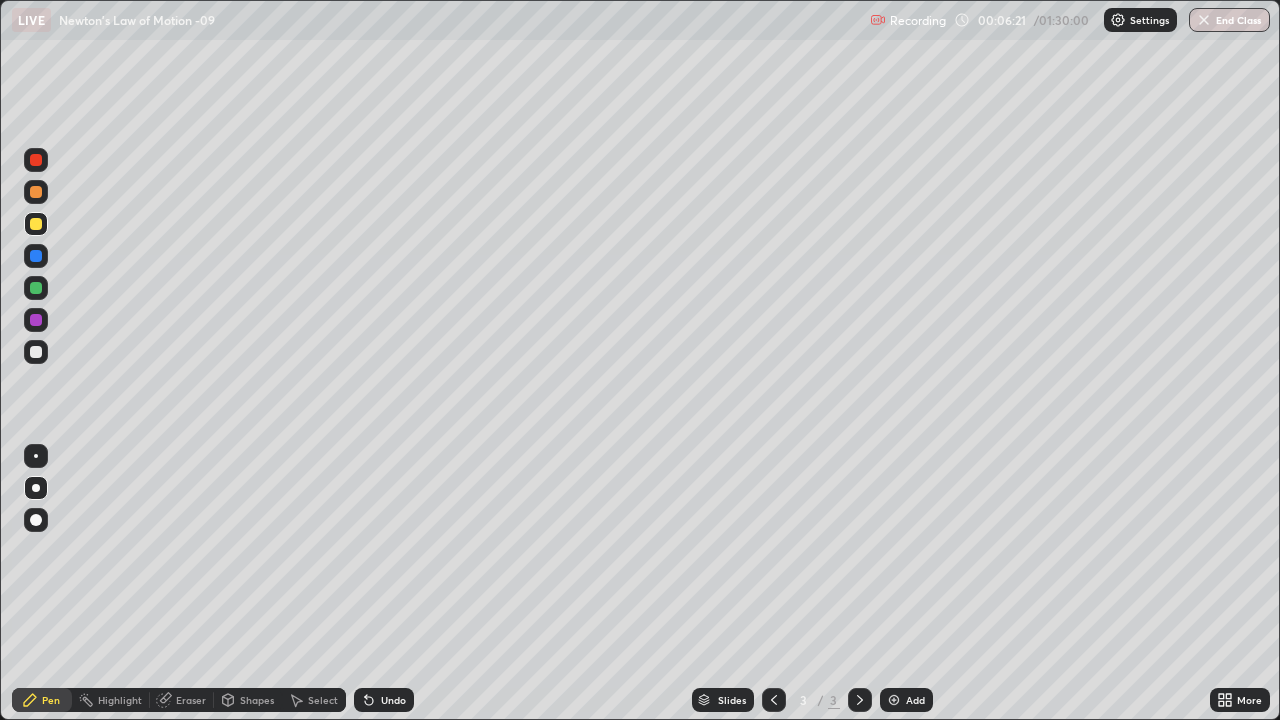 click on "Undo" at bounding box center [384, 700] 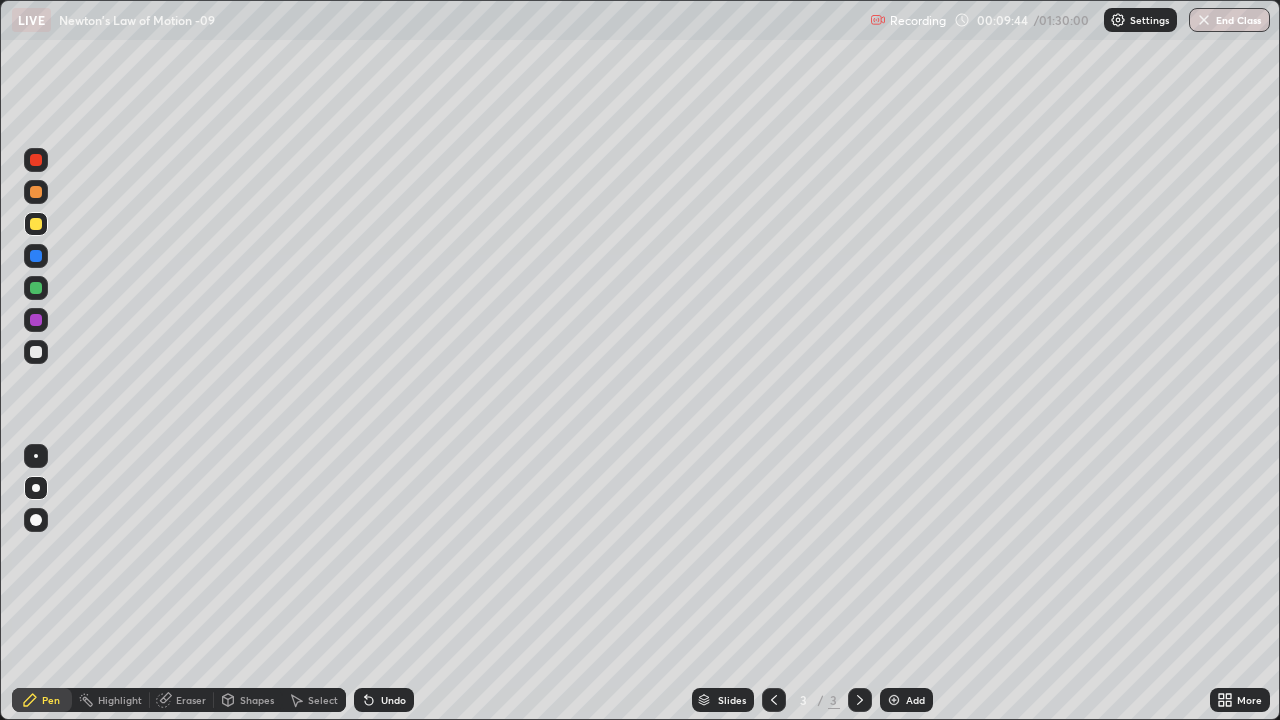 click on "Eraser" at bounding box center [191, 700] 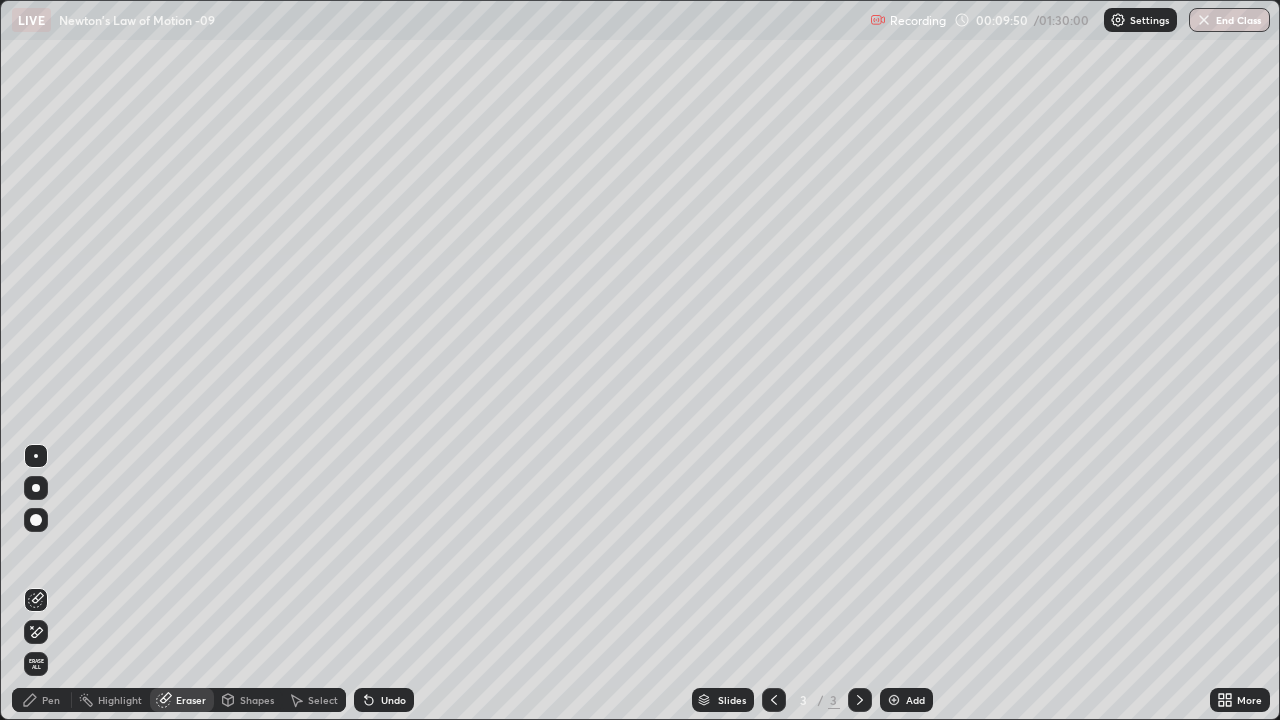 click on "Select" at bounding box center (314, 700) 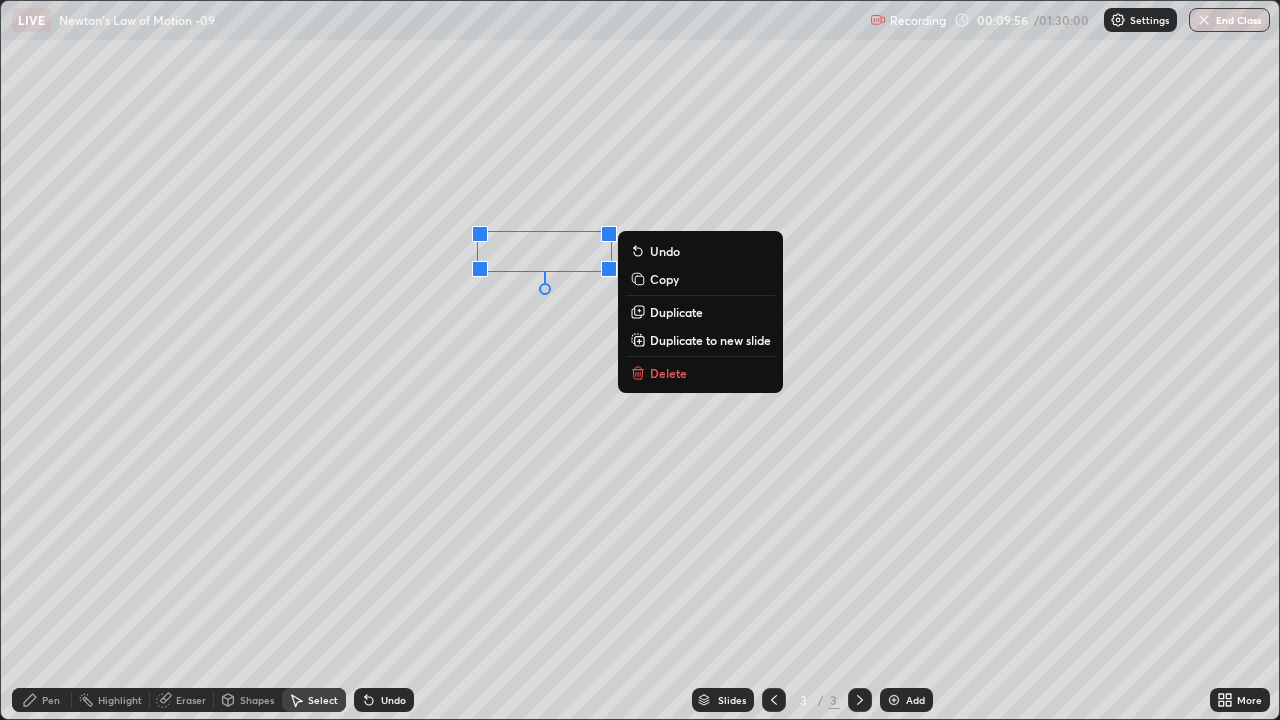 click on "0 ° Undo Copy Duplicate Duplicate to new slide Delete" at bounding box center (640, 360) 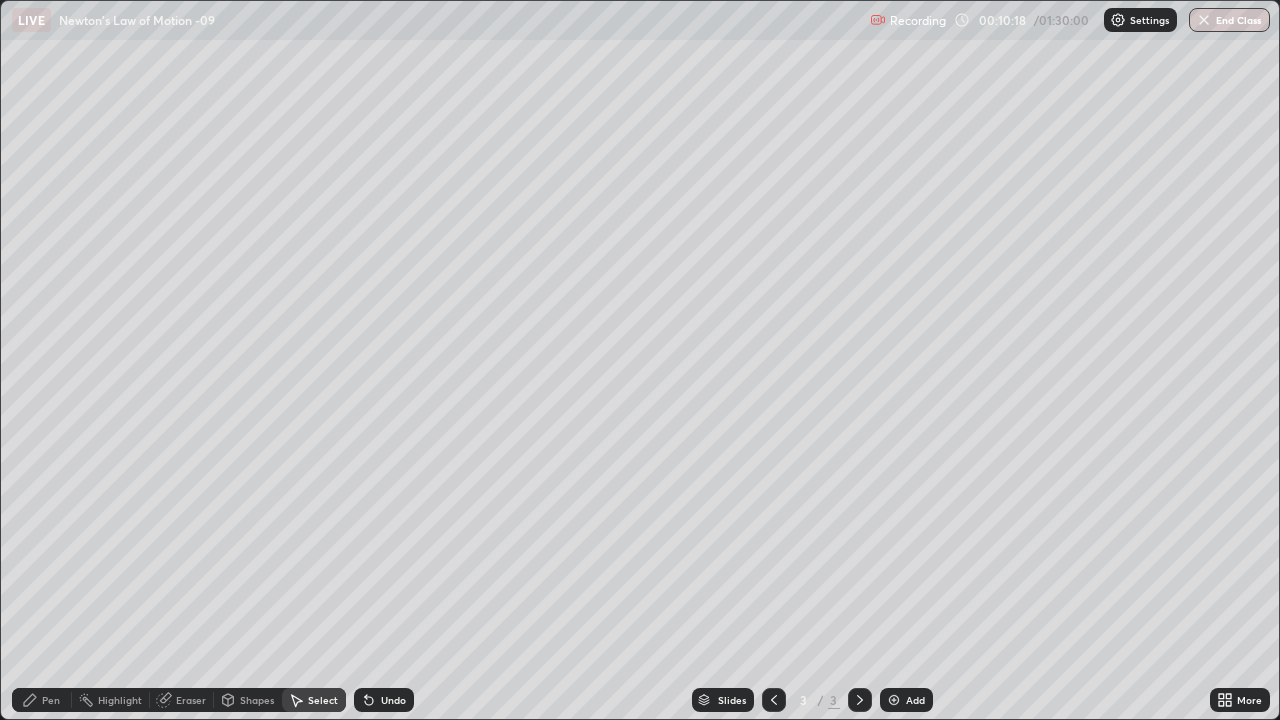 click on "Add" at bounding box center [906, 700] 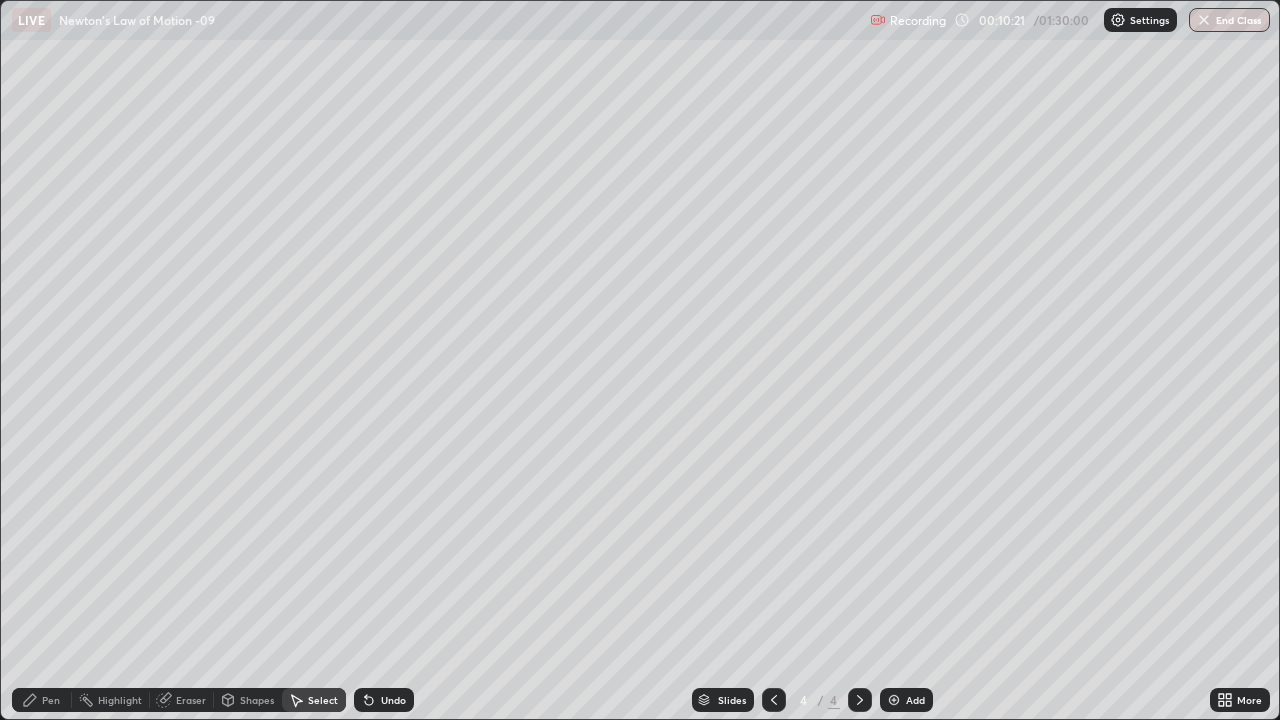 click on "Shapes" at bounding box center [257, 700] 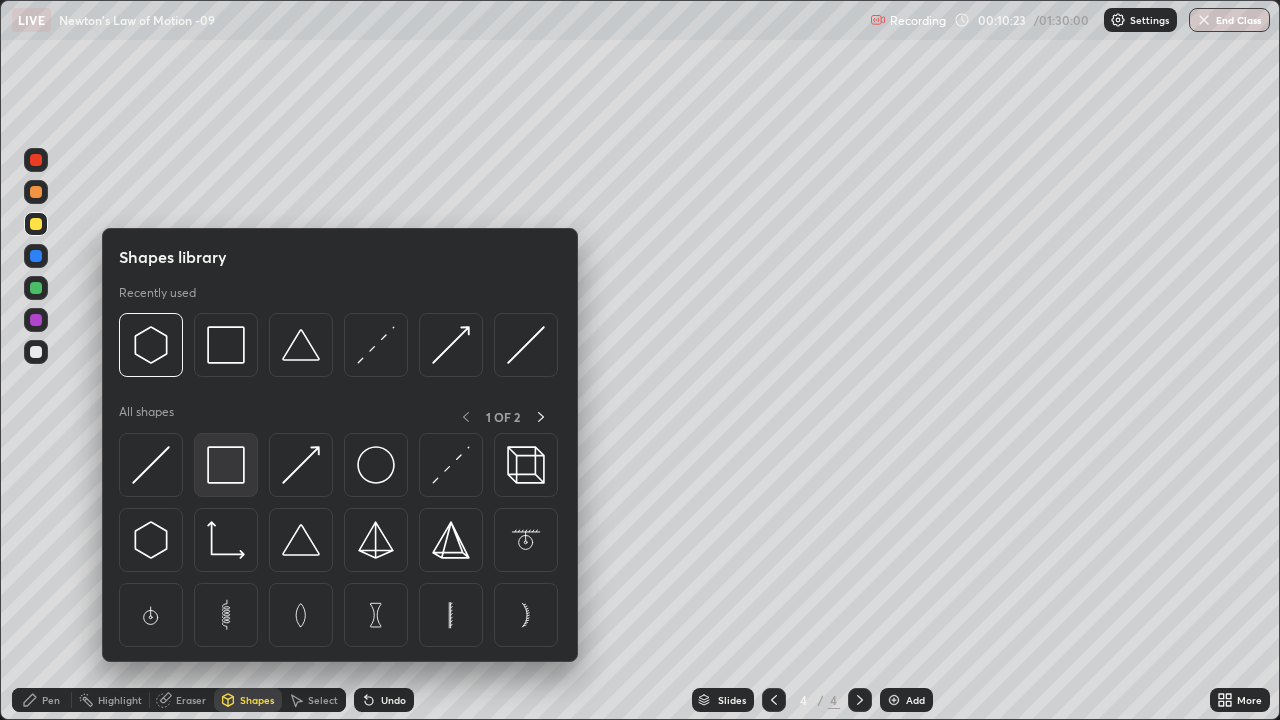 click at bounding box center (226, 465) 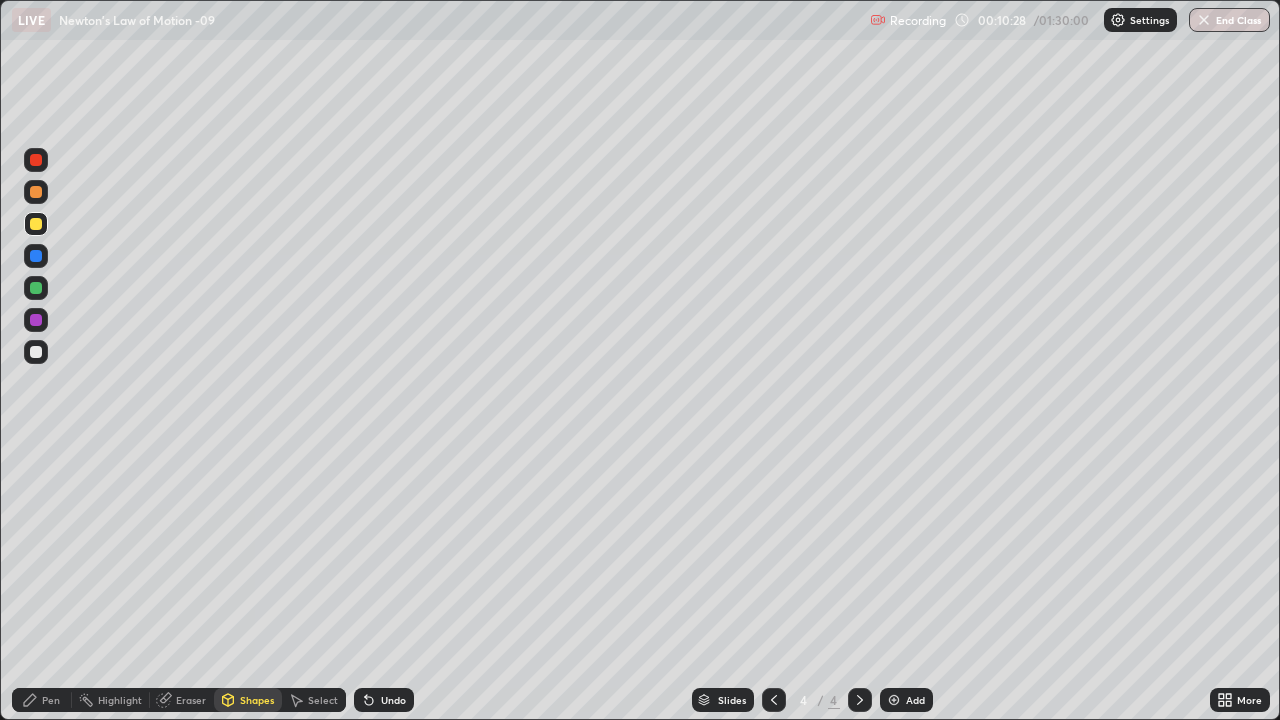 click on "Pen" at bounding box center (42, 700) 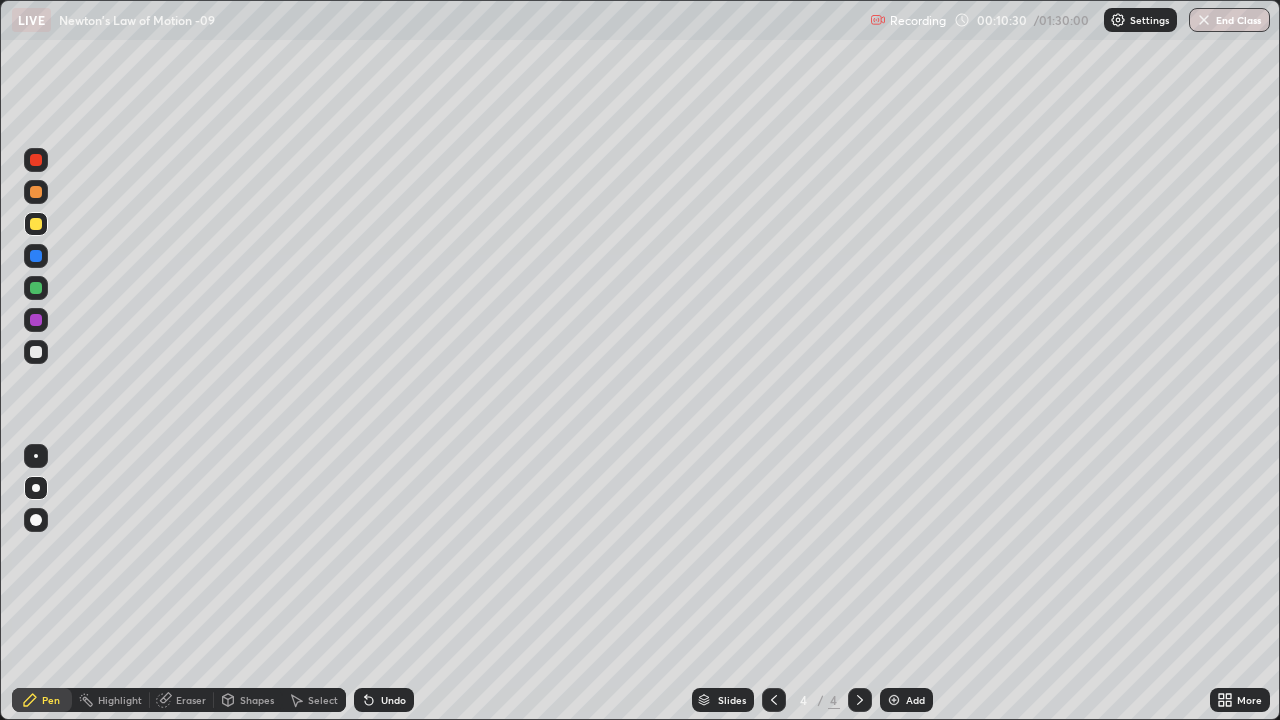 click at bounding box center (36, 352) 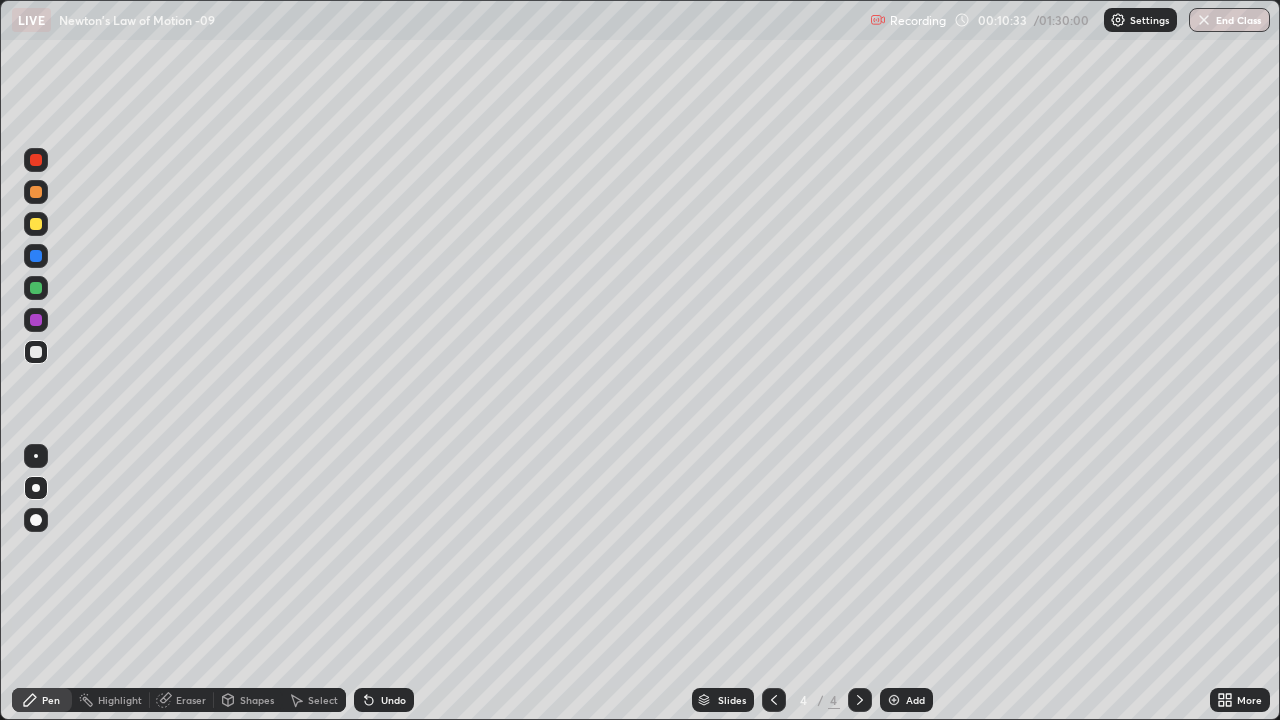 click on "Shapes" at bounding box center [248, 700] 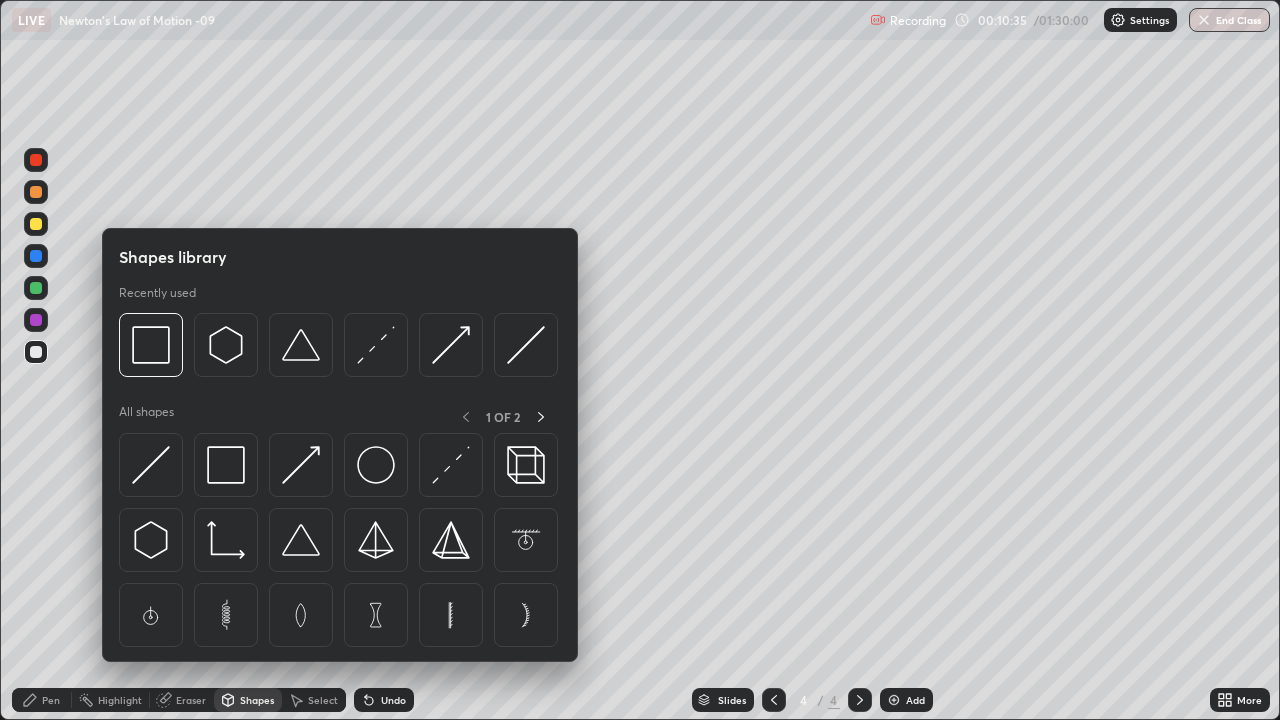 click at bounding box center [151, 465] 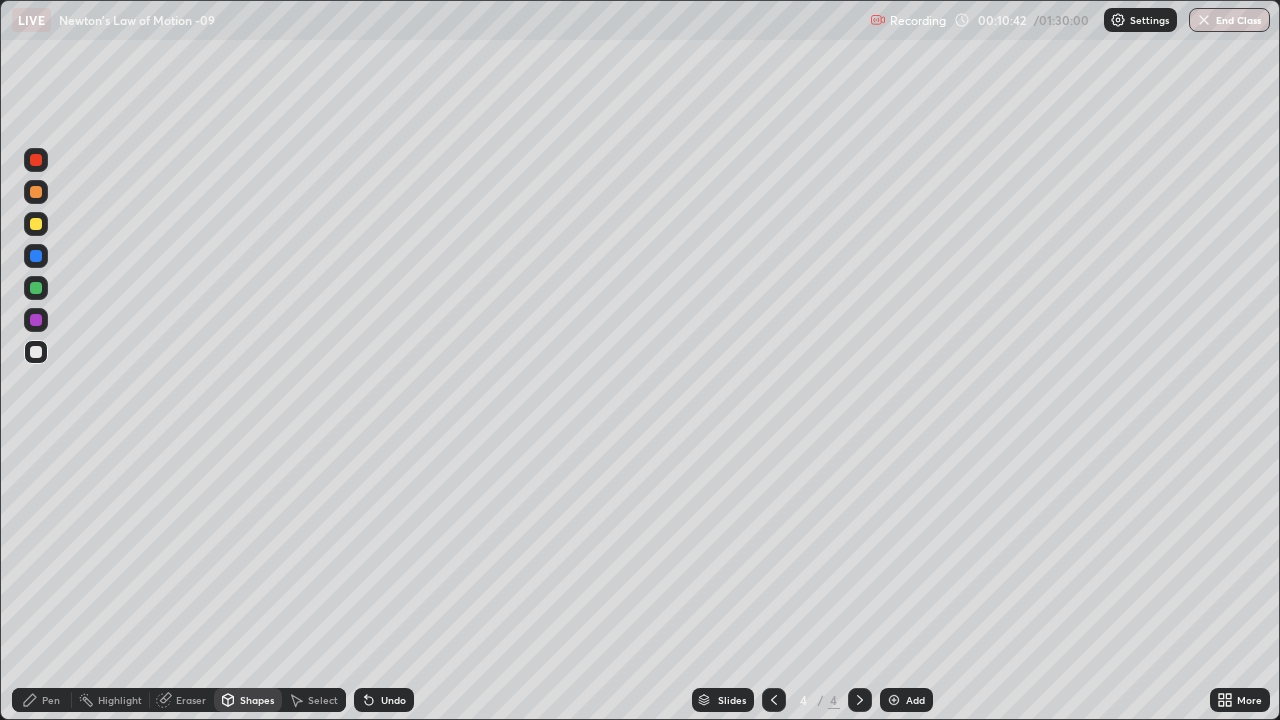 click on "Shapes" at bounding box center (248, 700) 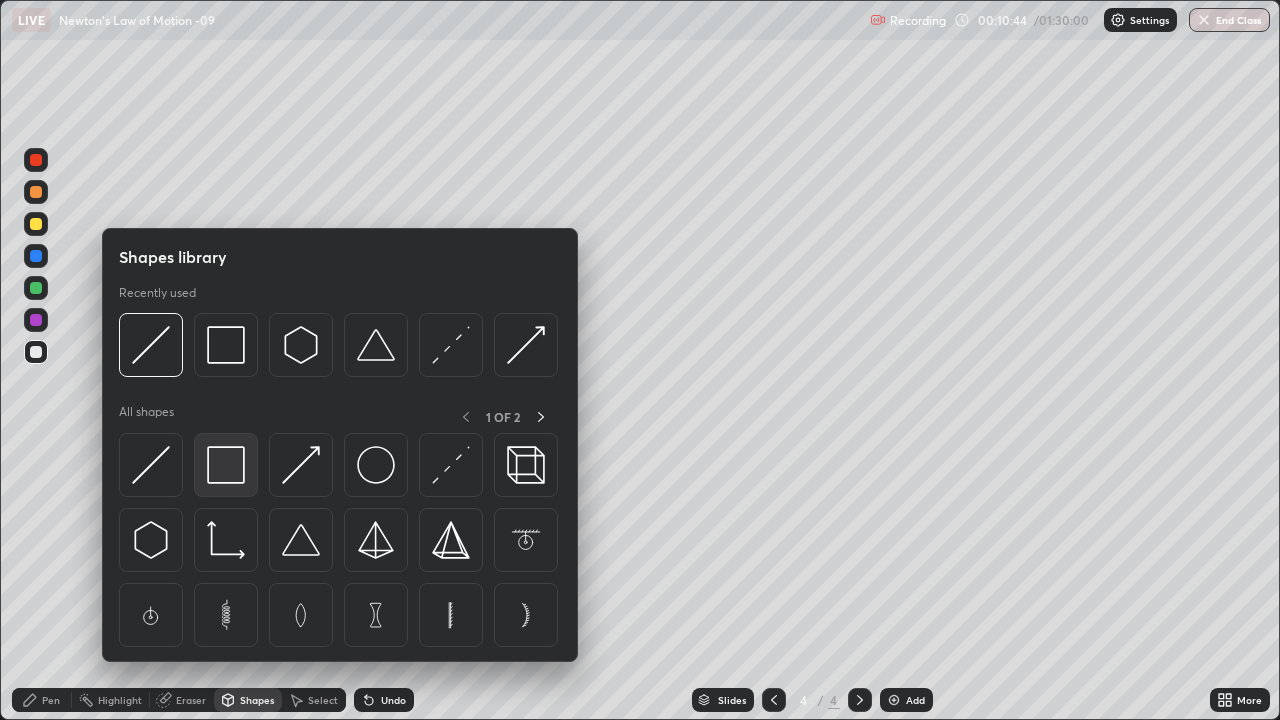 click at bounding box center (226, 465) 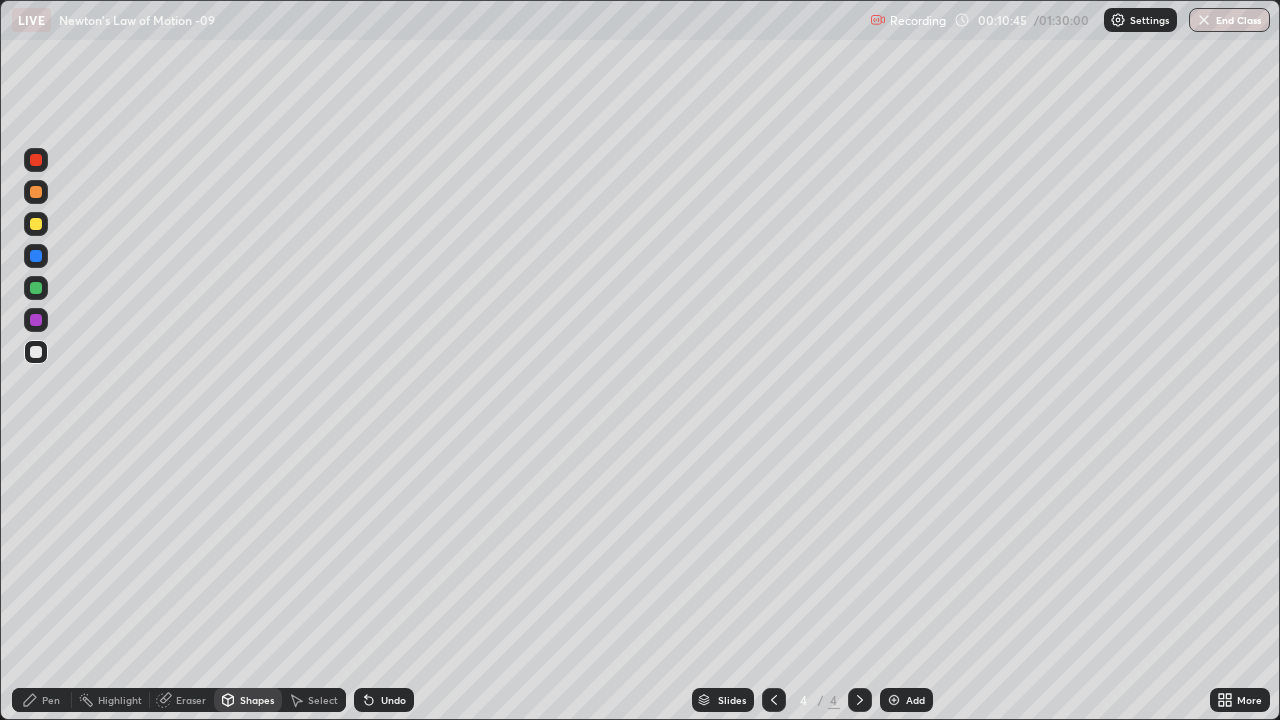 click at bounding box center (36, 256) 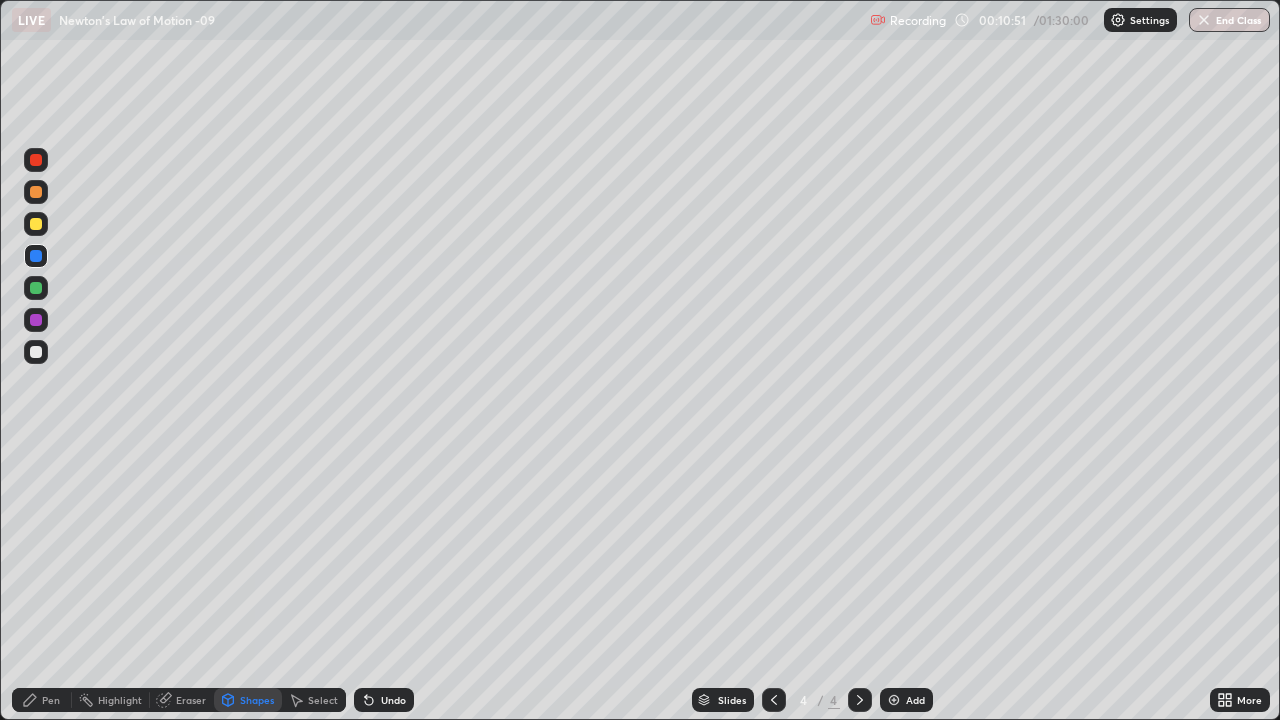 click on "Pen" at bounding box center [42, 700] 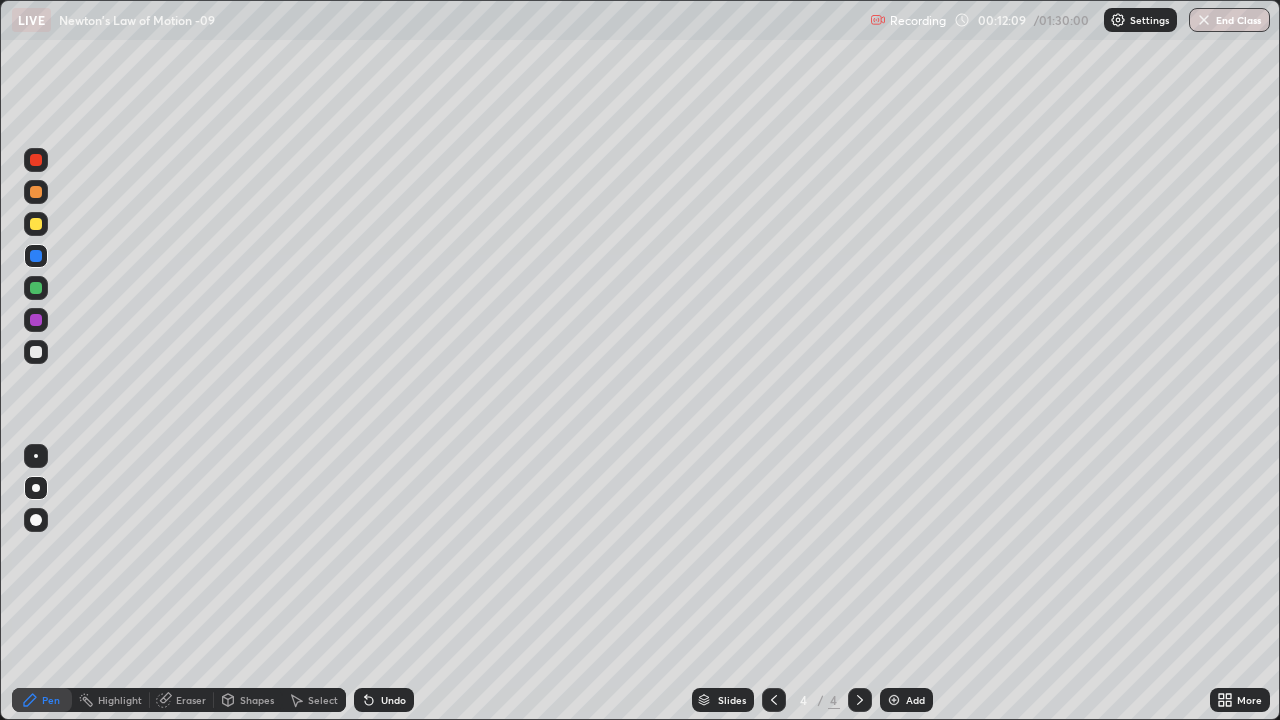 click at bounding box center [36, 224] 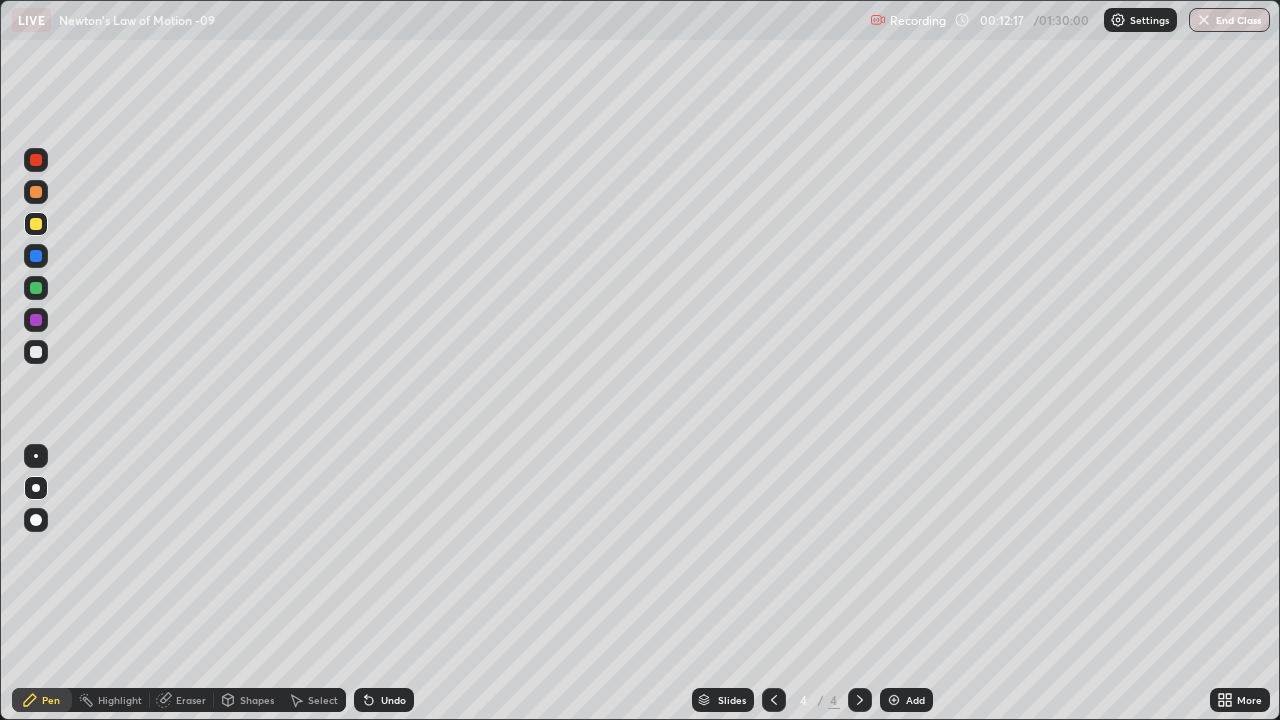 click on "Pen" at bounding box center (42, 700) 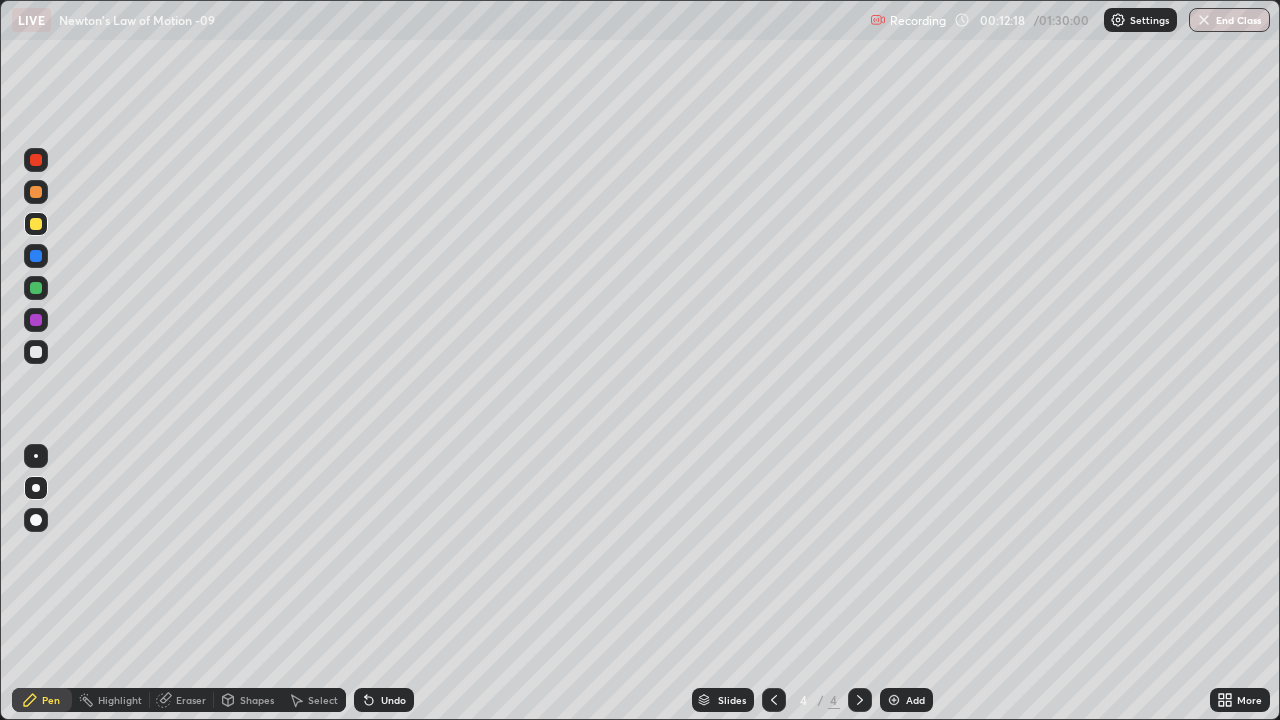 click on "Pen" at bounding box center (42, 700) 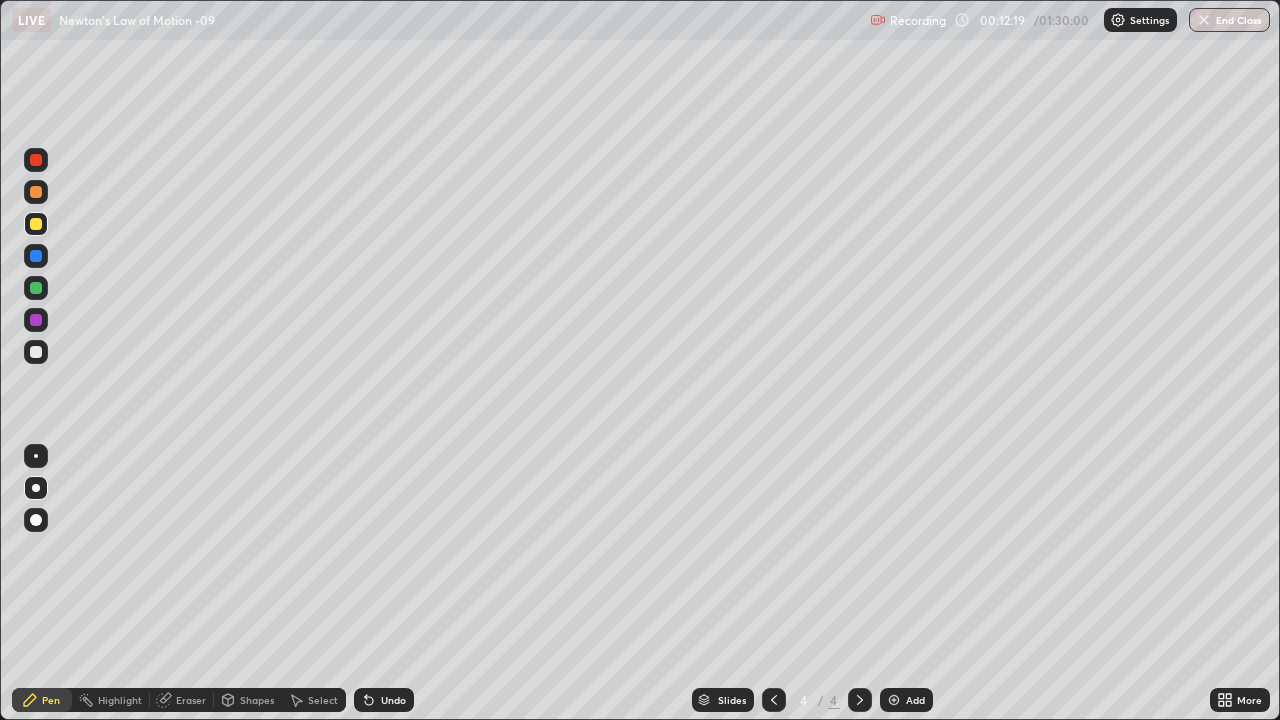 click on "Pen Highlight Eraser Shapes Select Undo Slides 4 / 4 Add More" at bounding box center (640, 700) 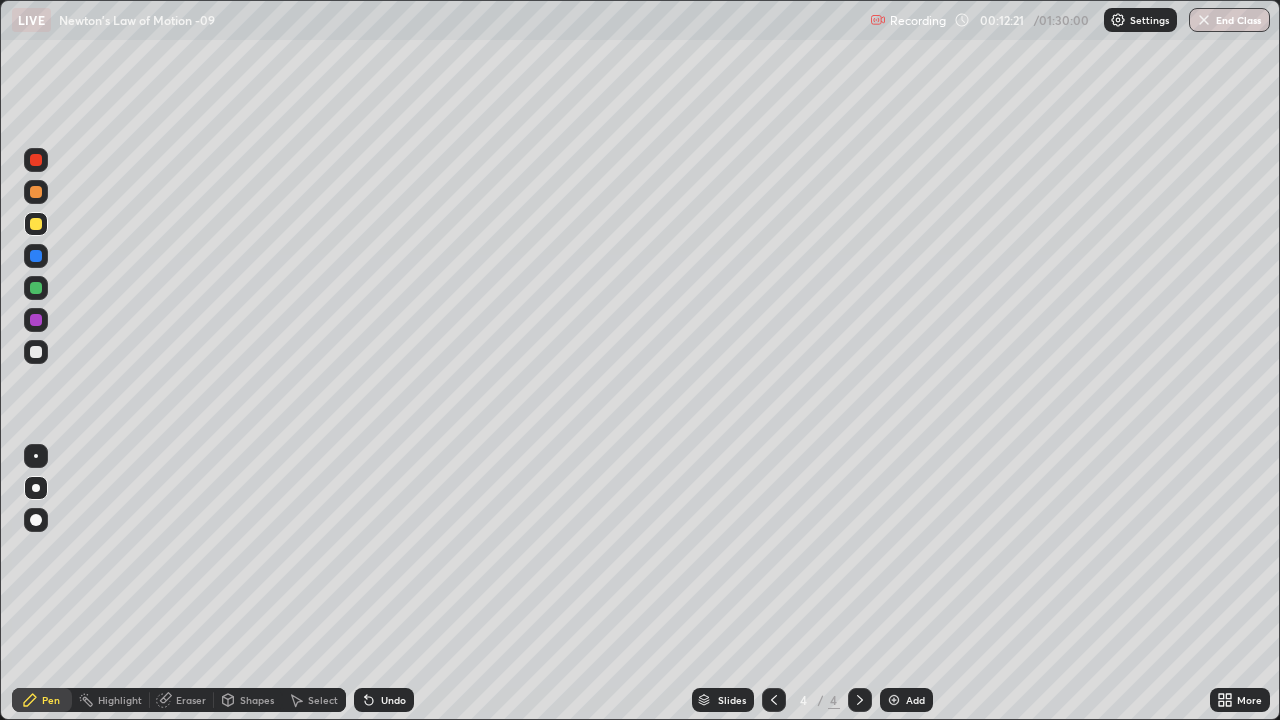 click on "Pen" at bounding box center (42, 700) 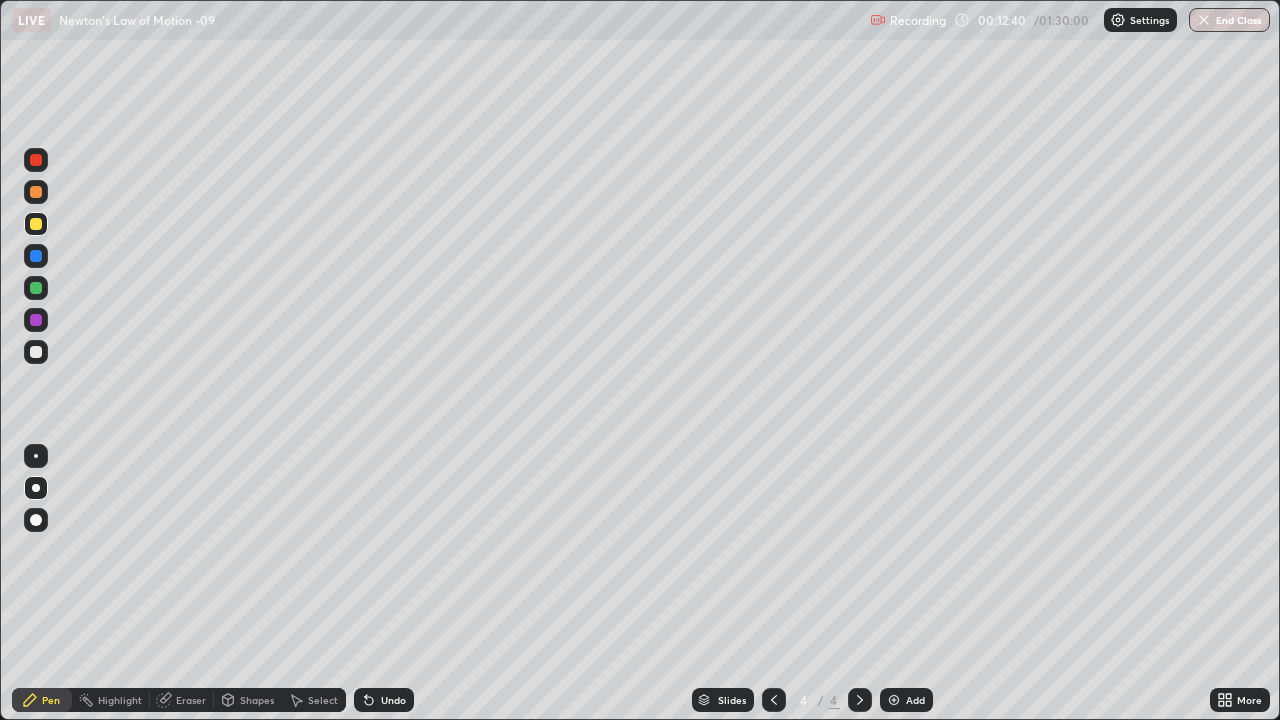 click on "More" at bounding box center (1240, 700) 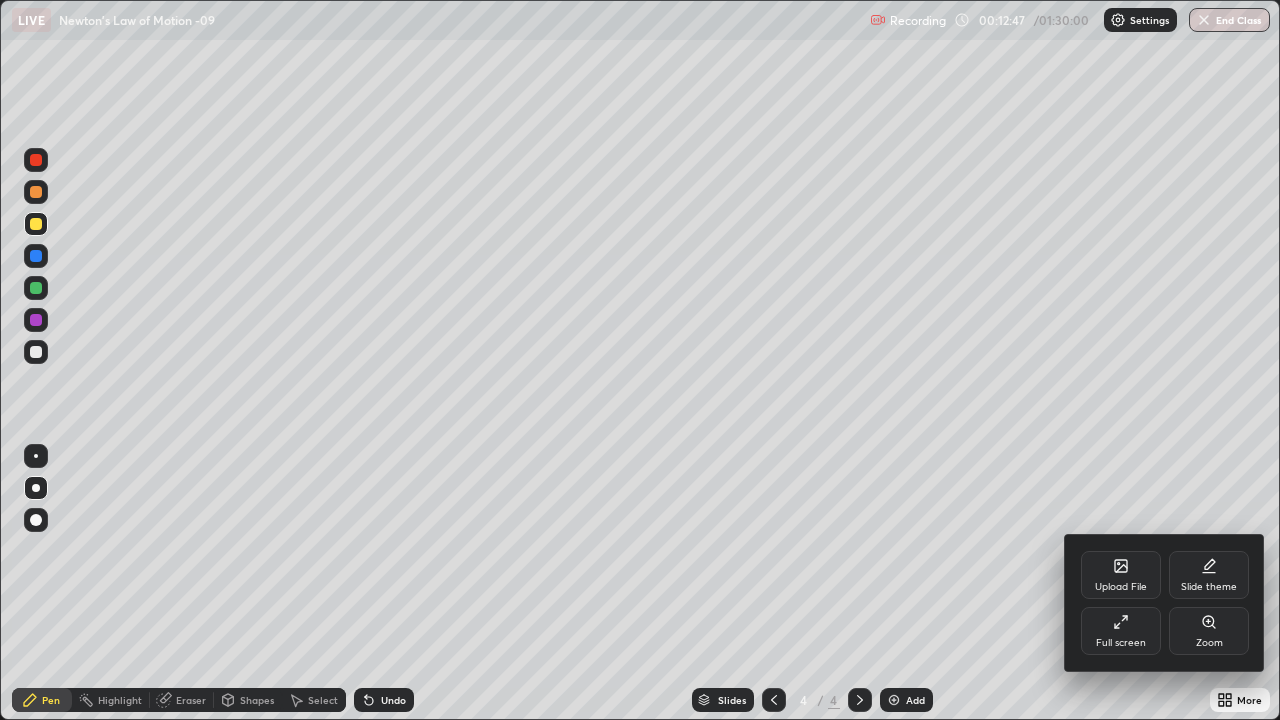 click at bounding box center (640, 360) 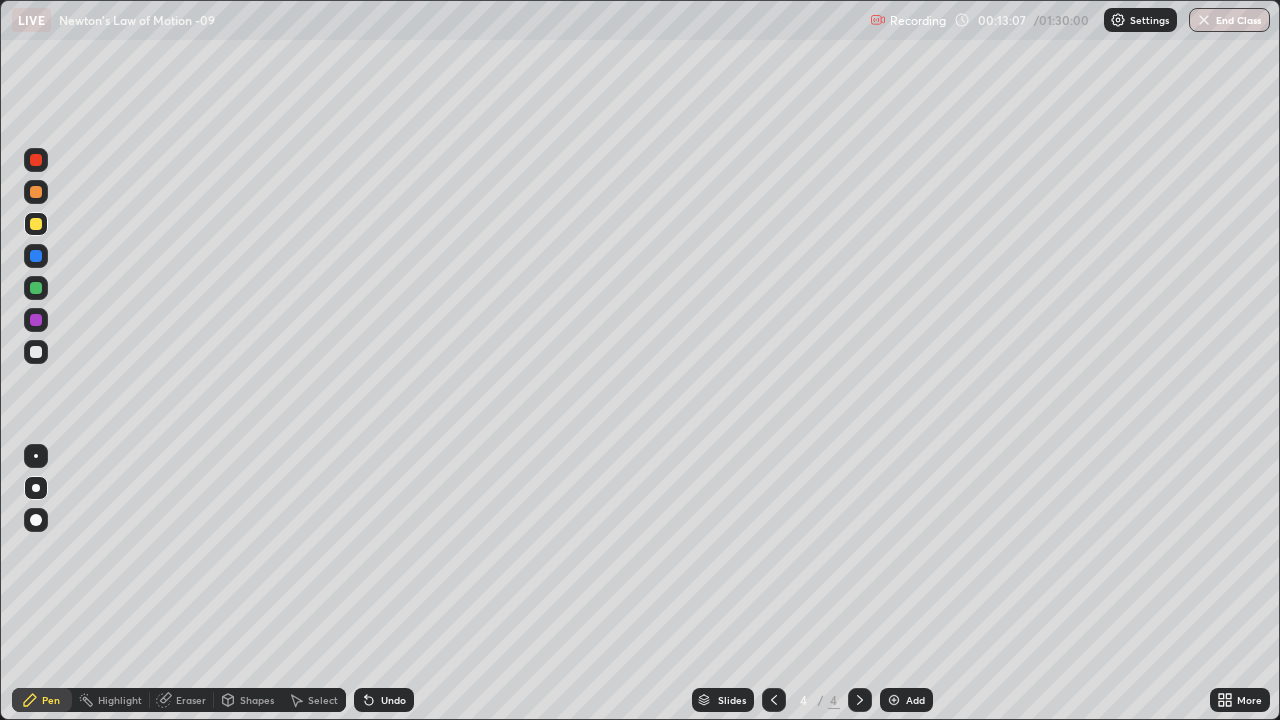 click at bounding box center (36, 352) 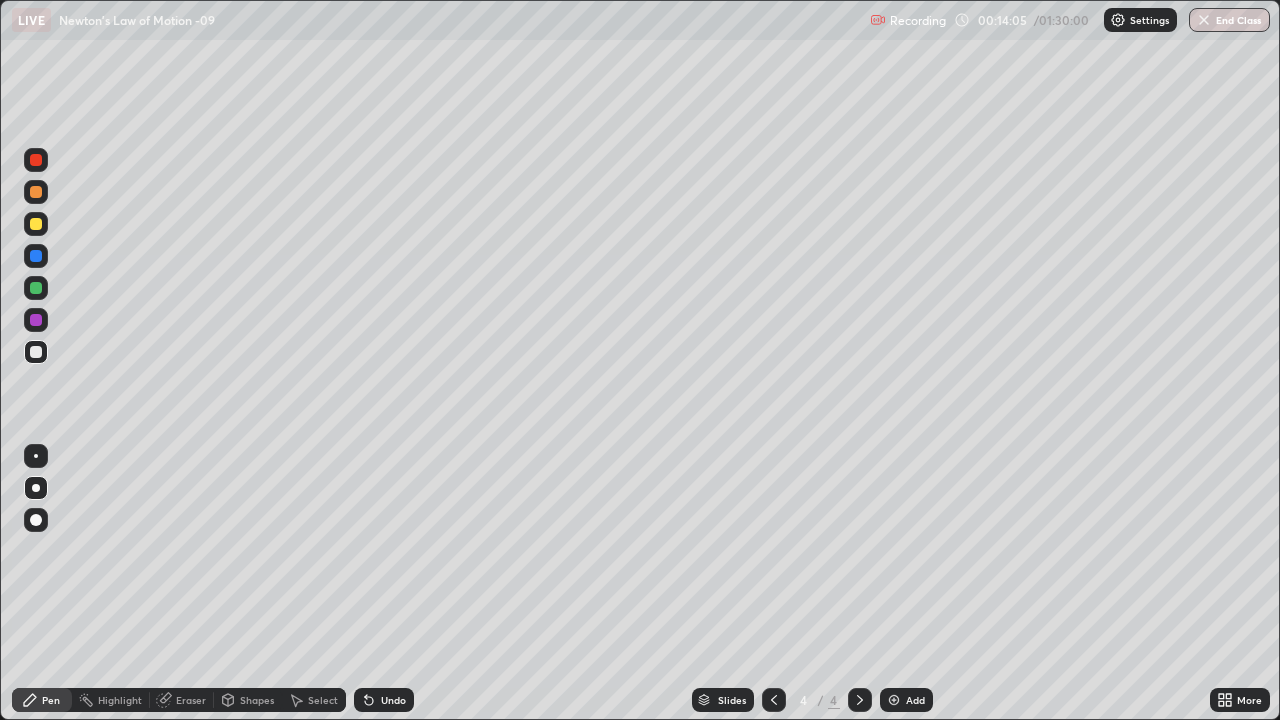 click on "Undo" at bounding box center (384, 700) 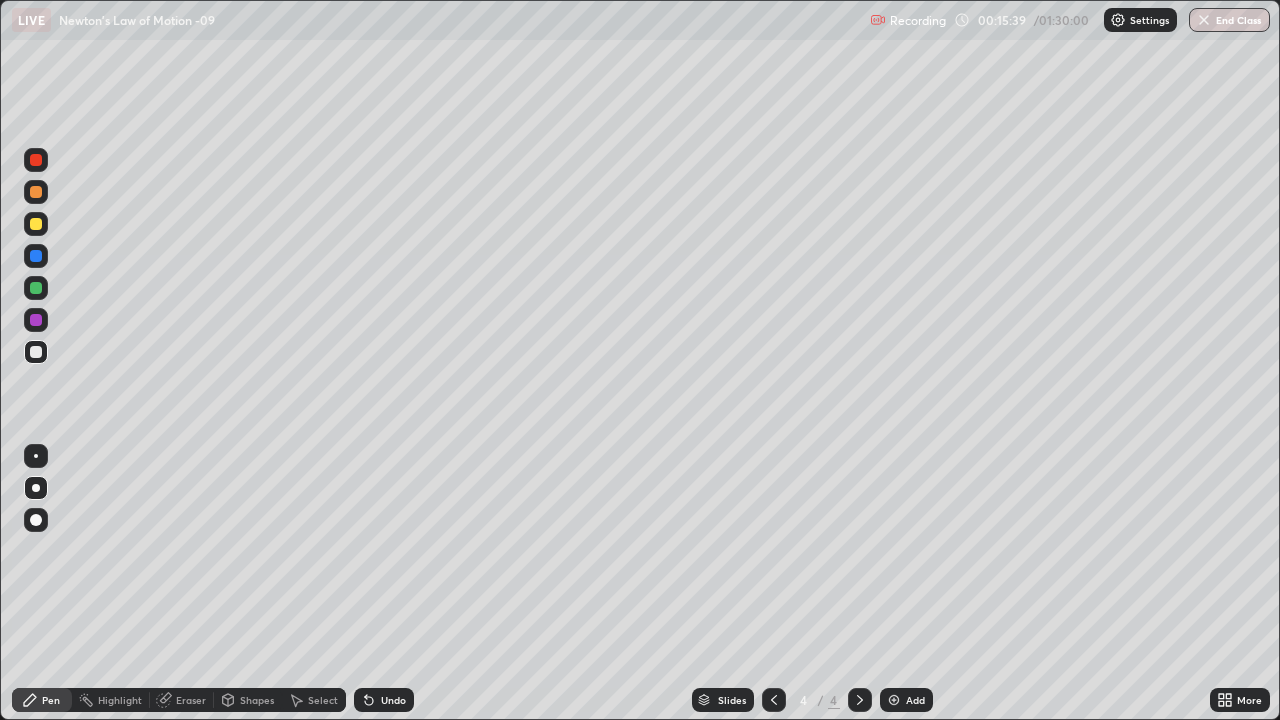 click at bounding box center [36, 352] 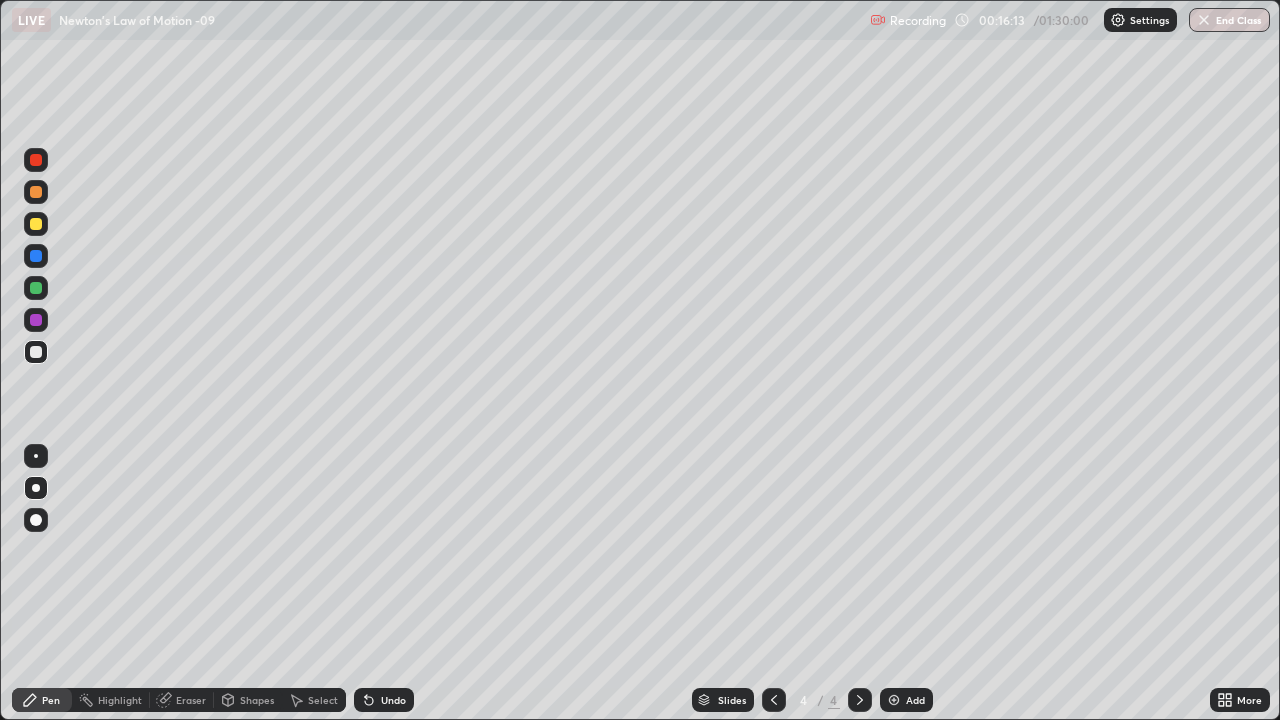 click on "Undo" at bounding box center (393, 700) 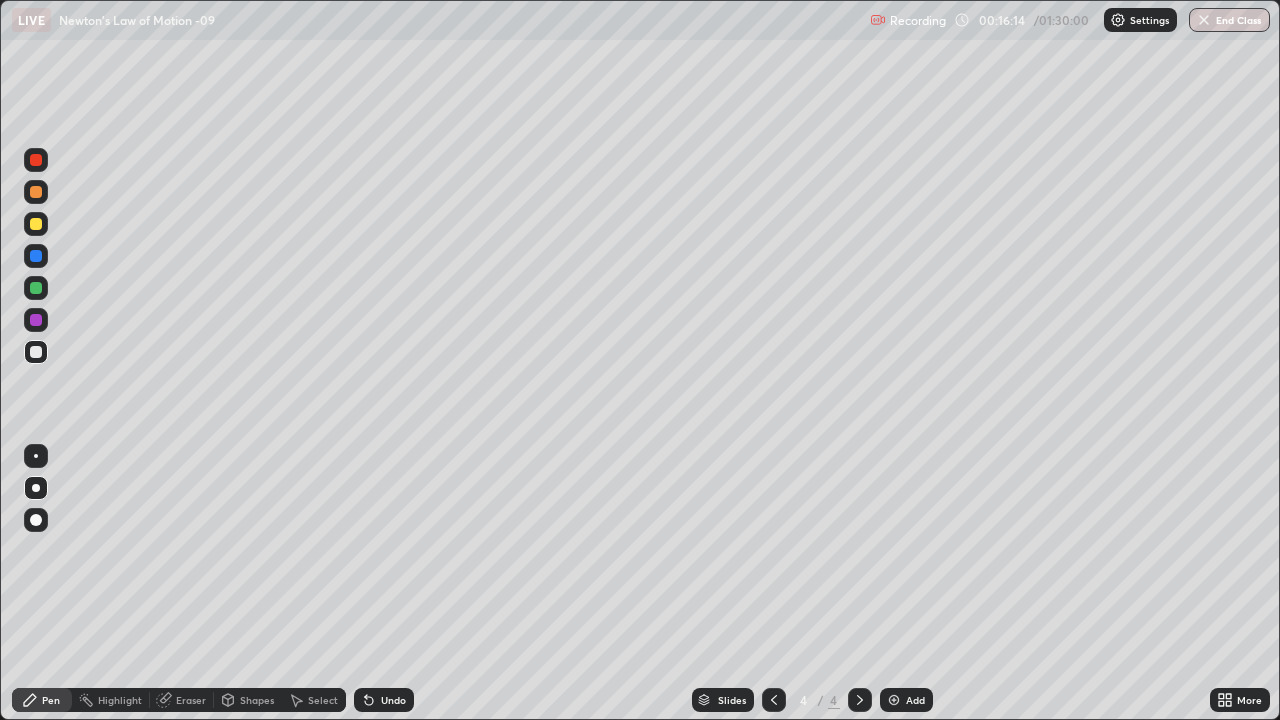 click on "Undo" at bounding box center (393, 700) 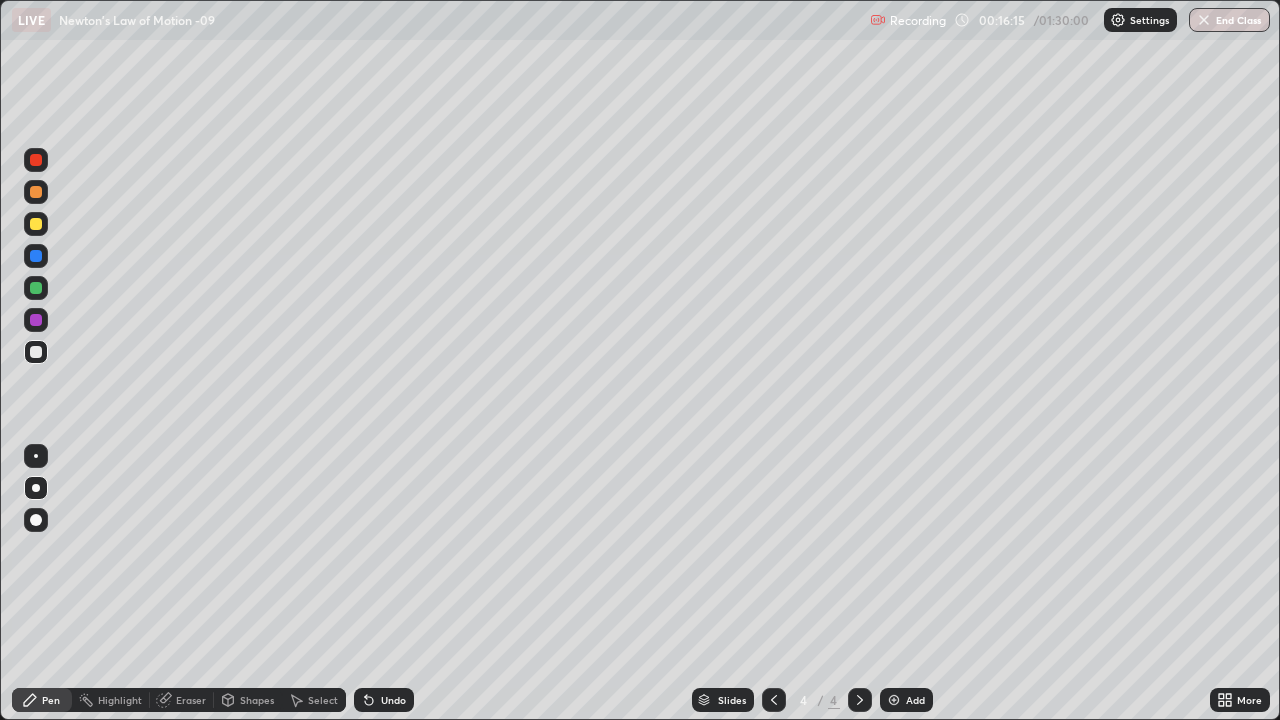 click on "Undo" at bounding box center [384, 700] 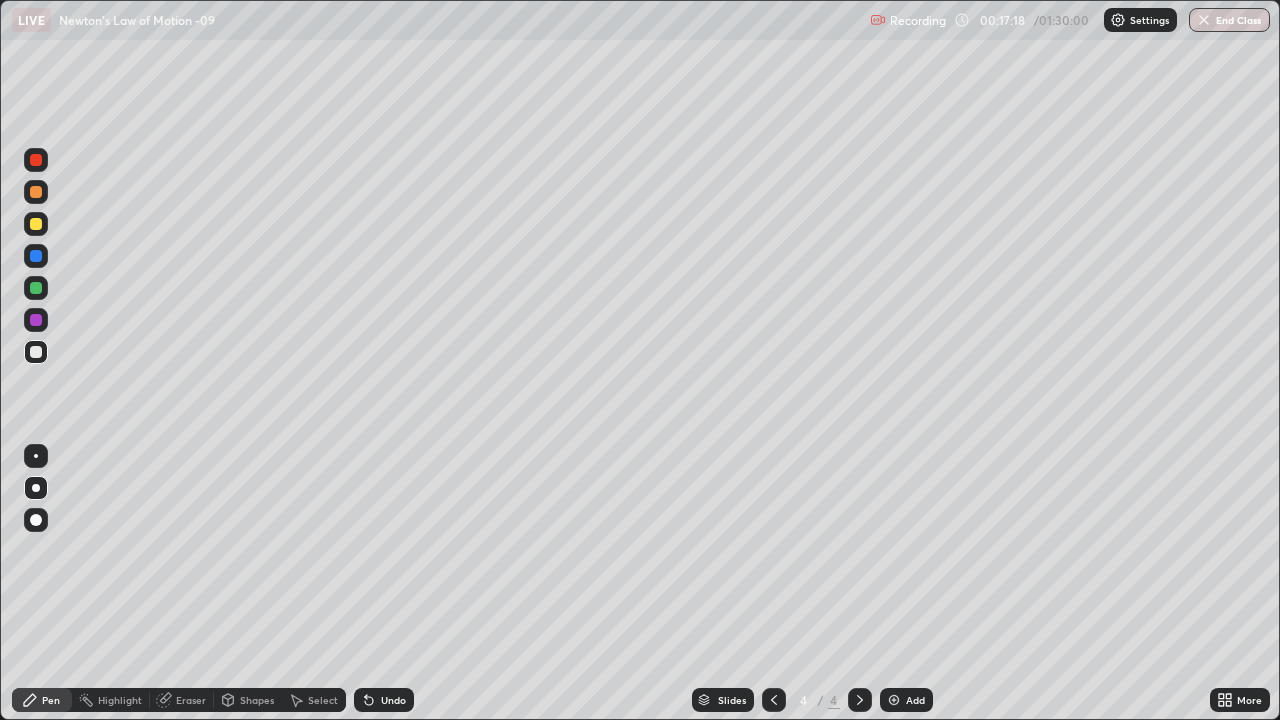 click at bounding box center (36, 352) 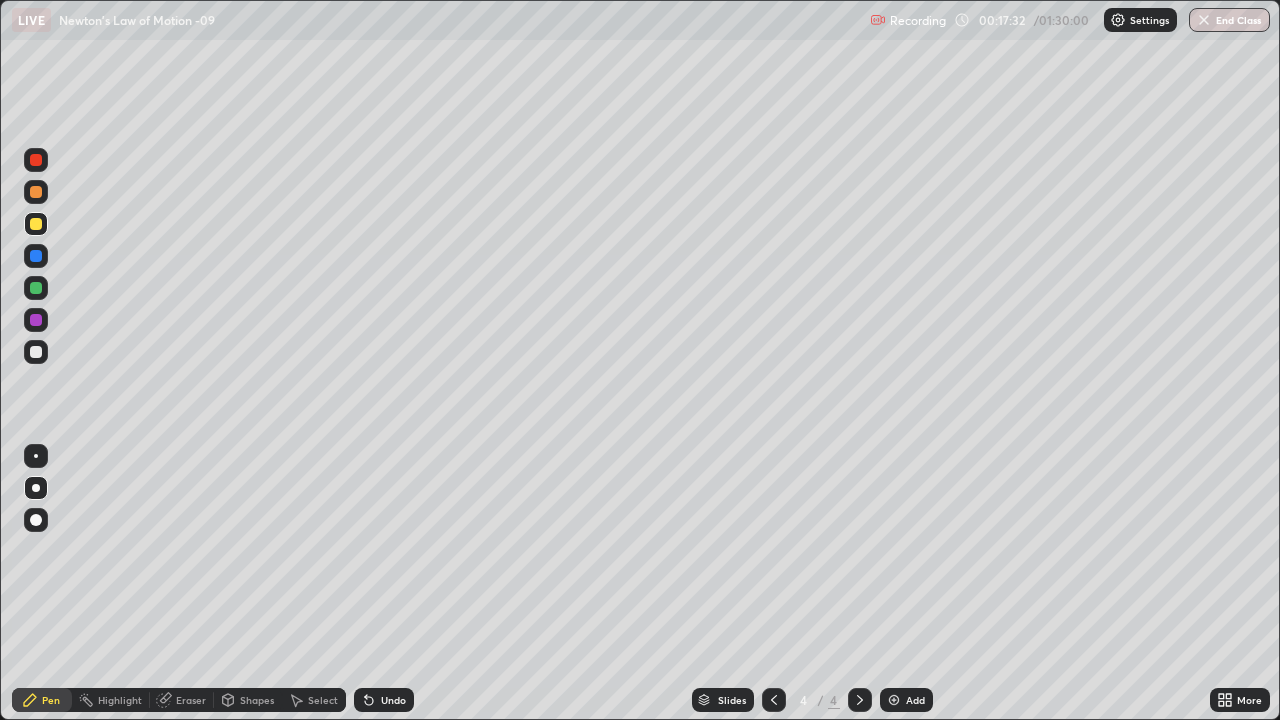 click on "Undo" at bounding box center [393, 700] 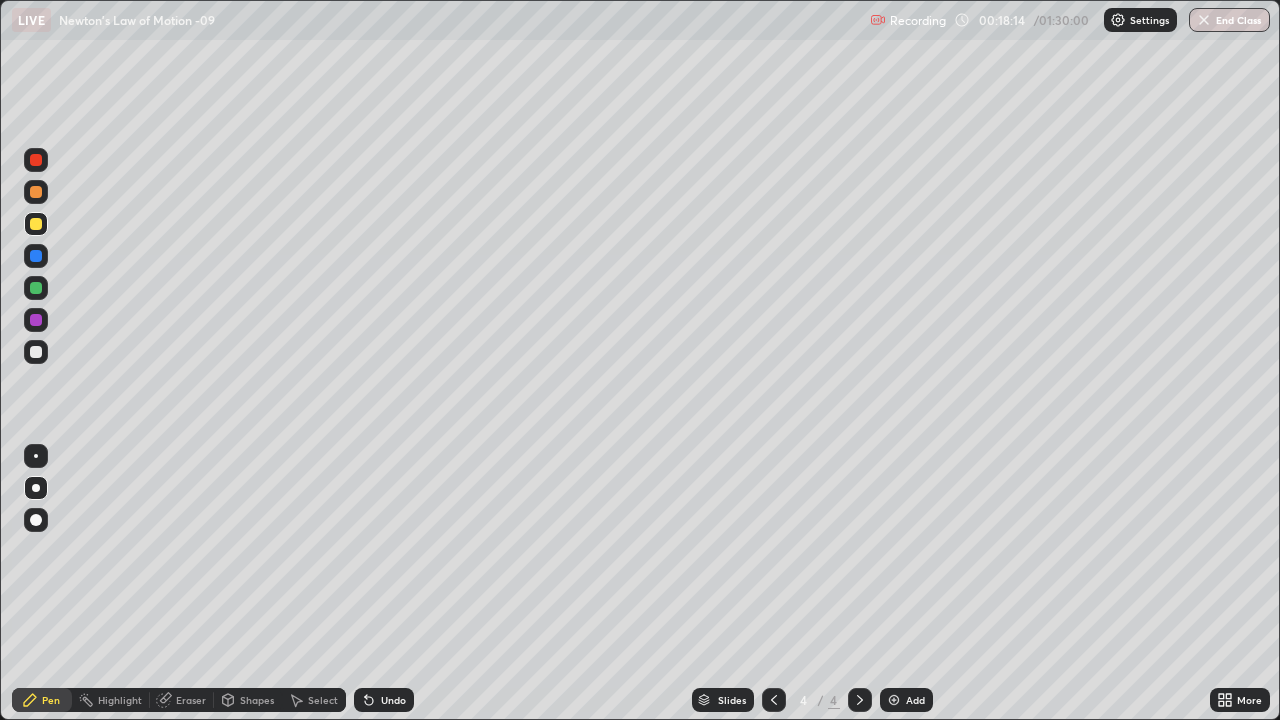 click on "Undo" at bounding box center (393, 700) 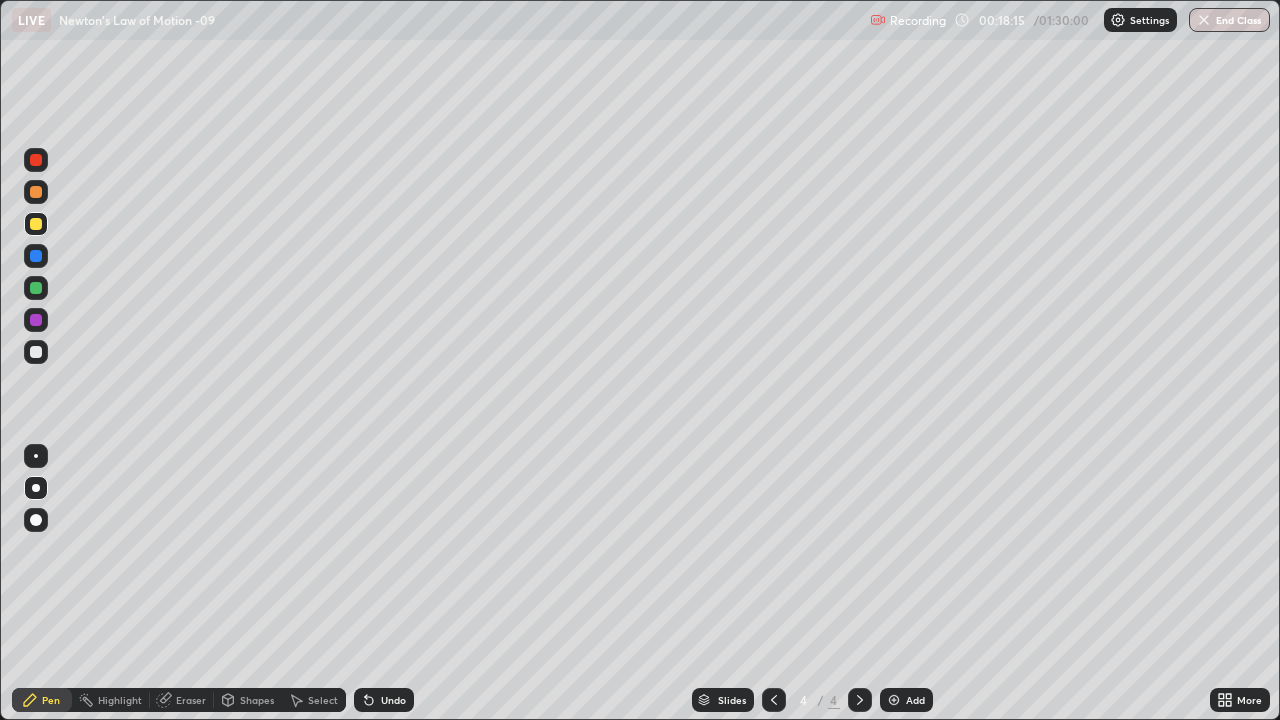 click 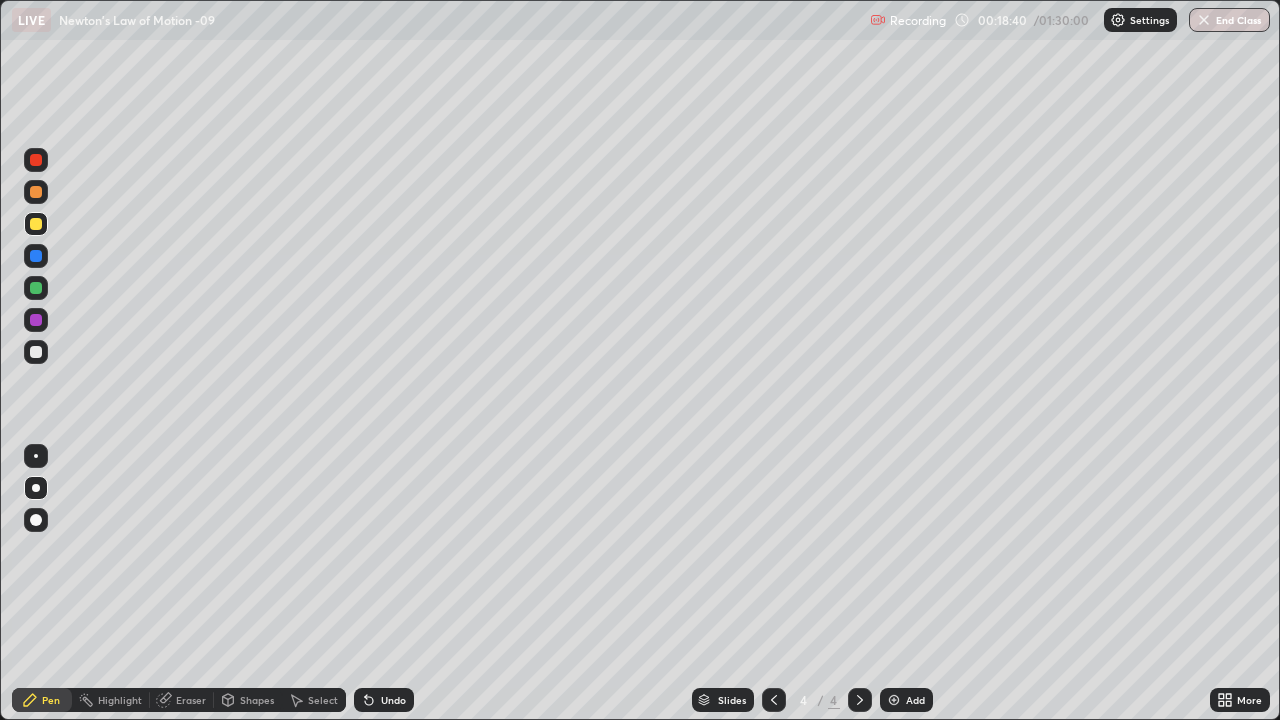 click at bounding box center (36, 352) 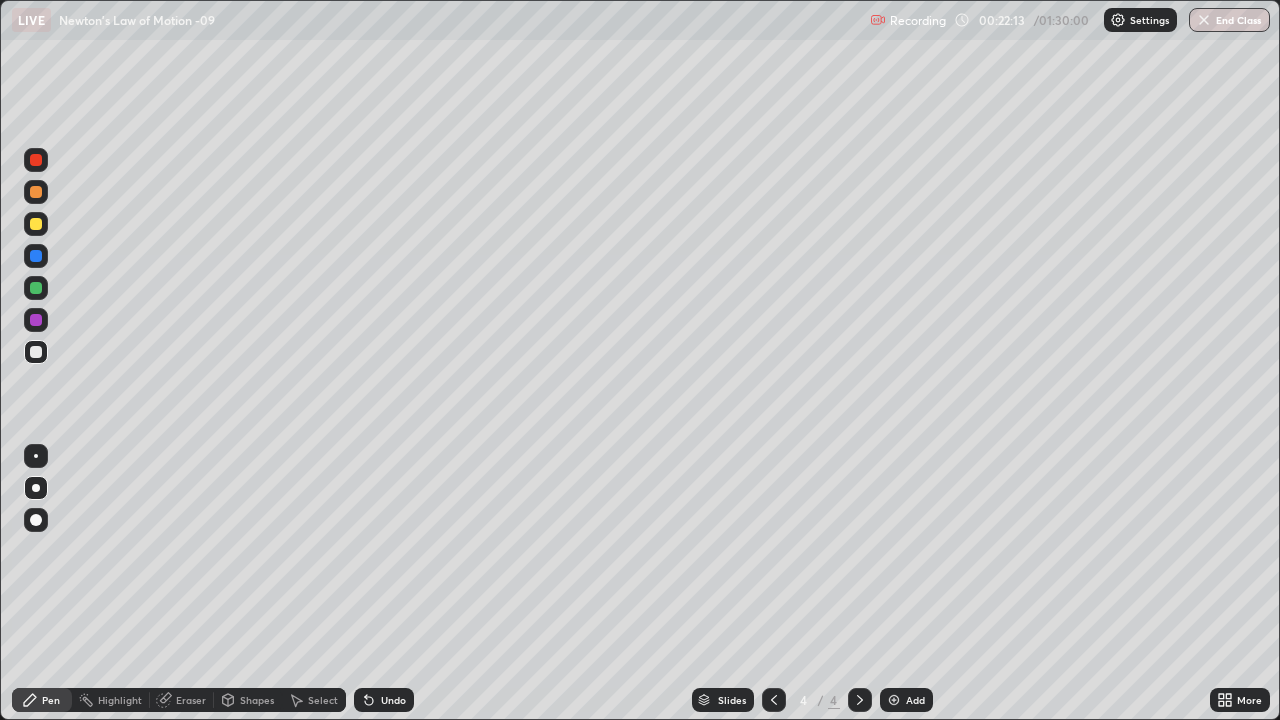 click on "Add" at bounding box center [915, 700] 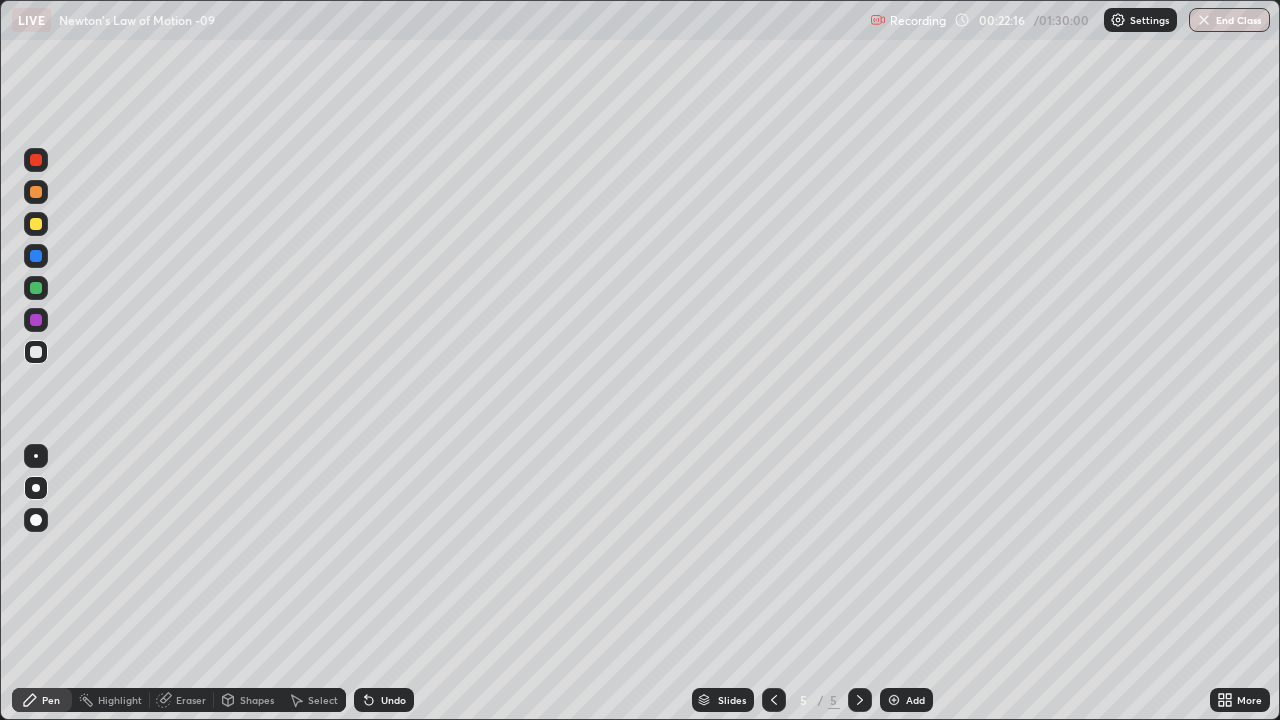 click at bounding box center (36, 160) 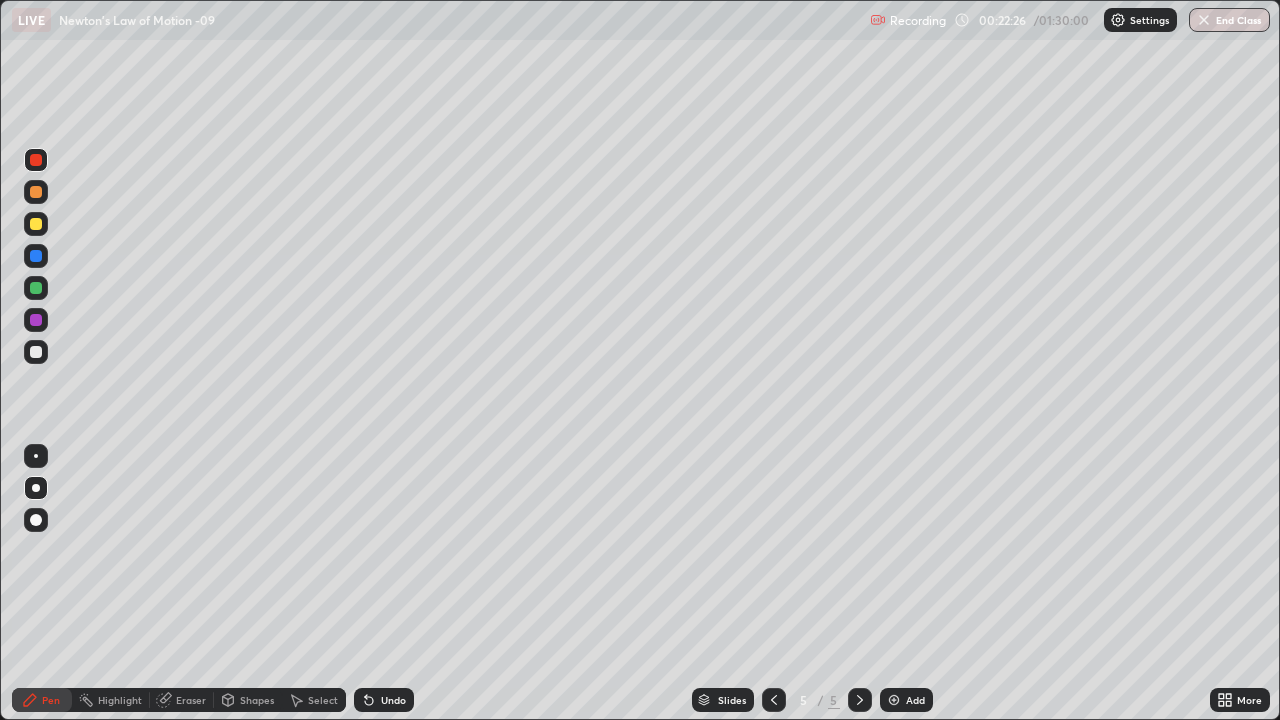 click at bounding box center [36, 352] 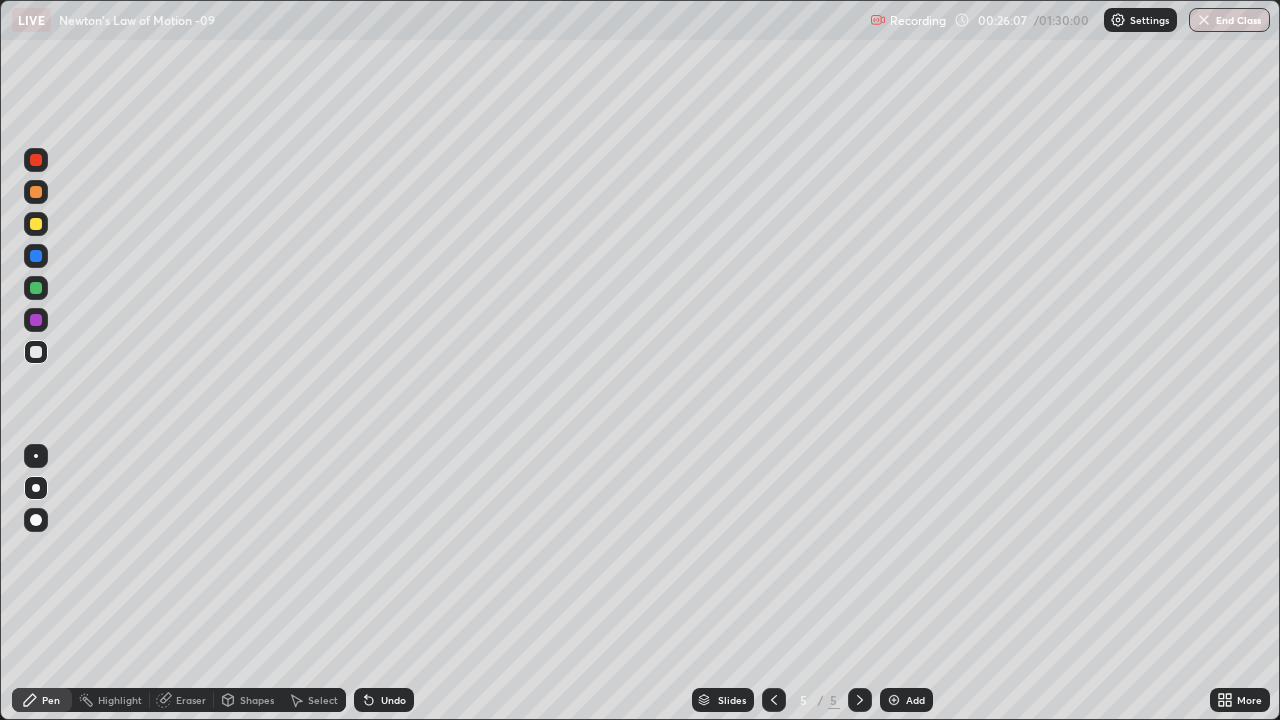 click on "Shapes" at bounding box center [257, 700] 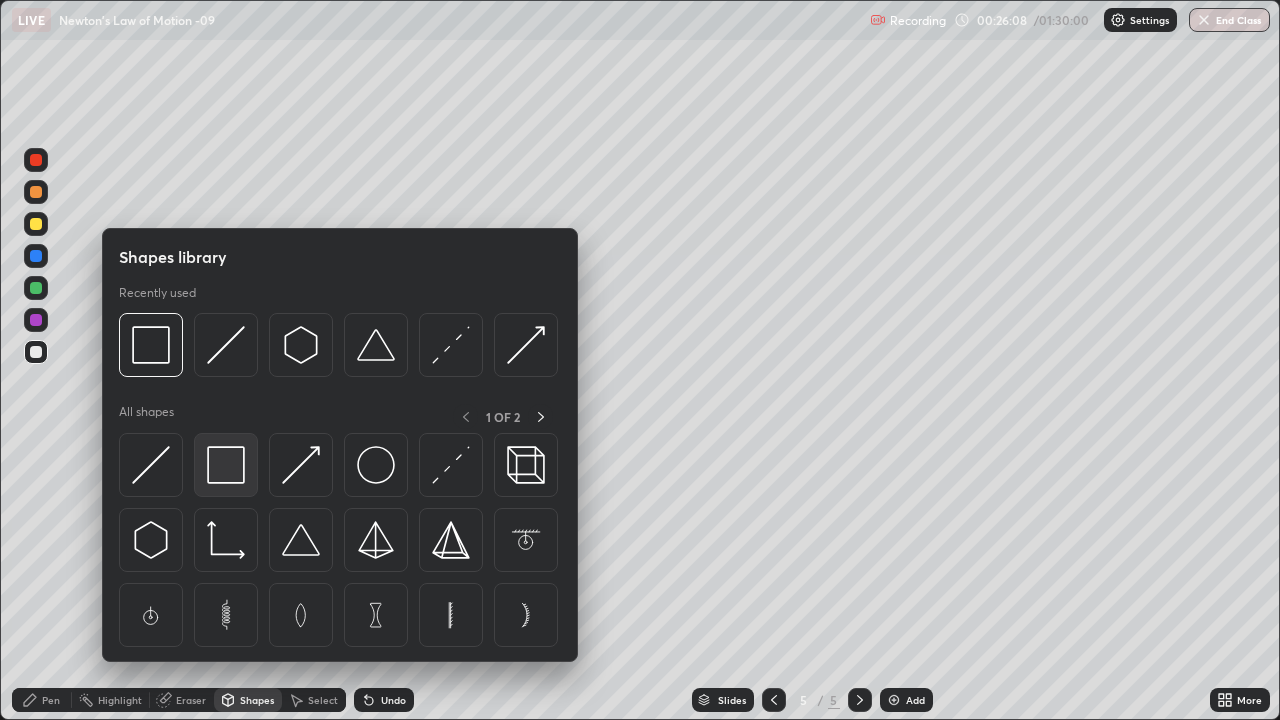 click at bounding box center (226, 465) 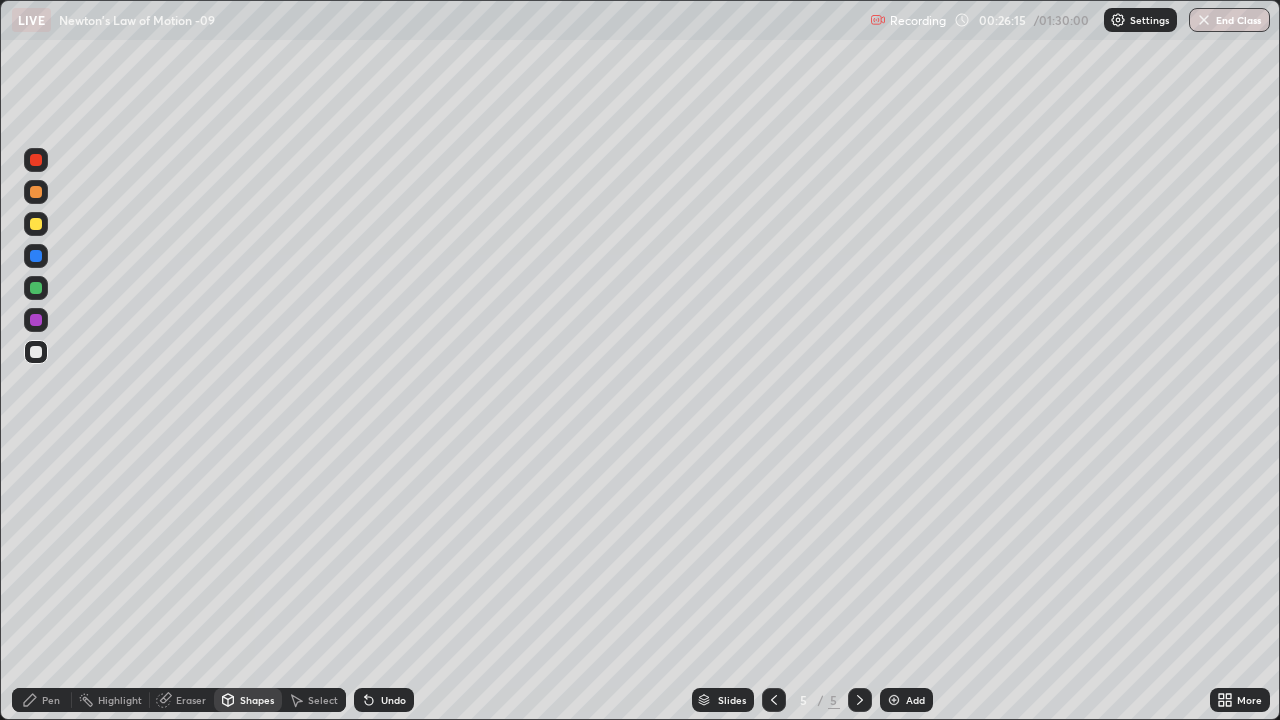 click at bounding box center (36, 352) 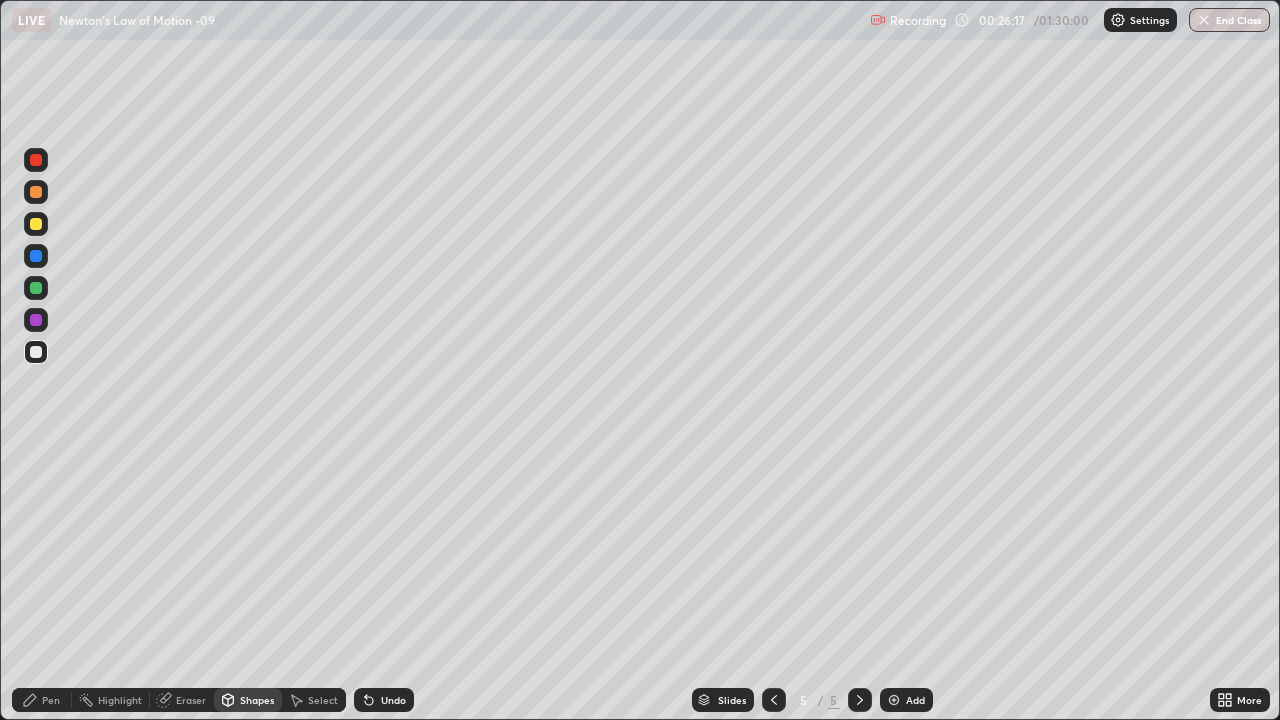 click on "Pen" at bounding box center [51, 700] 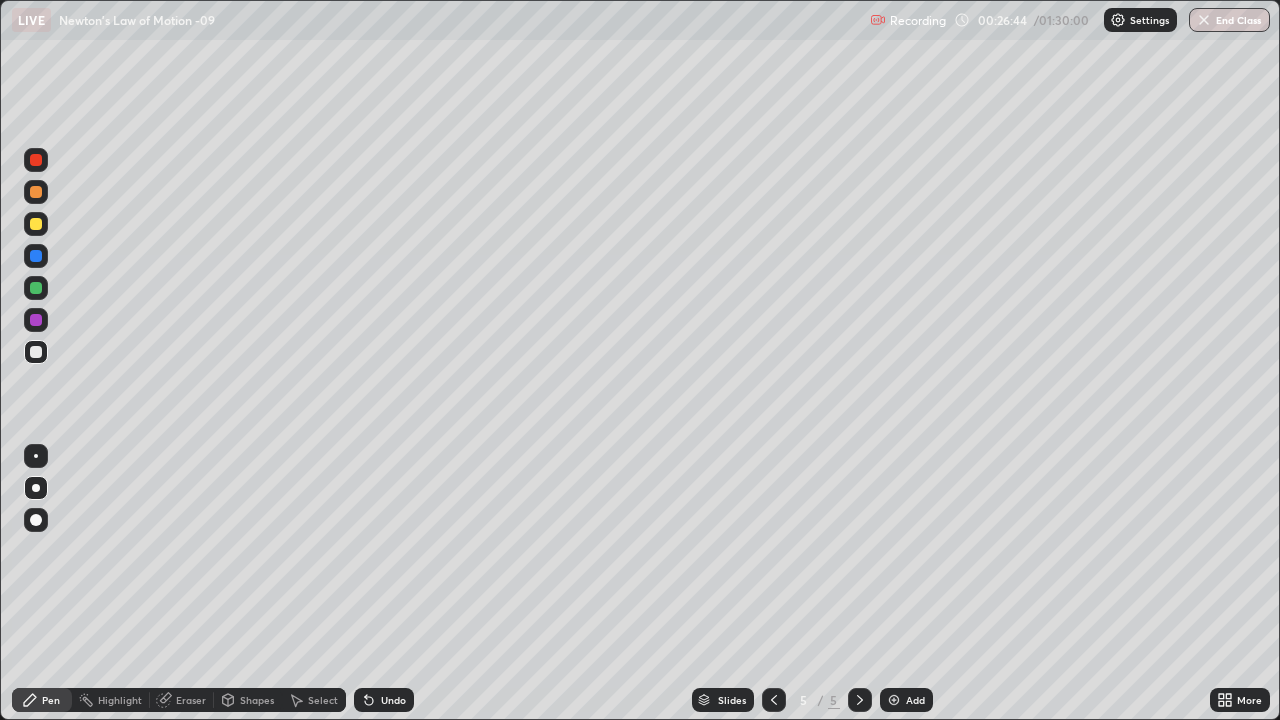 click at bounding box center (36, 224) 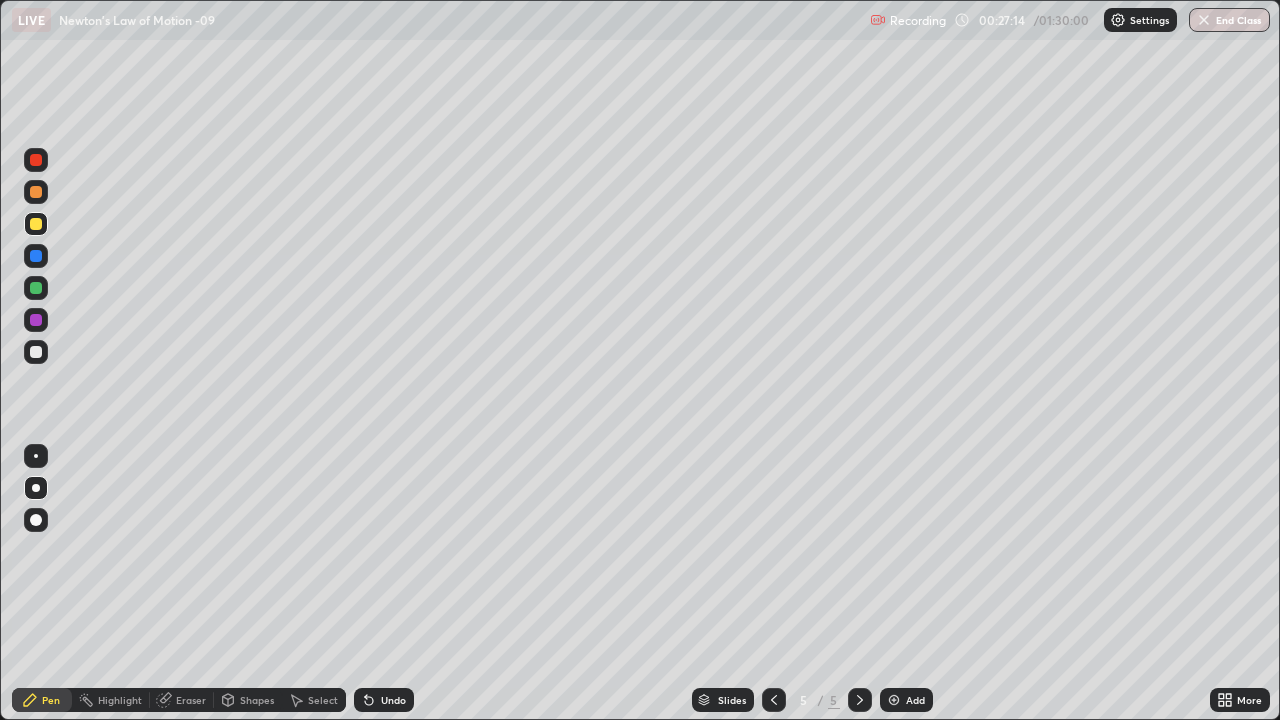click on "Undo" at bounding box center (393, 700) 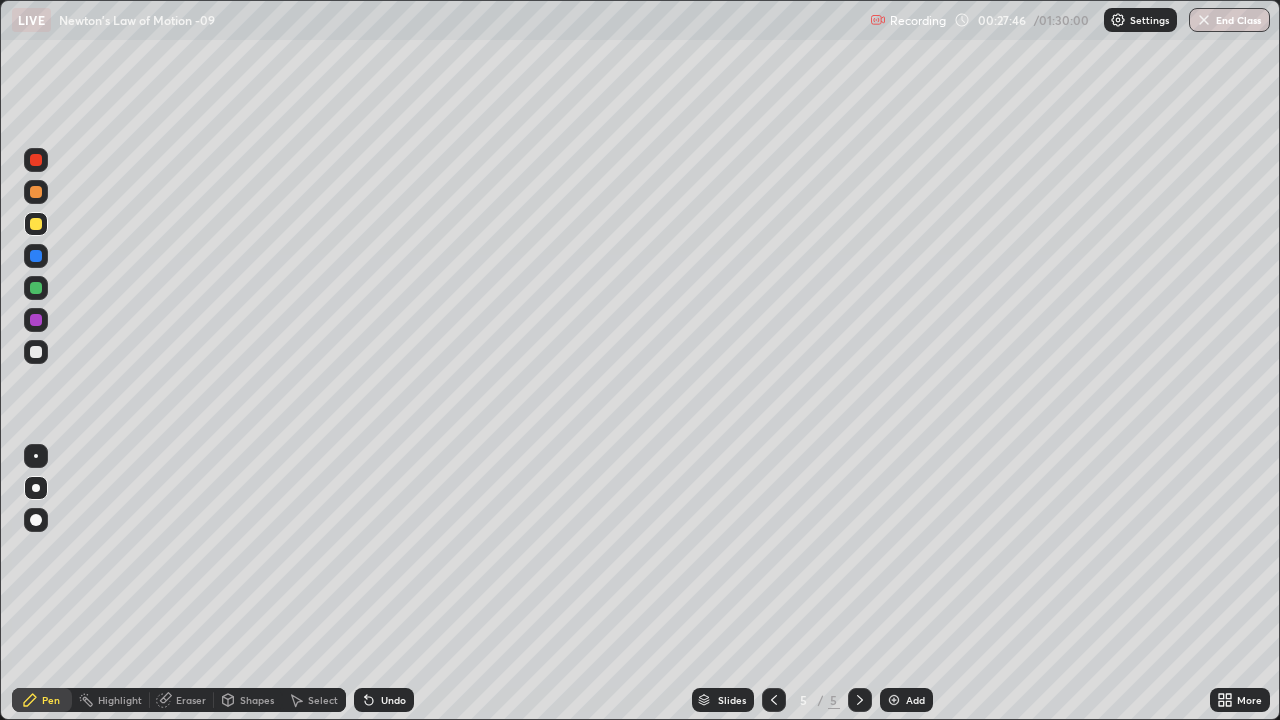 click at bounding box center (36, 256) 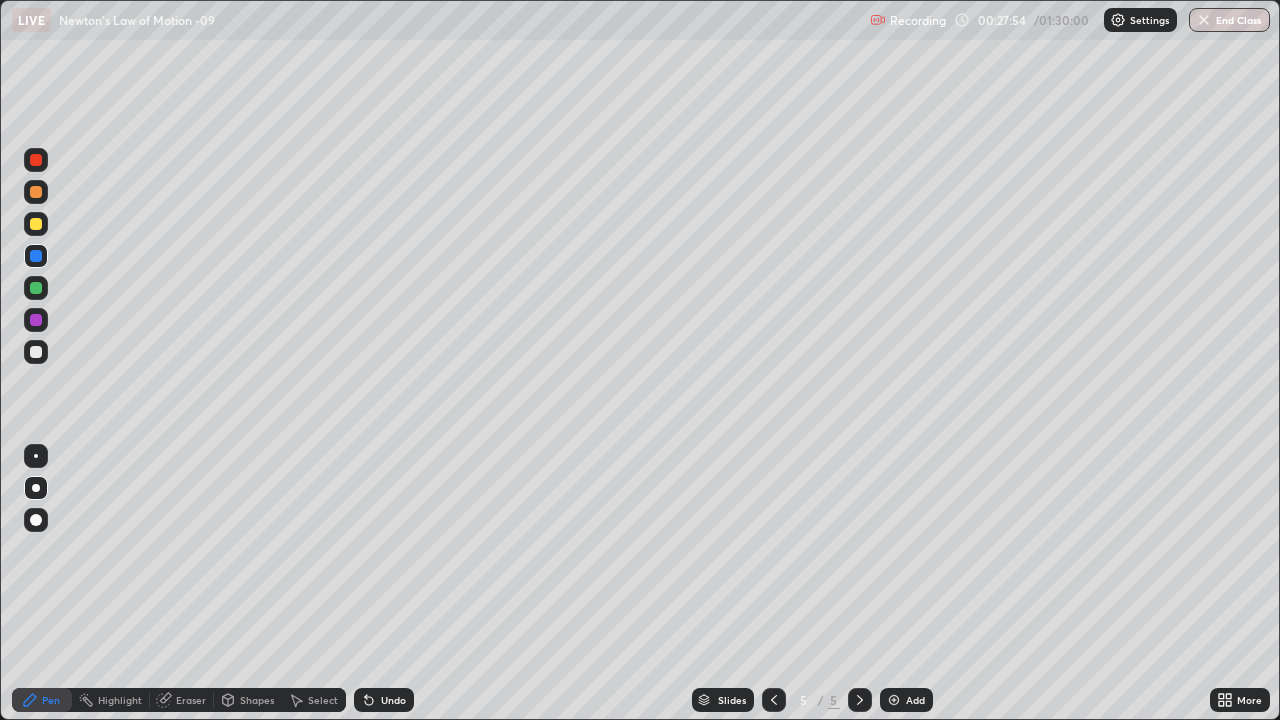 click at bounding box center [36, 352] 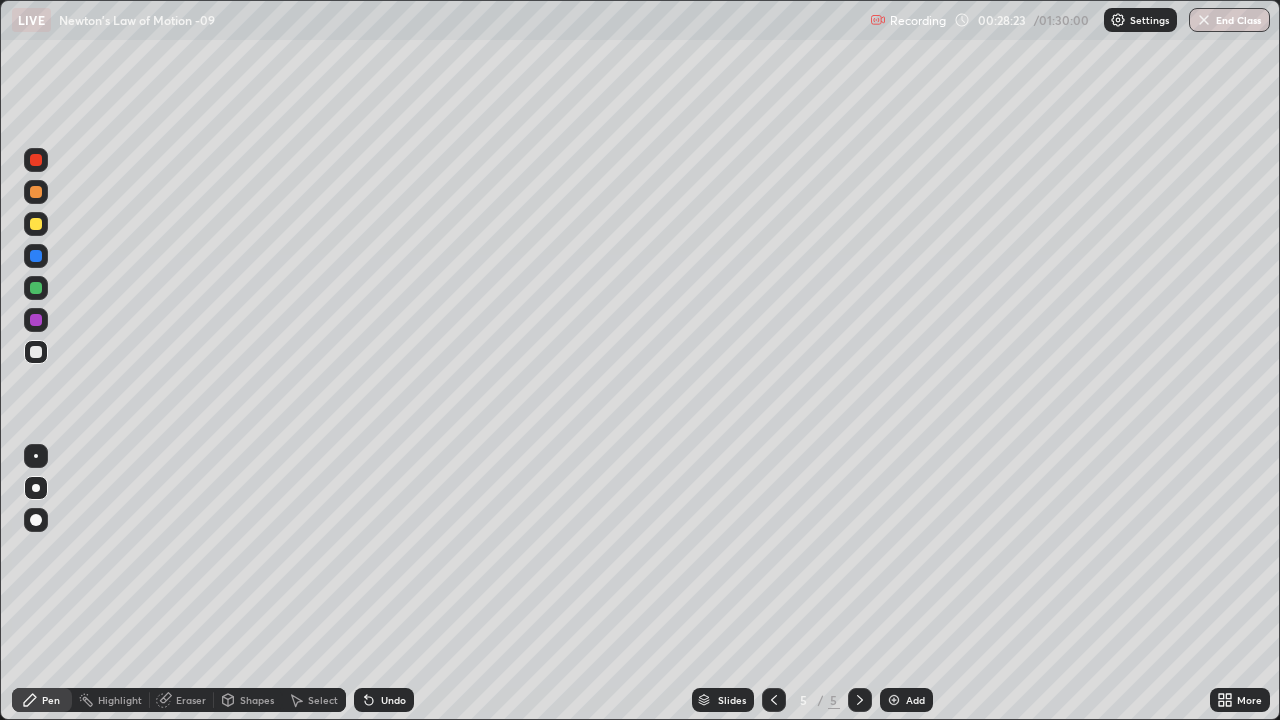 click at bounding box center (36, 224) 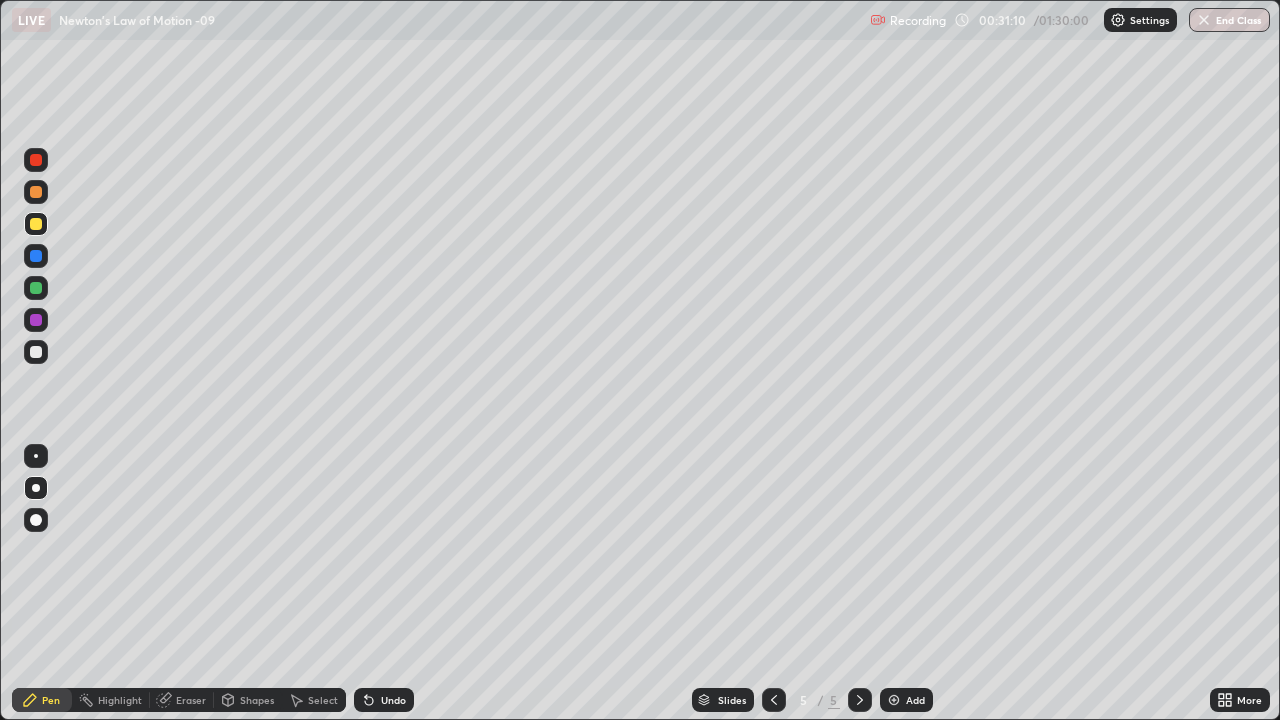 click on "Add" at bounding box center (906, 700) 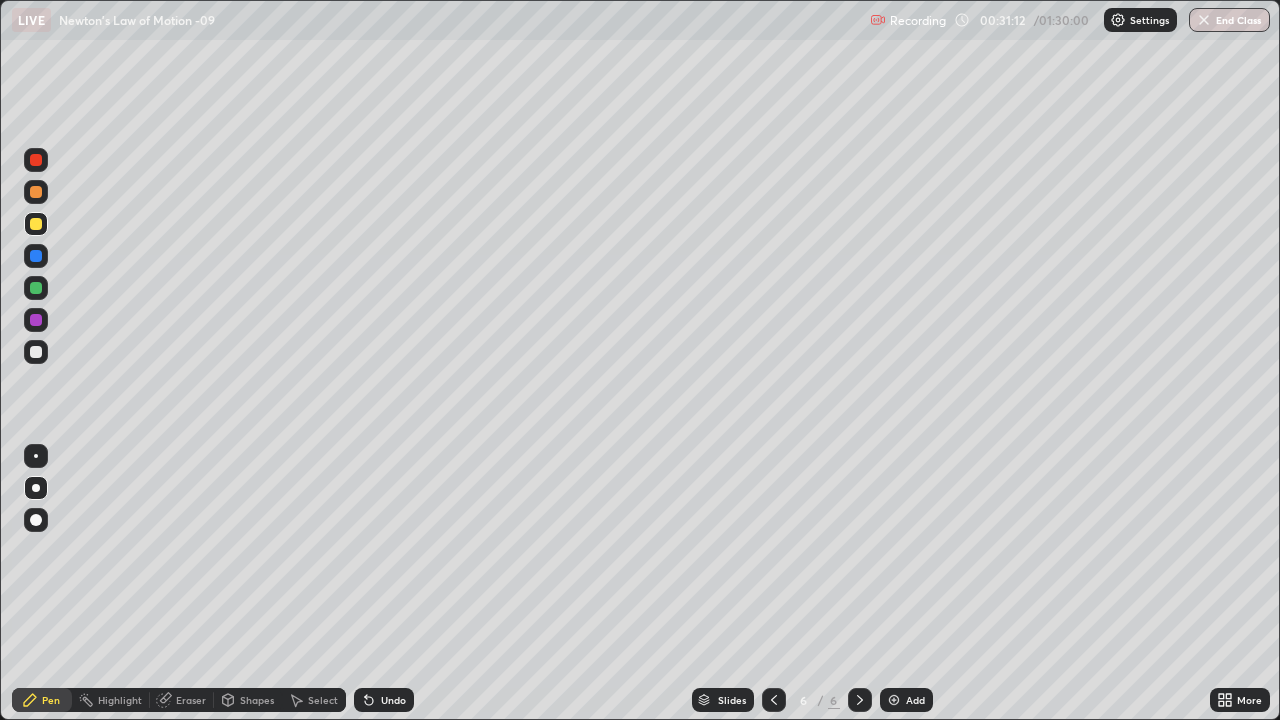 click at bounding box center [36, 160] 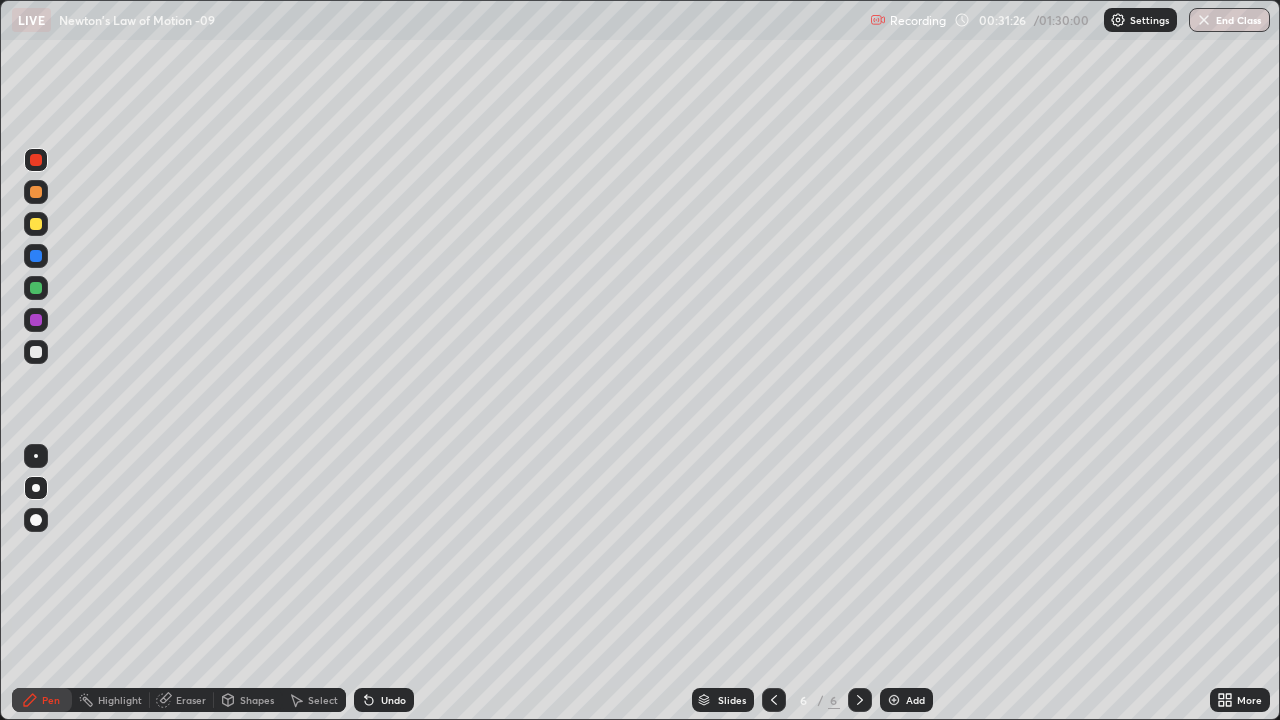 click at bounding box center [36, 224] 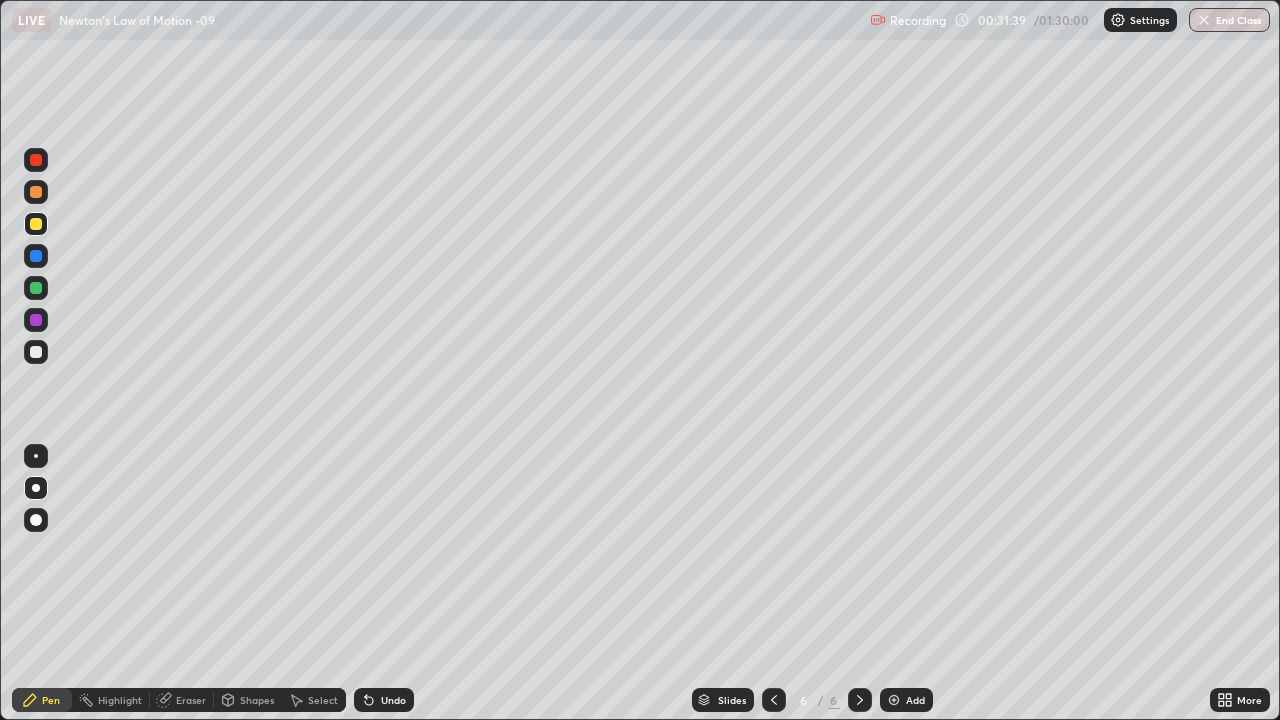 click at bounding box center [36, 352] 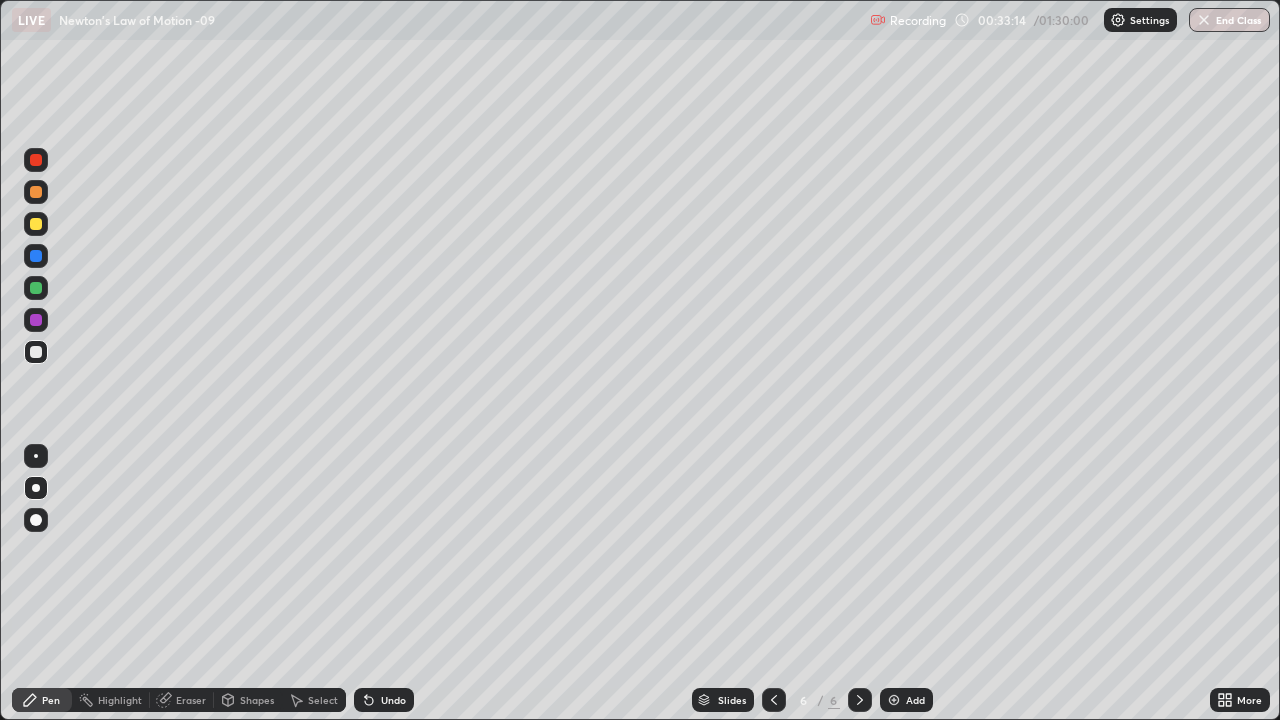 click at bounding box center [36, 256] 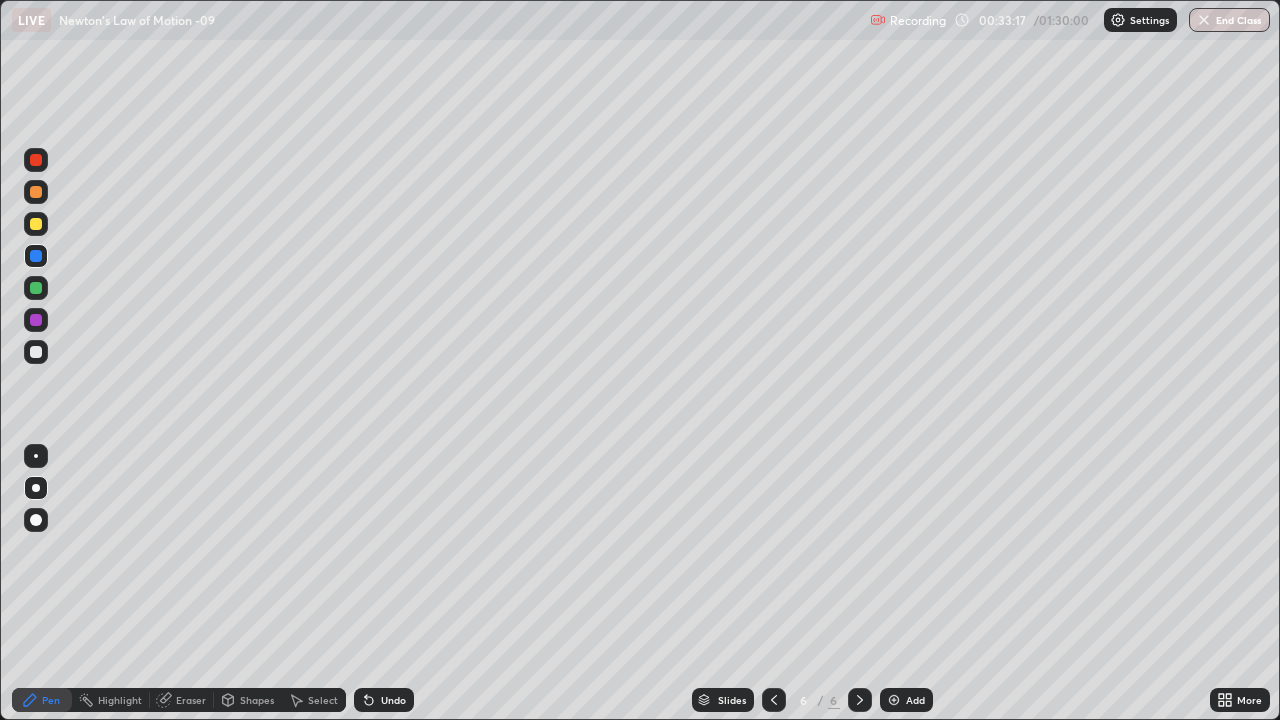 click at bounding box center [36, 224] 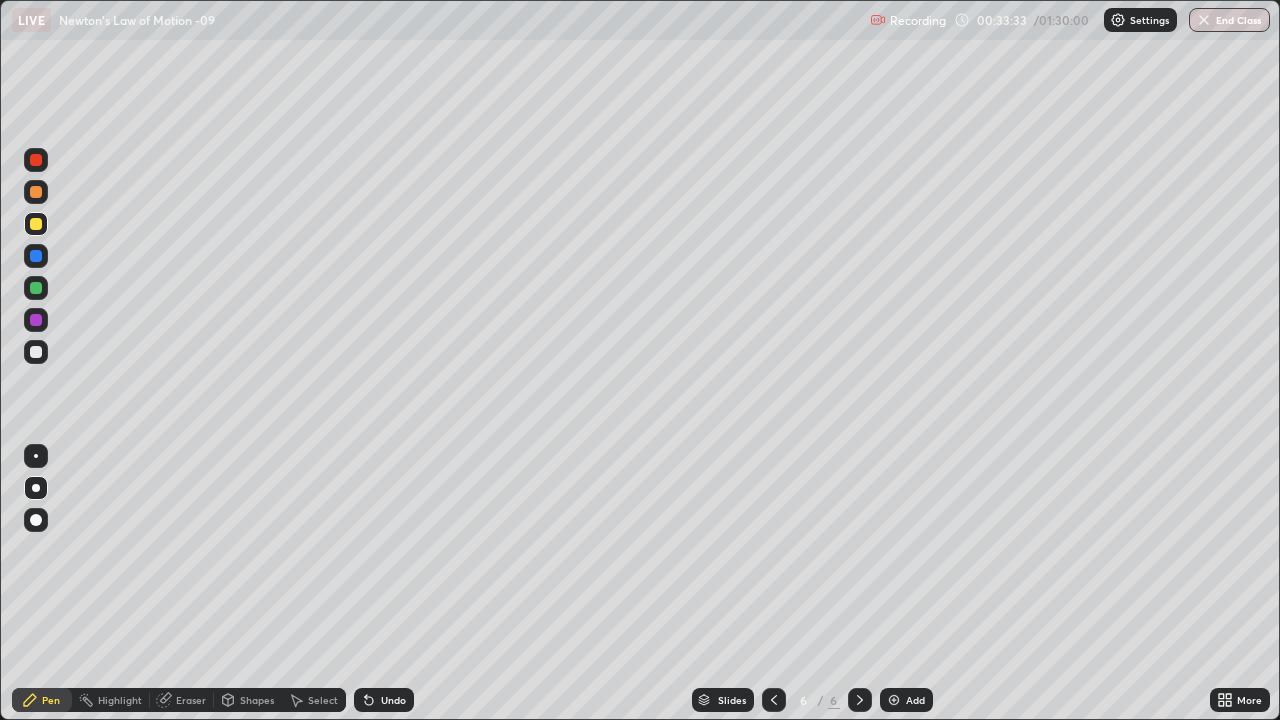click at bounding box center (36, 352) 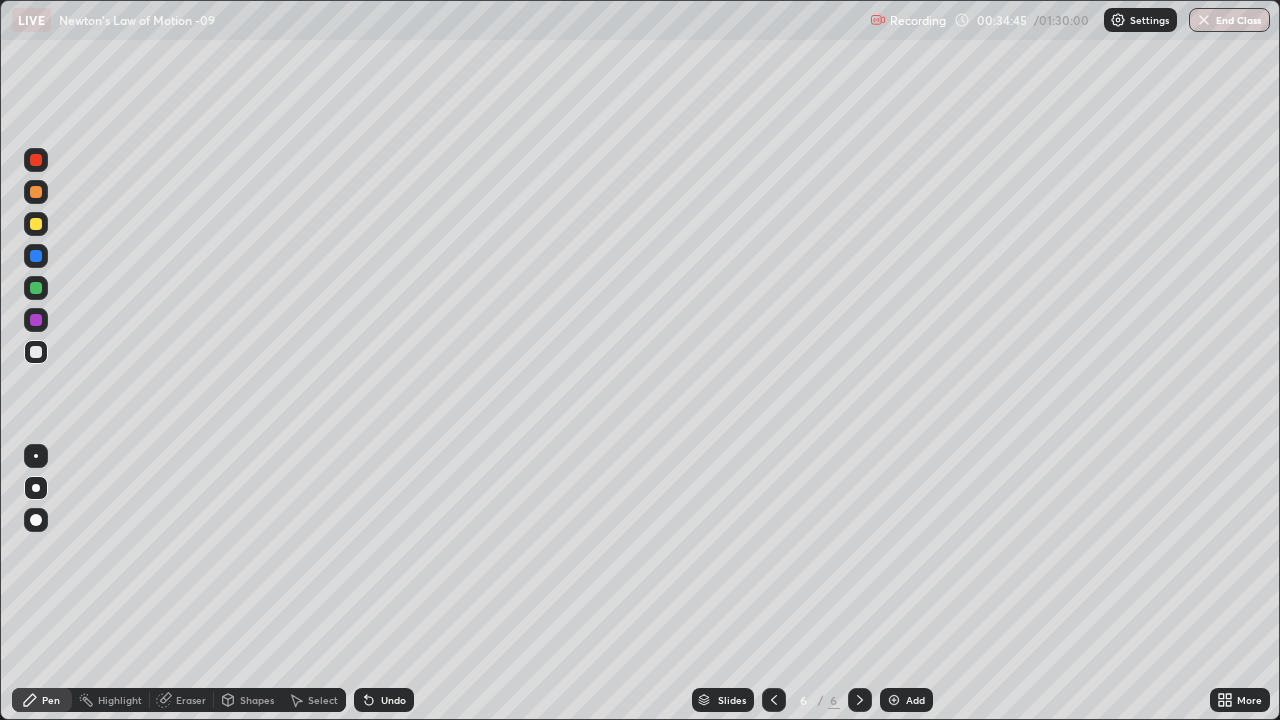 click at bounding box center (36, 224) 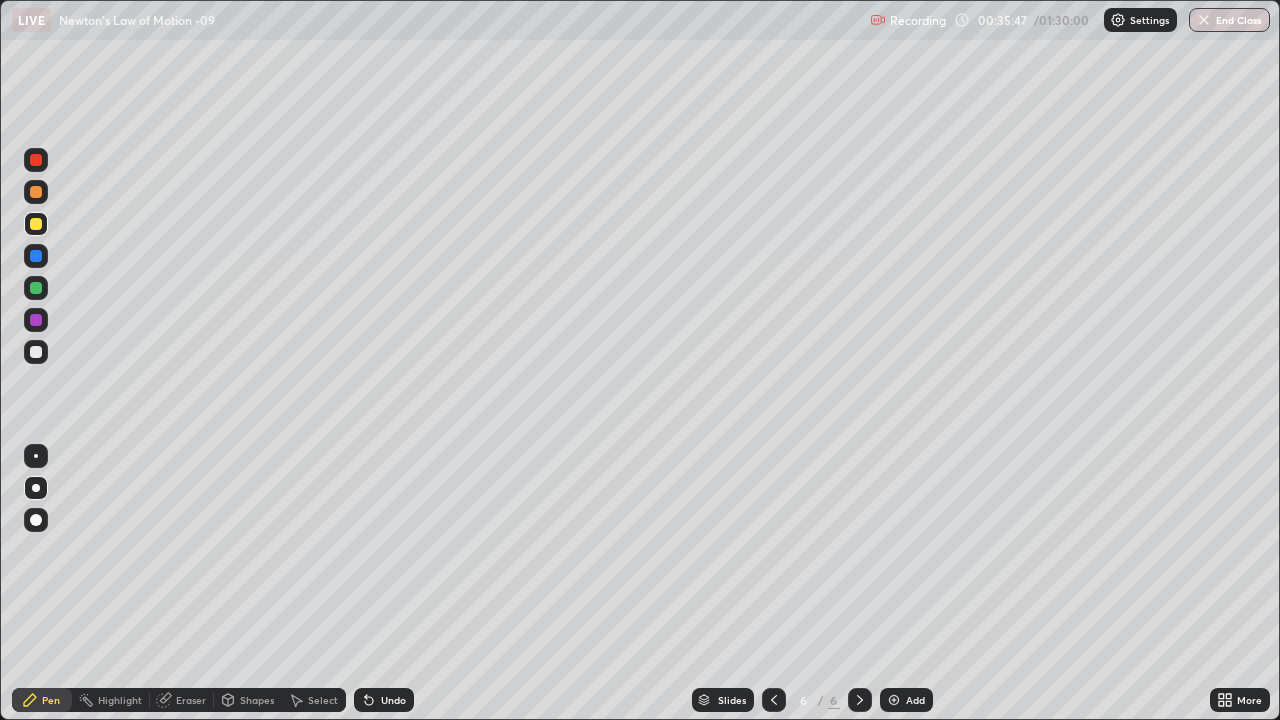 click on "Add" at bounding box center (906, 700) 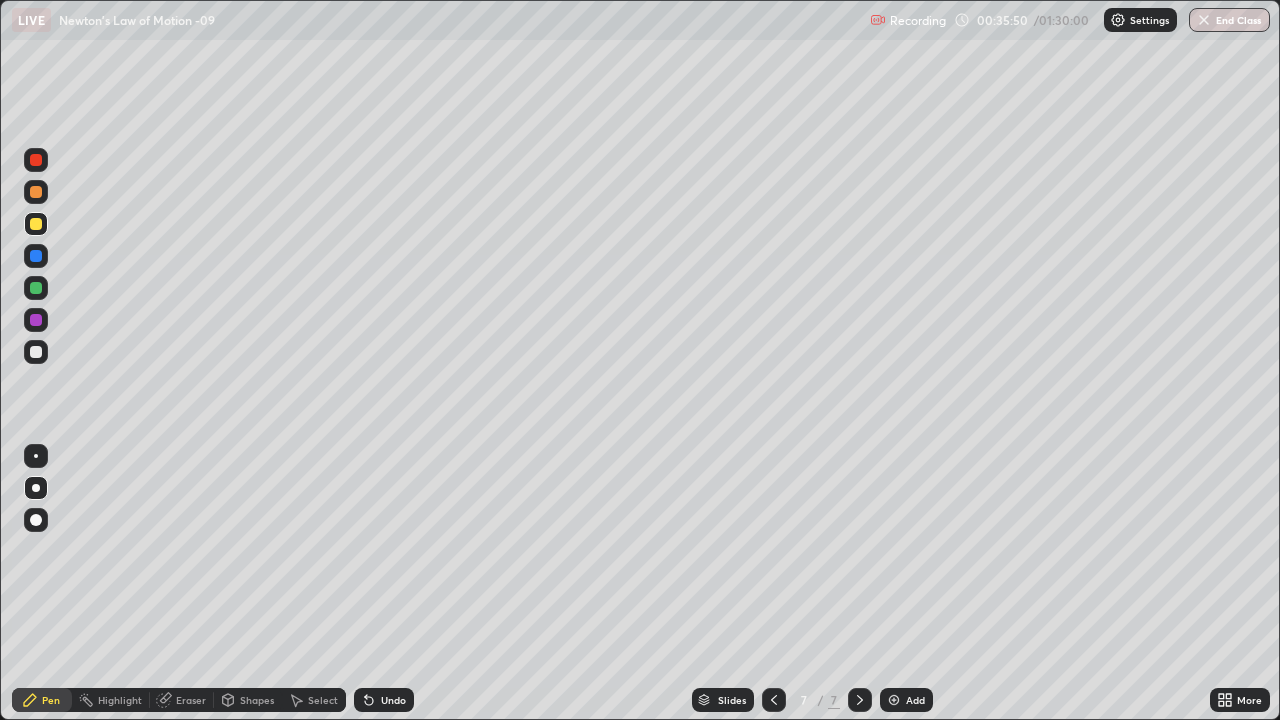 click at bounding box center (36, 352) 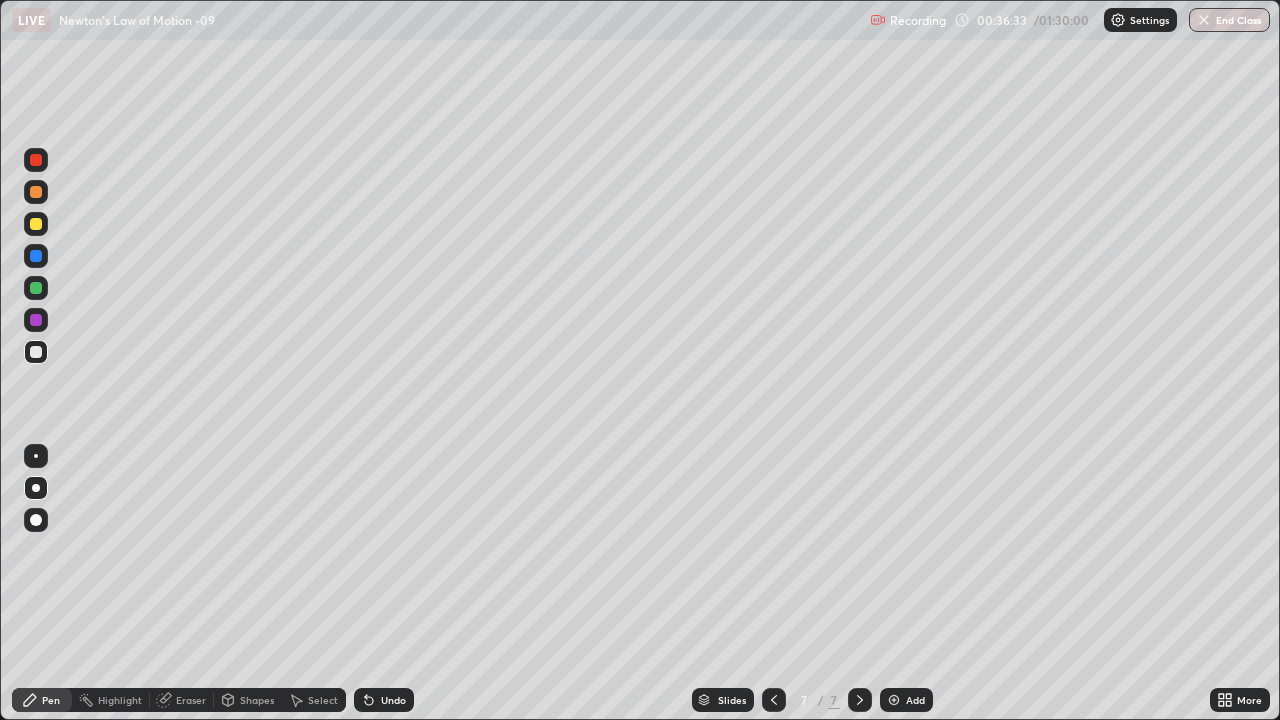 click at bounding box center (36, 224) 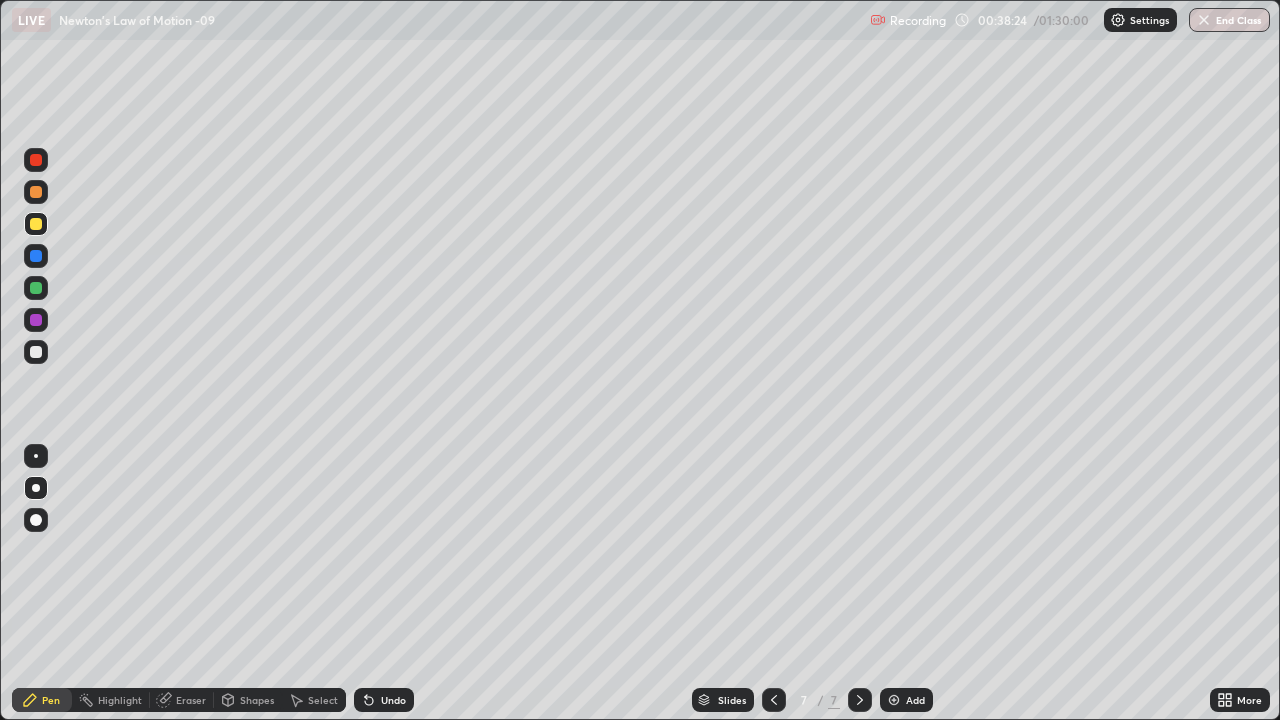 click at bounding box center [36, 352] 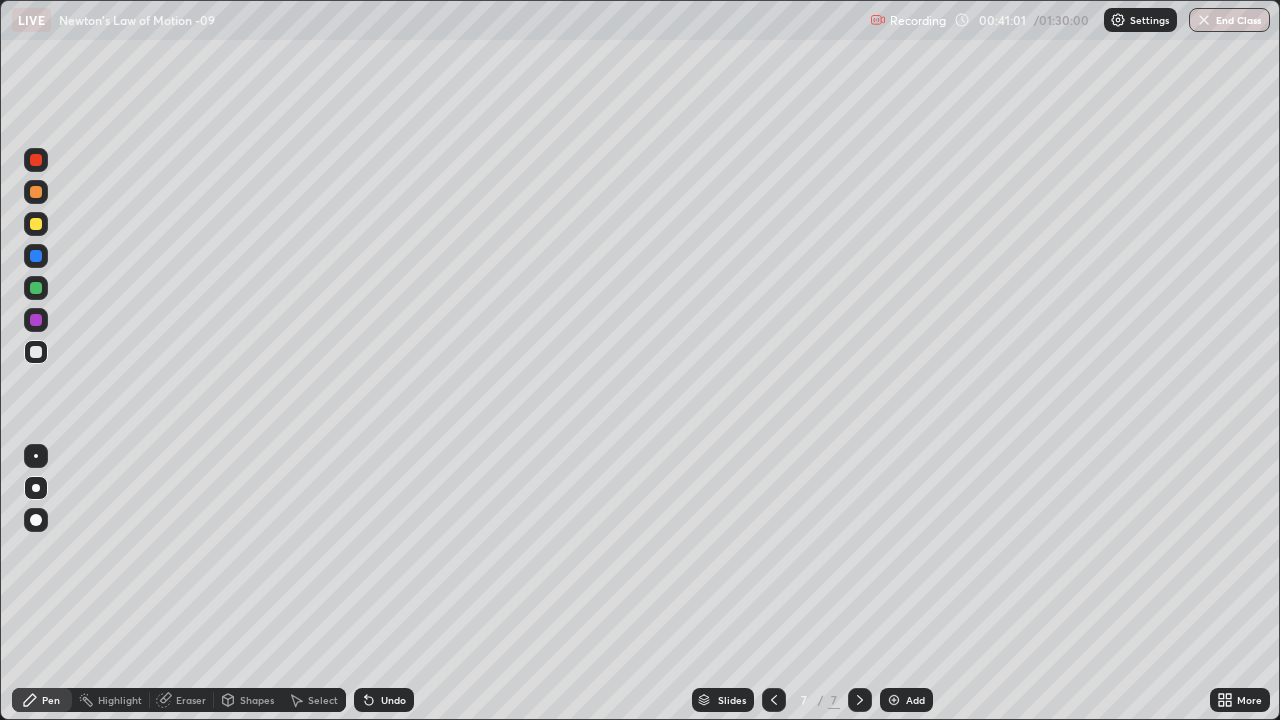 click 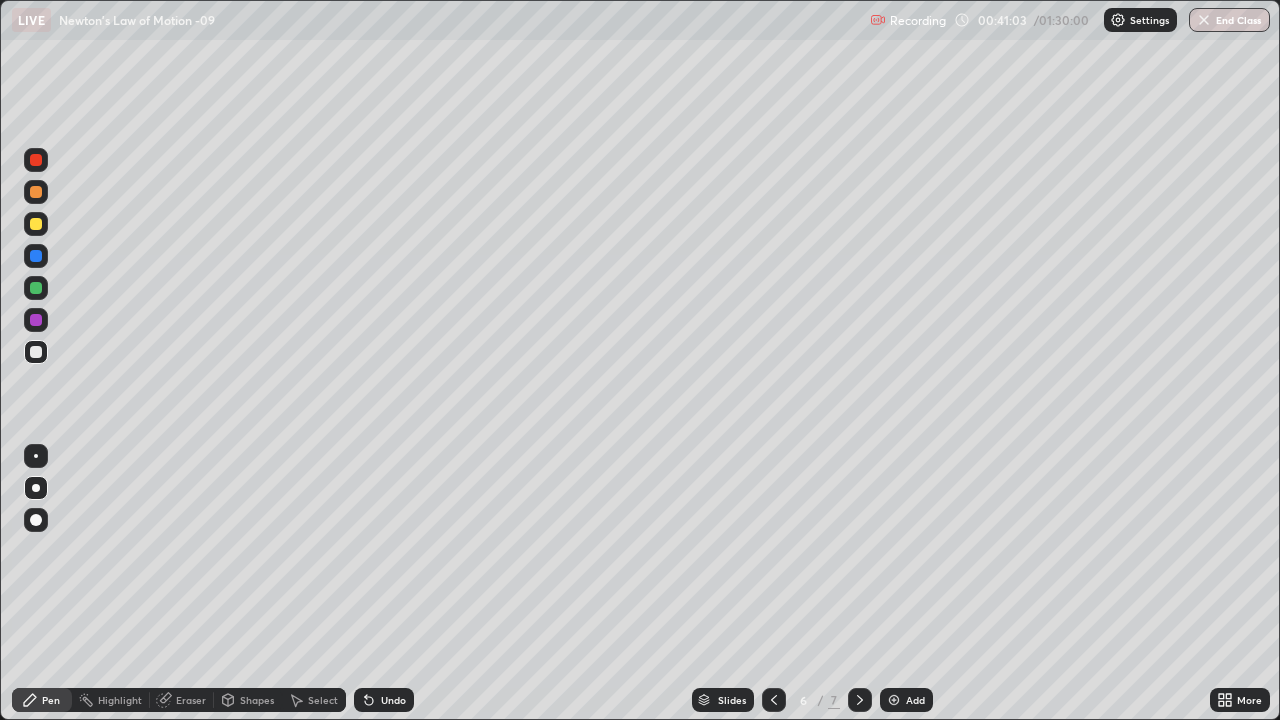 click 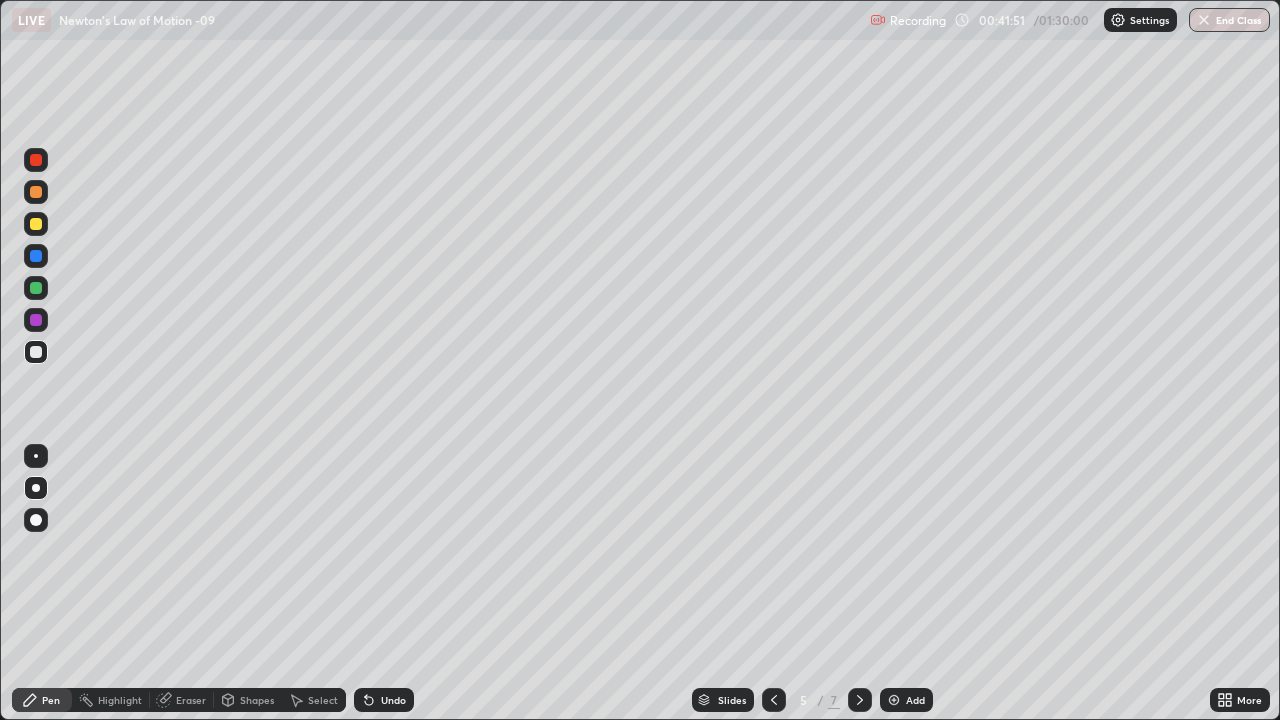 click 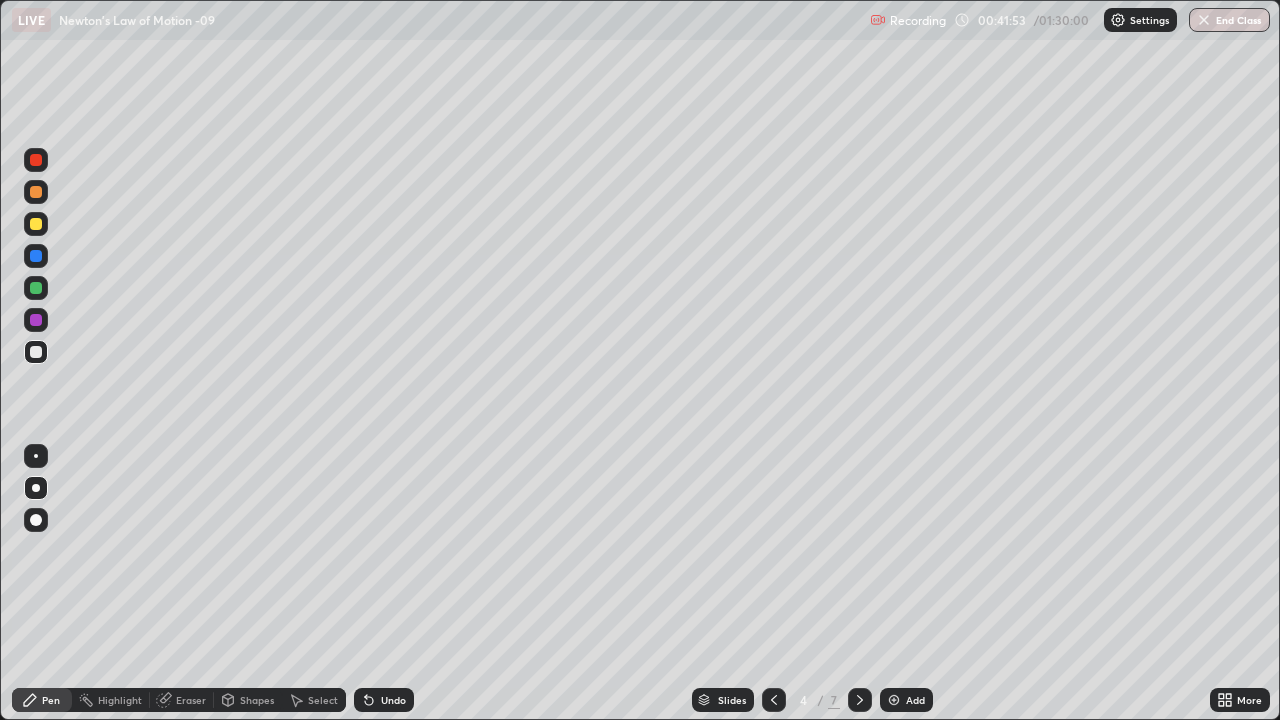 click 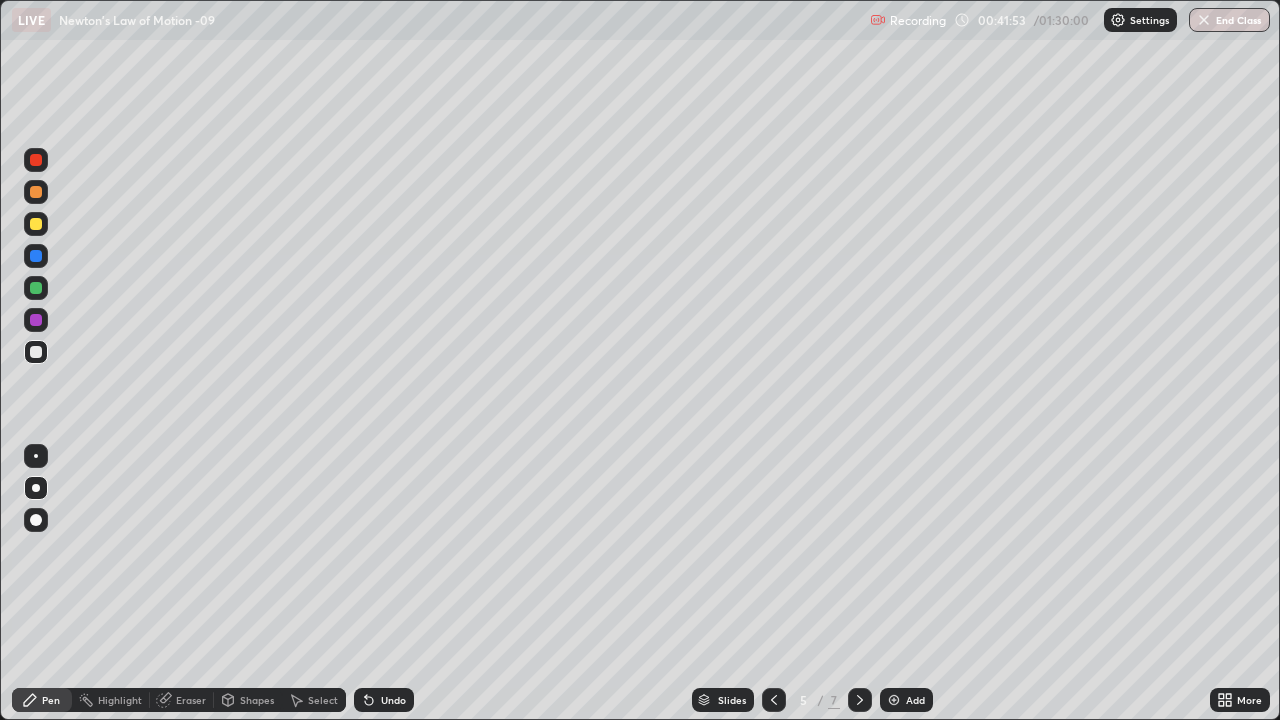 click 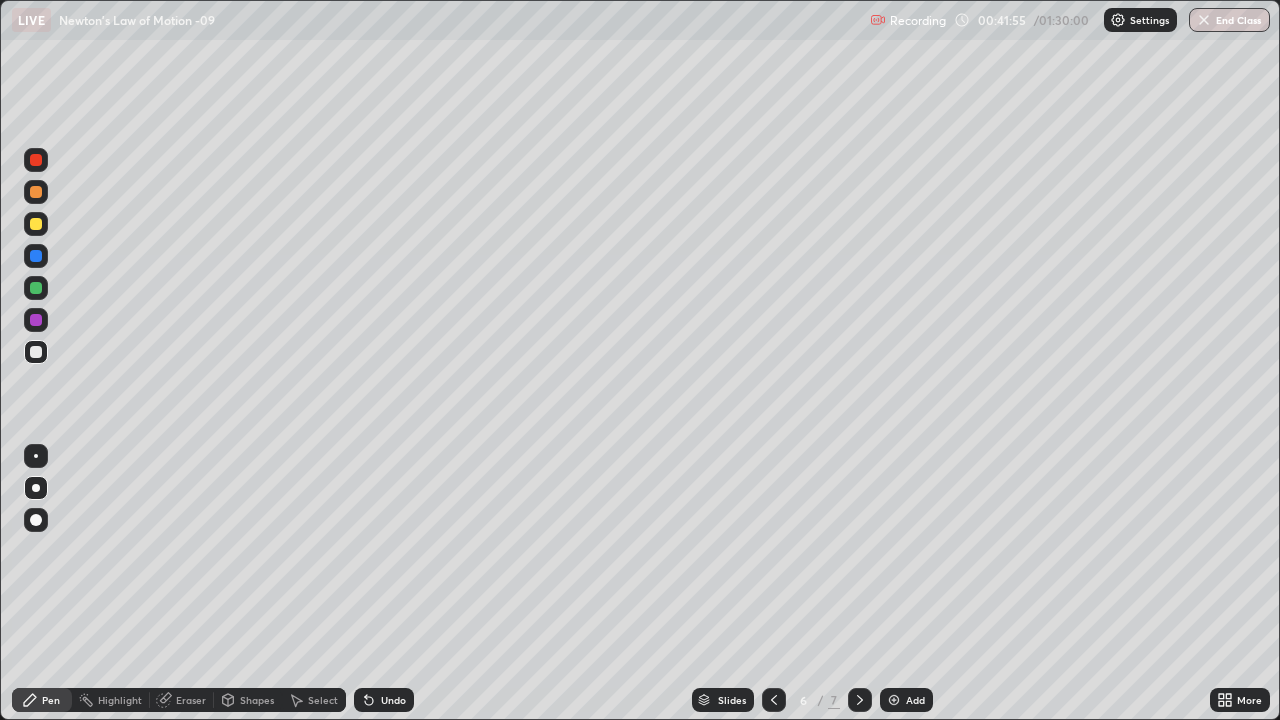 click 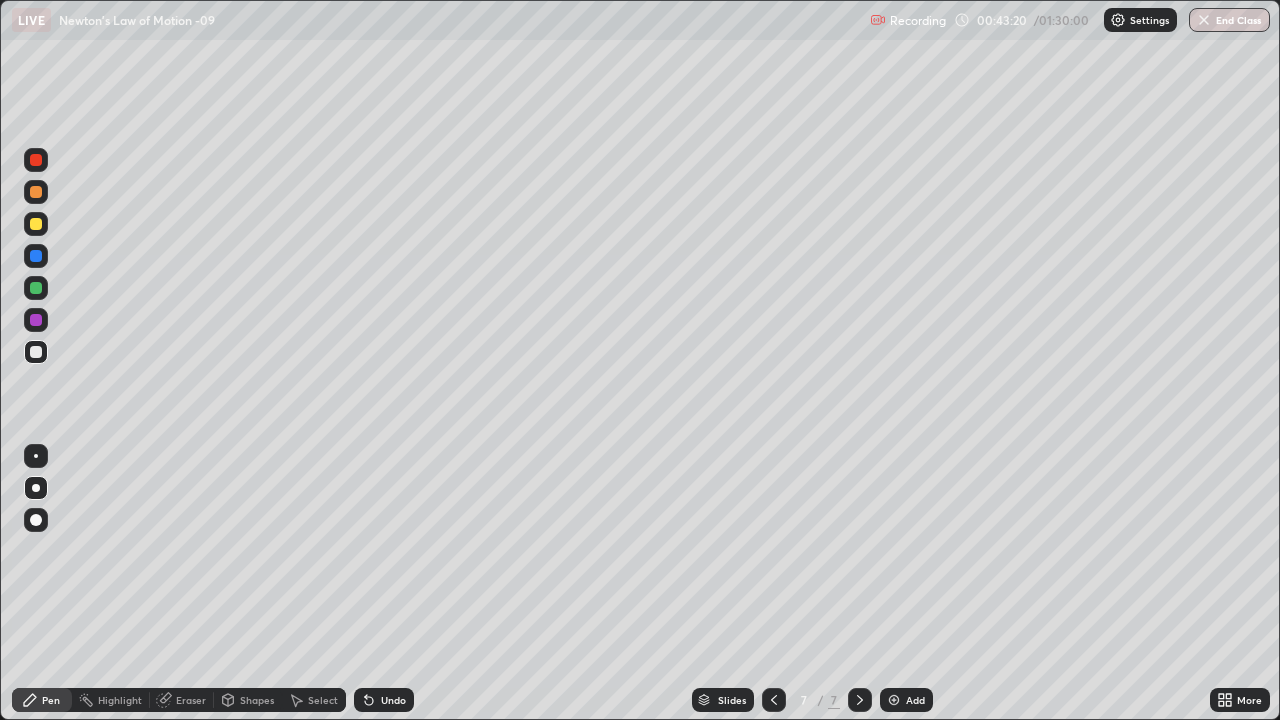 click on "Select" at bounding box center (323, 700) 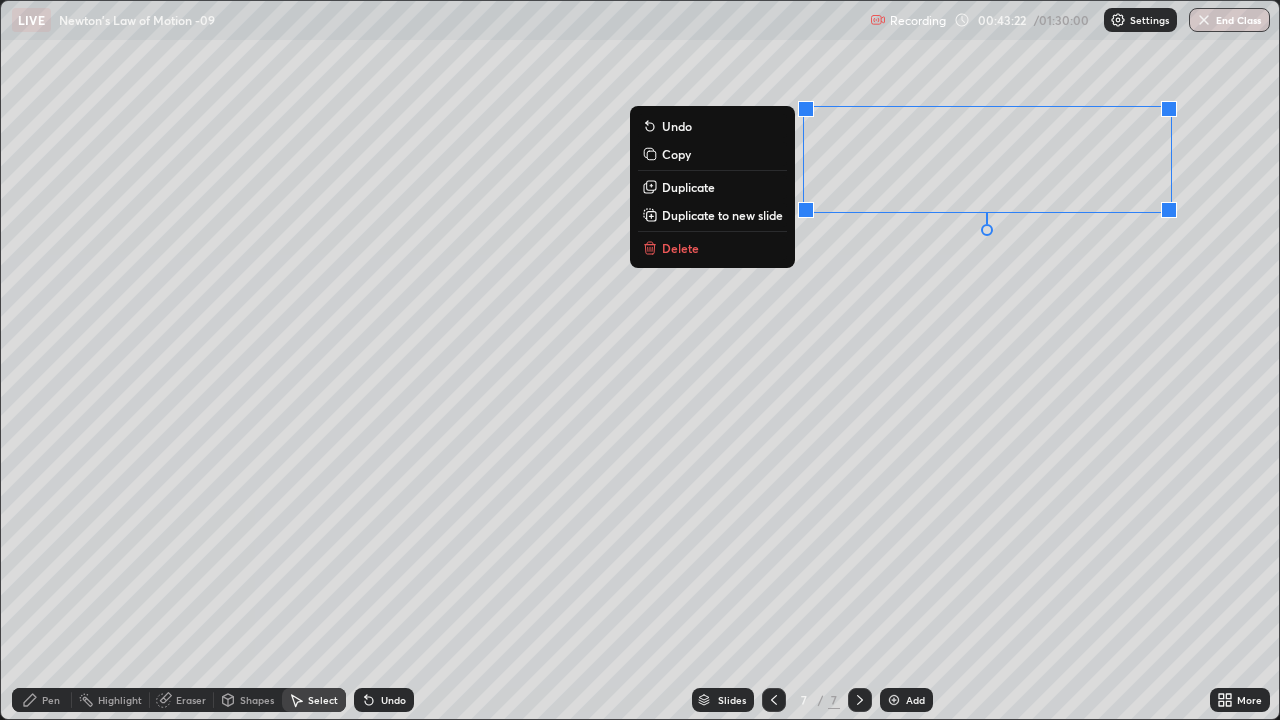 click on "Delete" at bounding box center [712, 248] 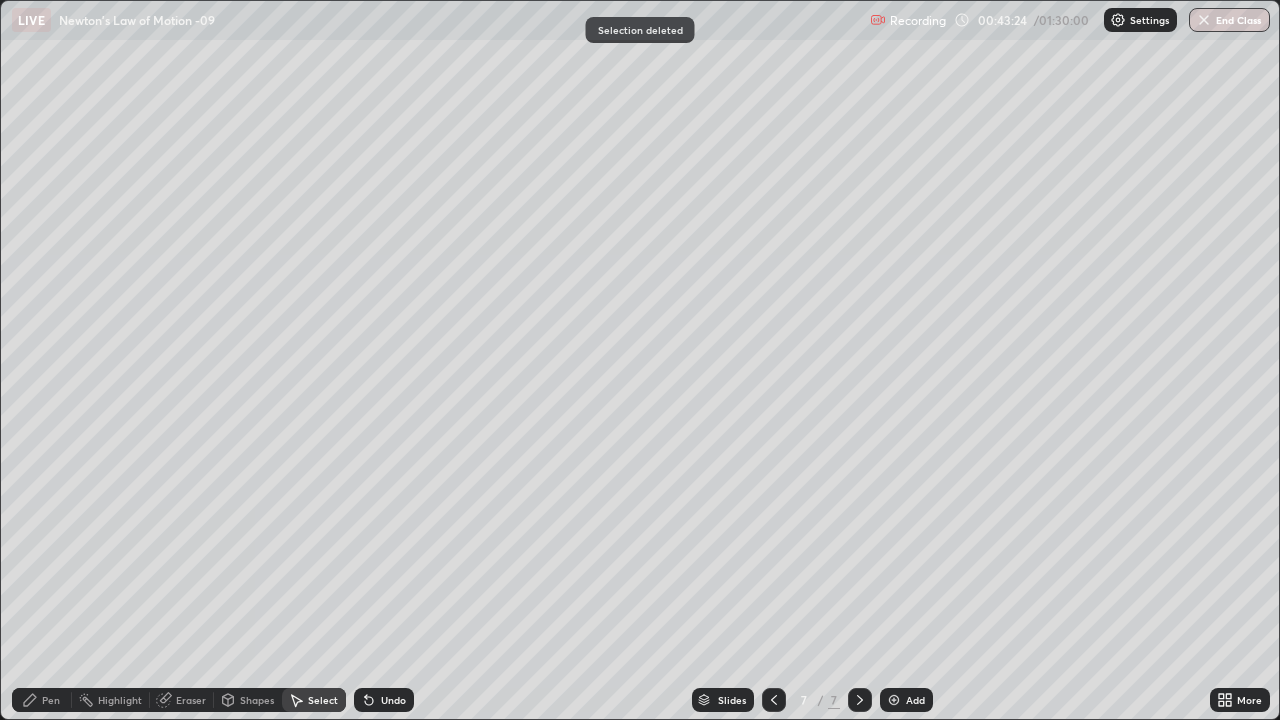 click on "Pen" at bounding box center (42, 700) 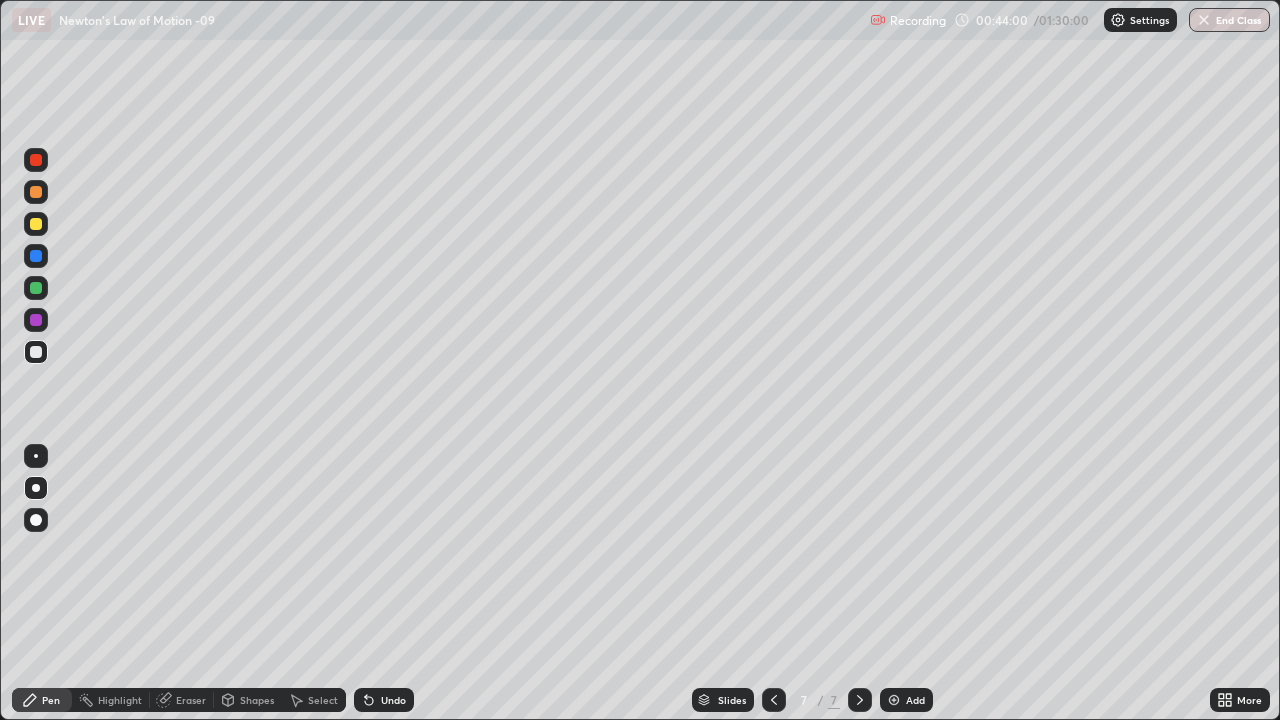 click at bounding box center (36, 160) 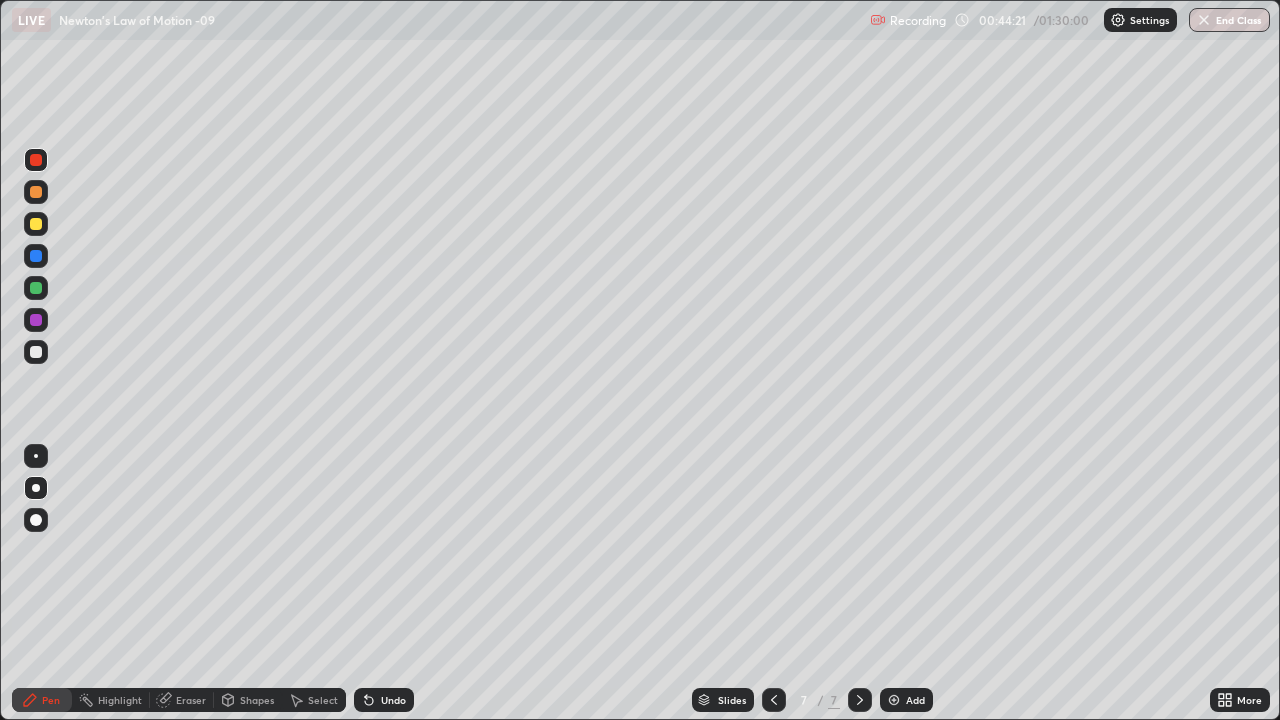 click at bounding box center [36, 352] 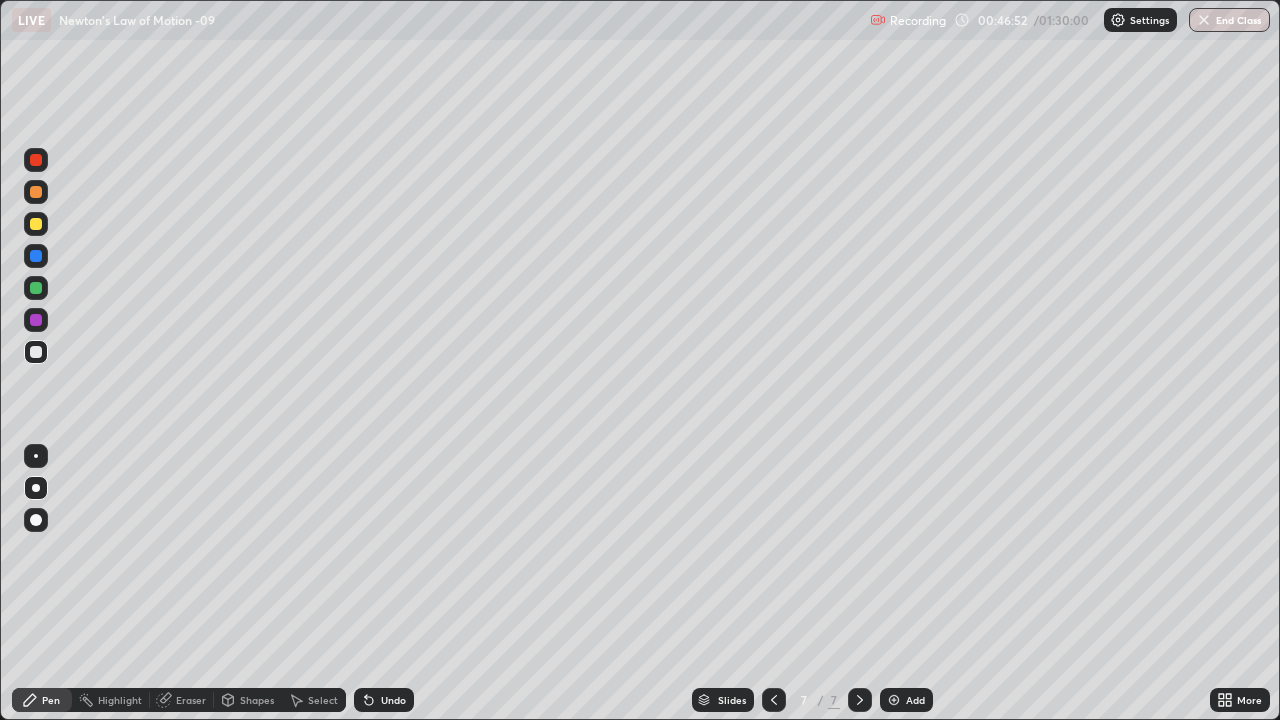 click on "Add" at bounding box center (915, 700) 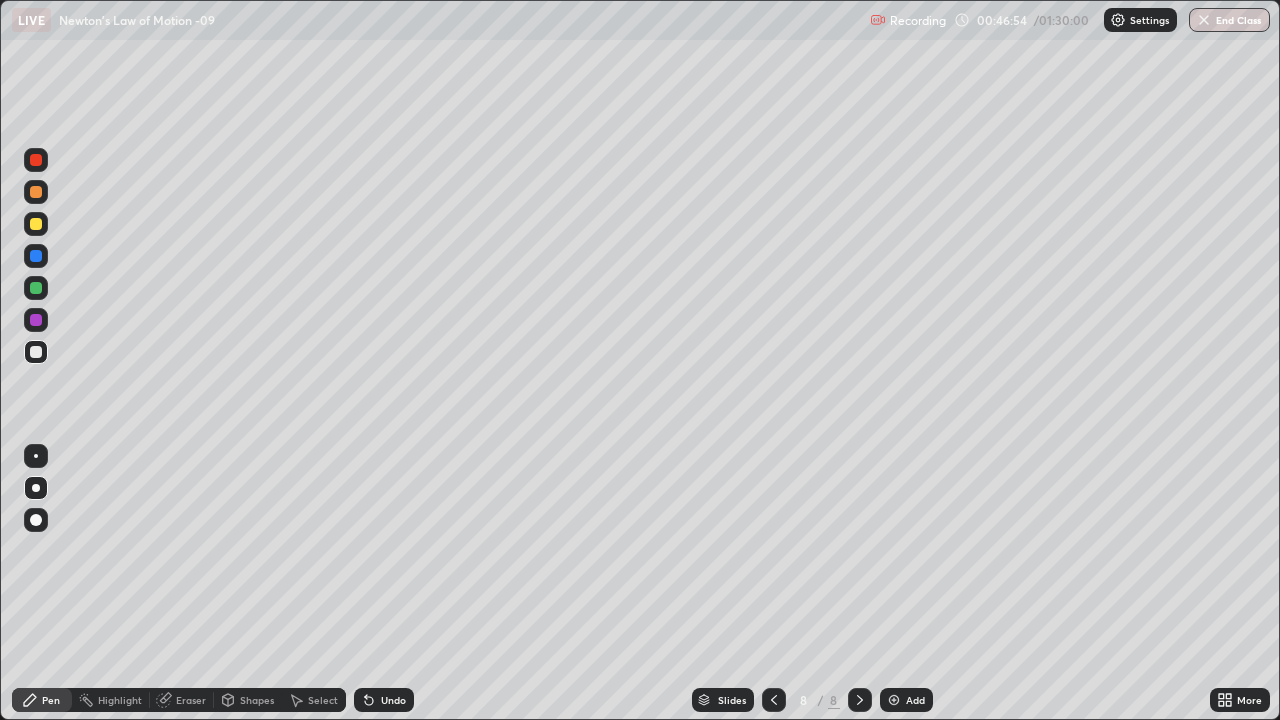 click at bounding box center (36, 352) 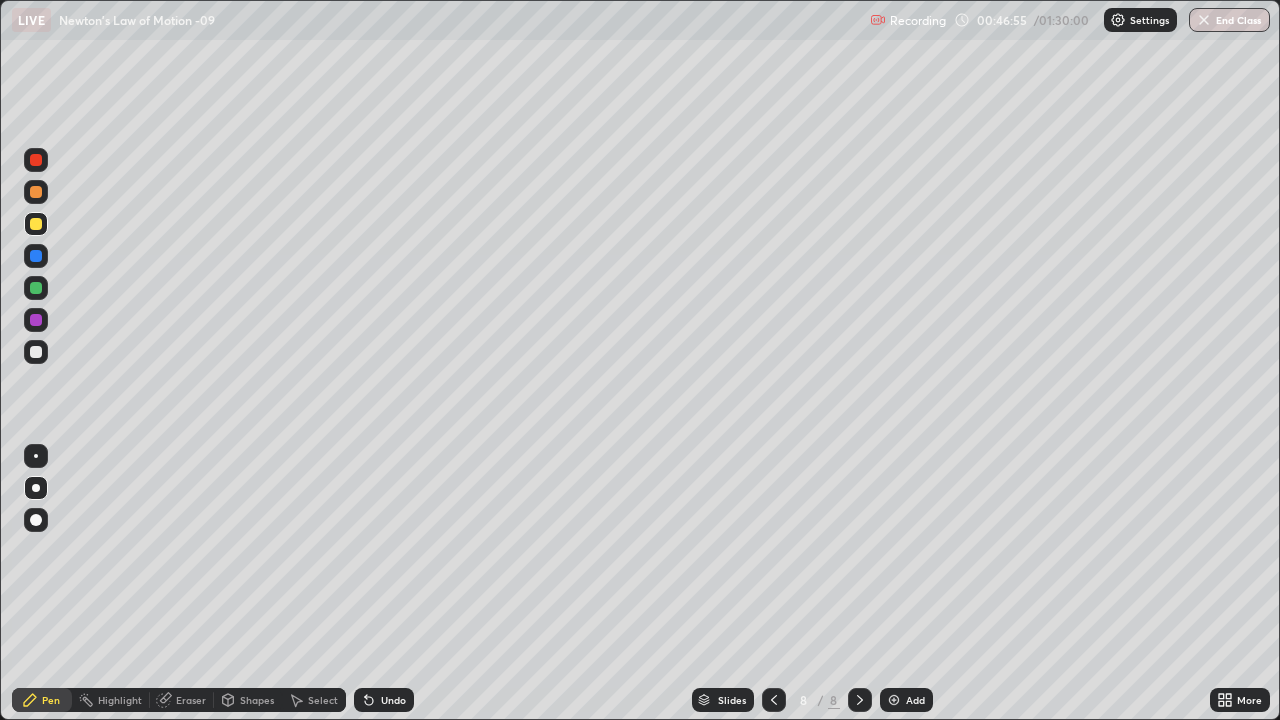 click on "Shapes" at bounding box center [248, 700] 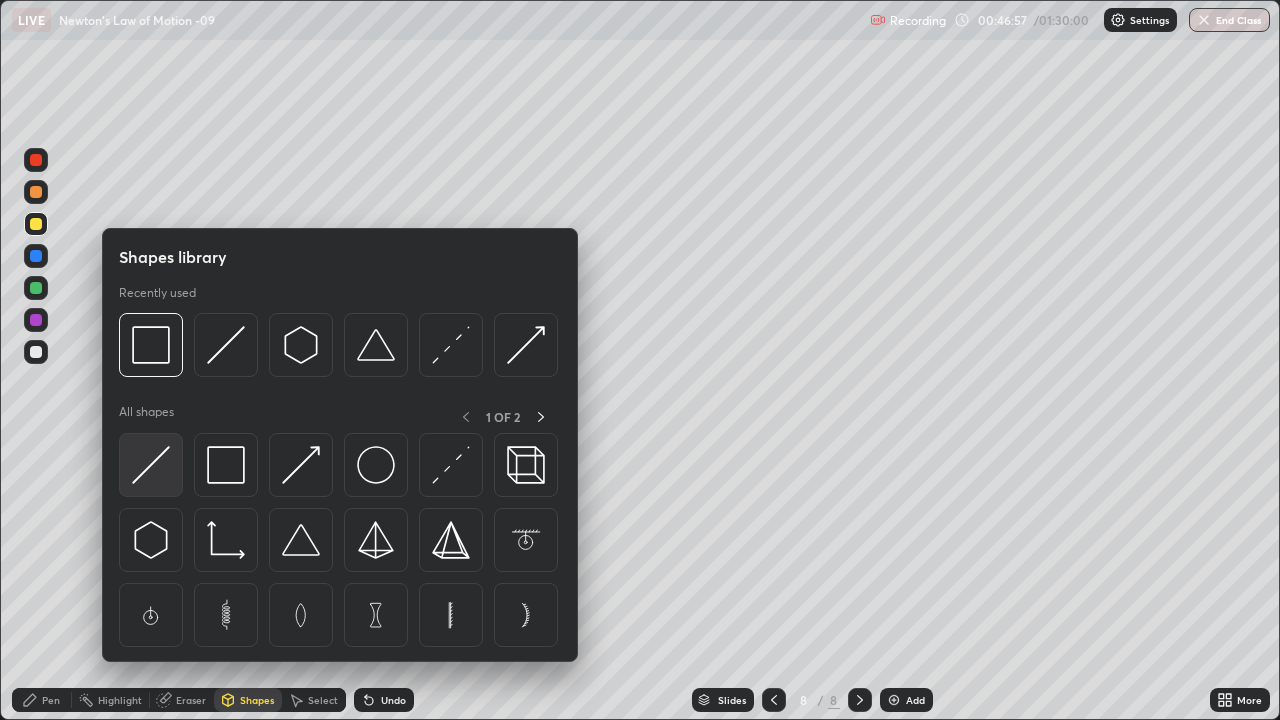 click at bounding box center (151, 465) 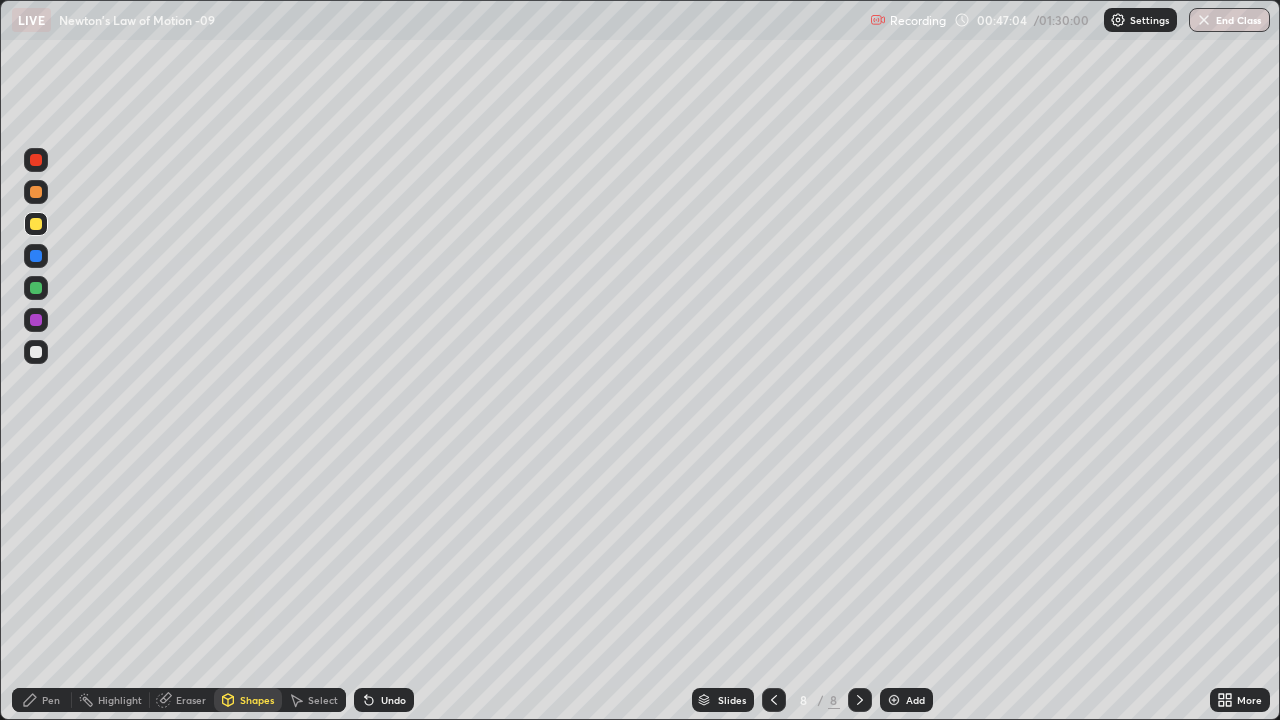 click on "Pen" at bounding box center [51, 700] 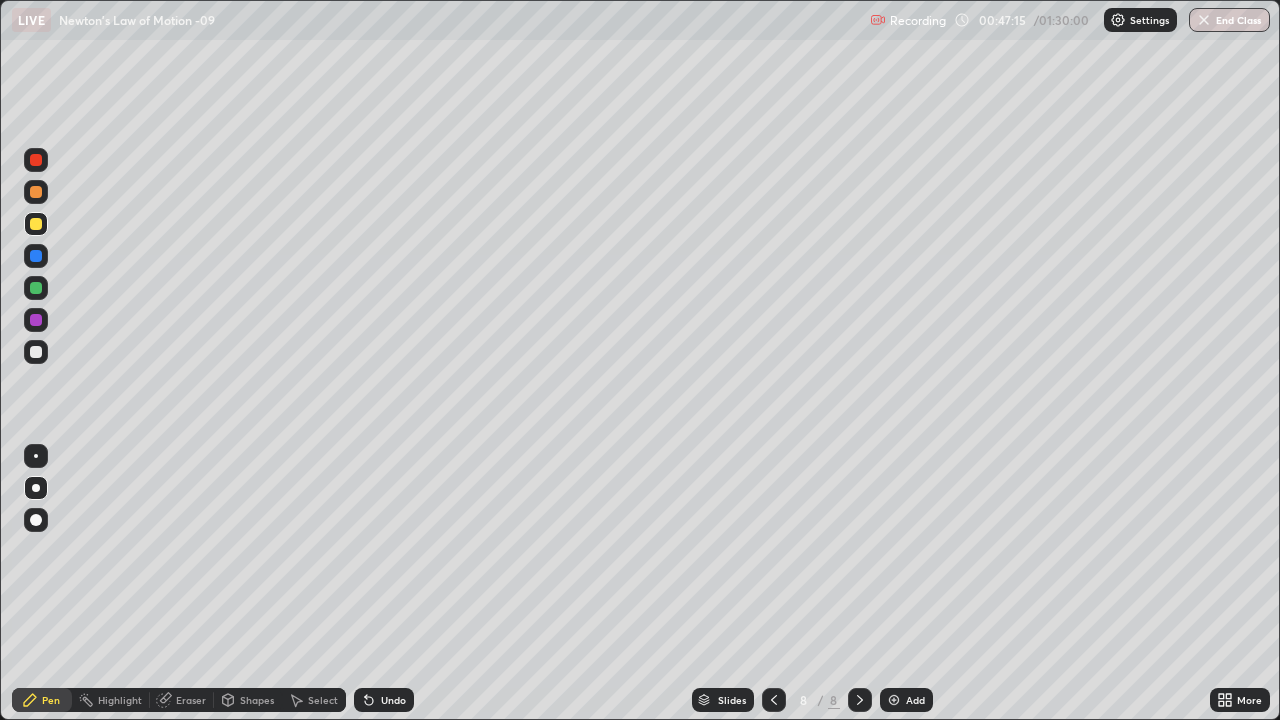 click 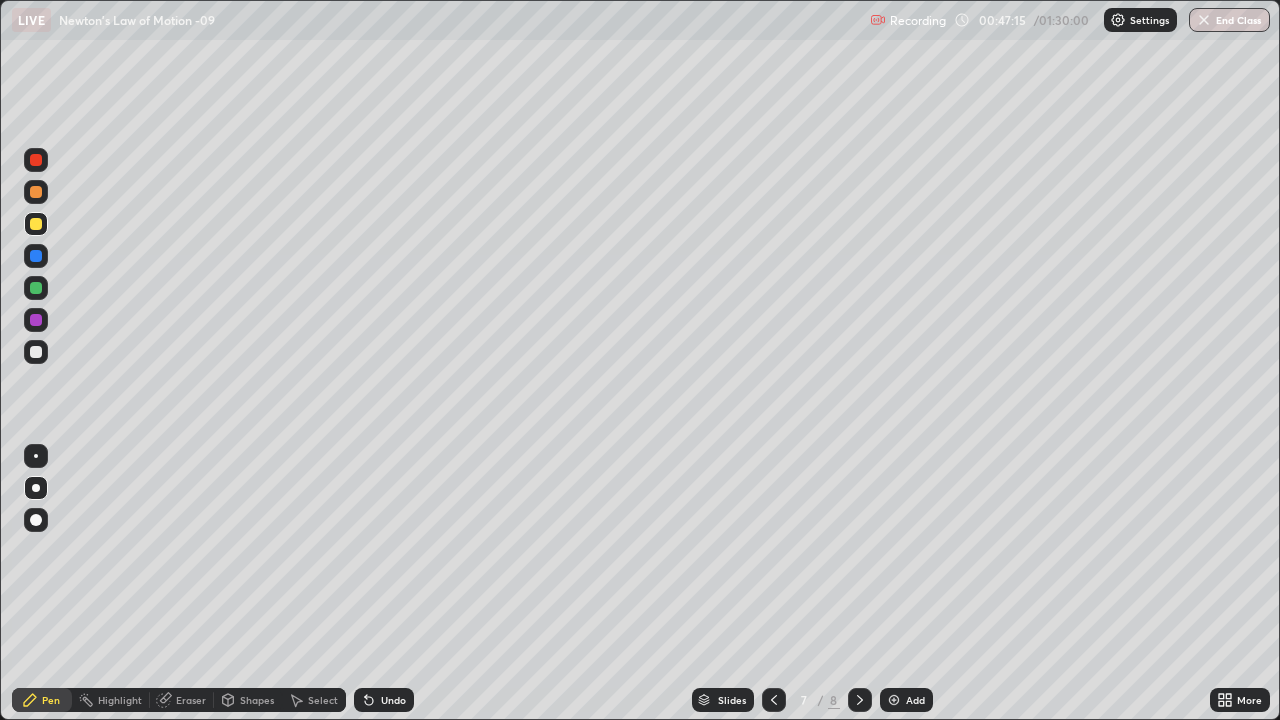 click at bounding box center [774, 700] 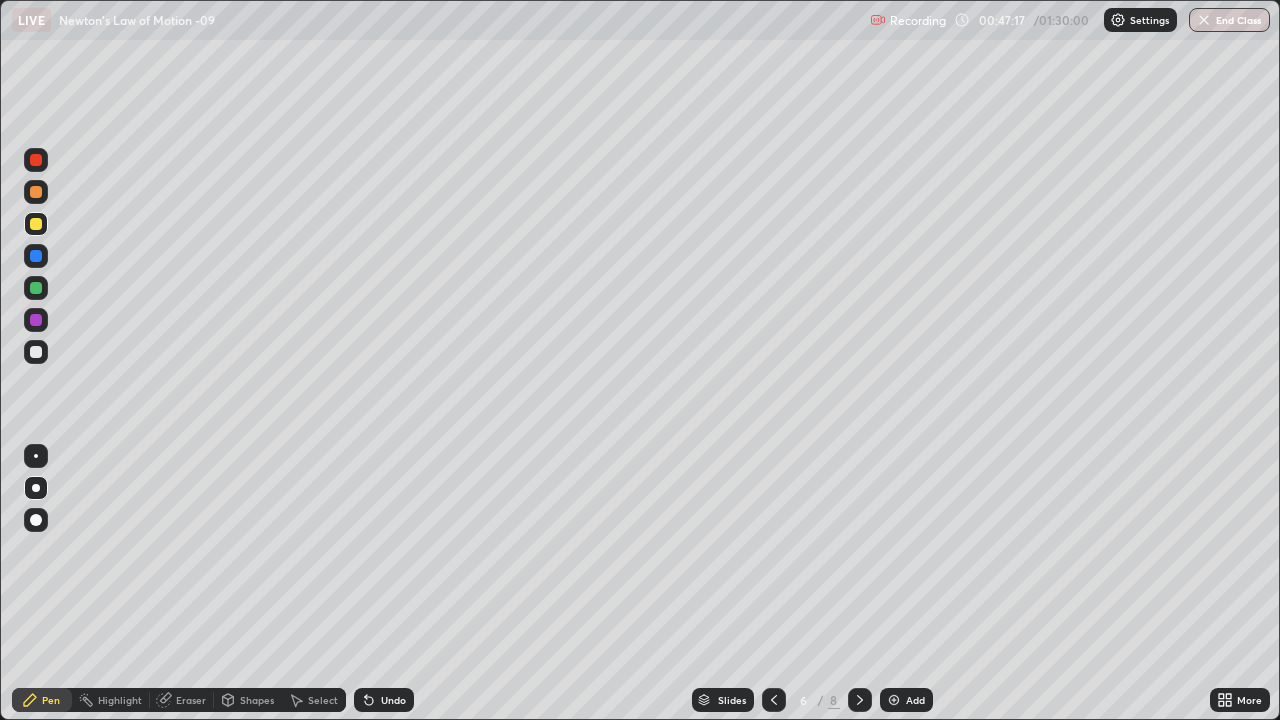click 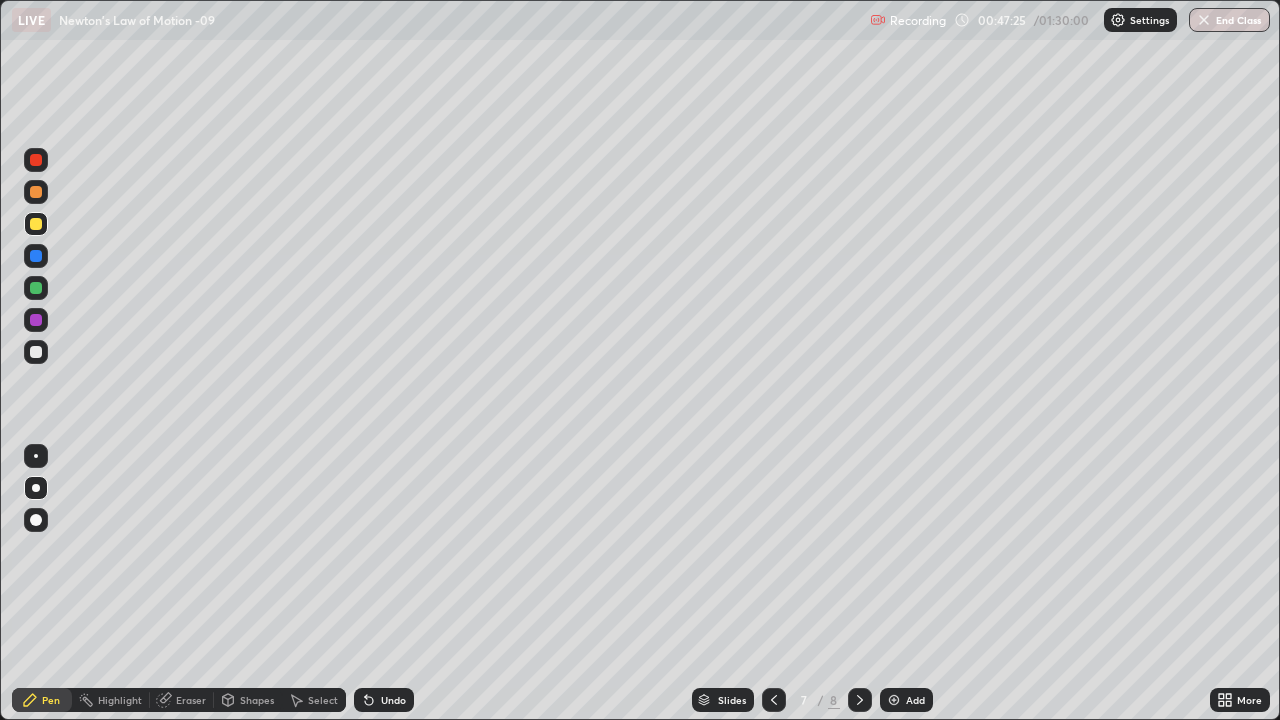 click 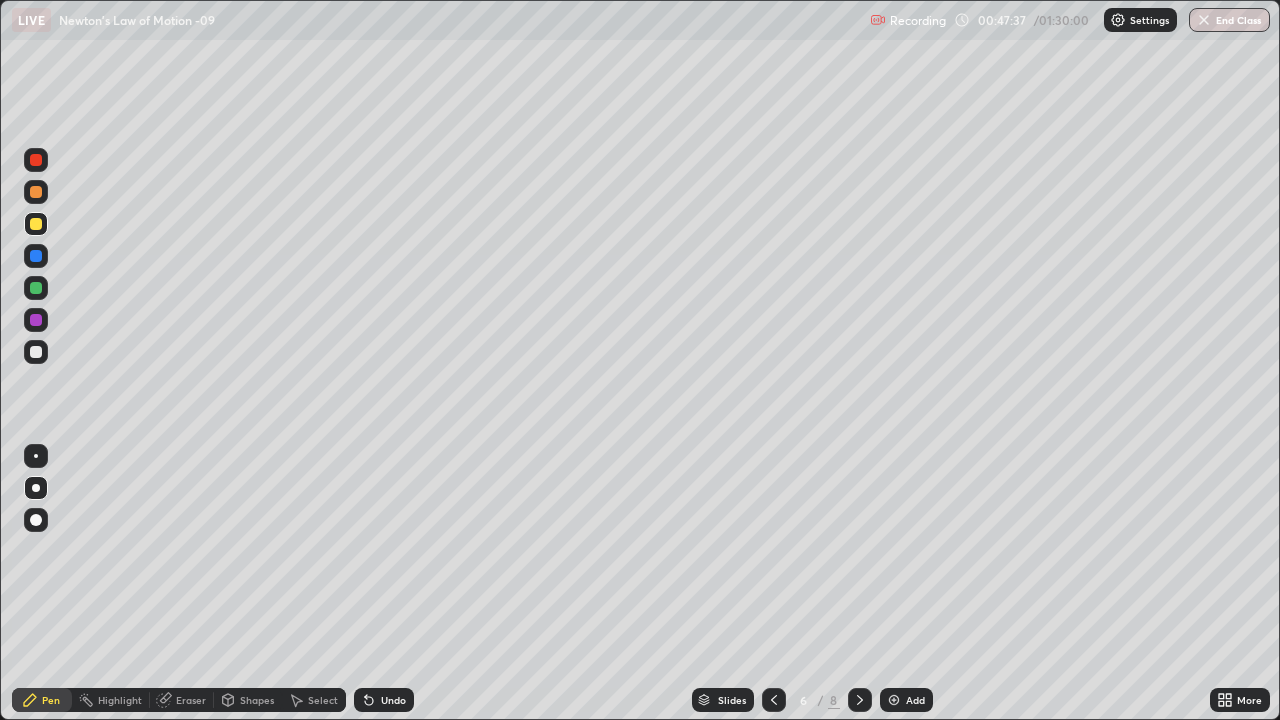 click 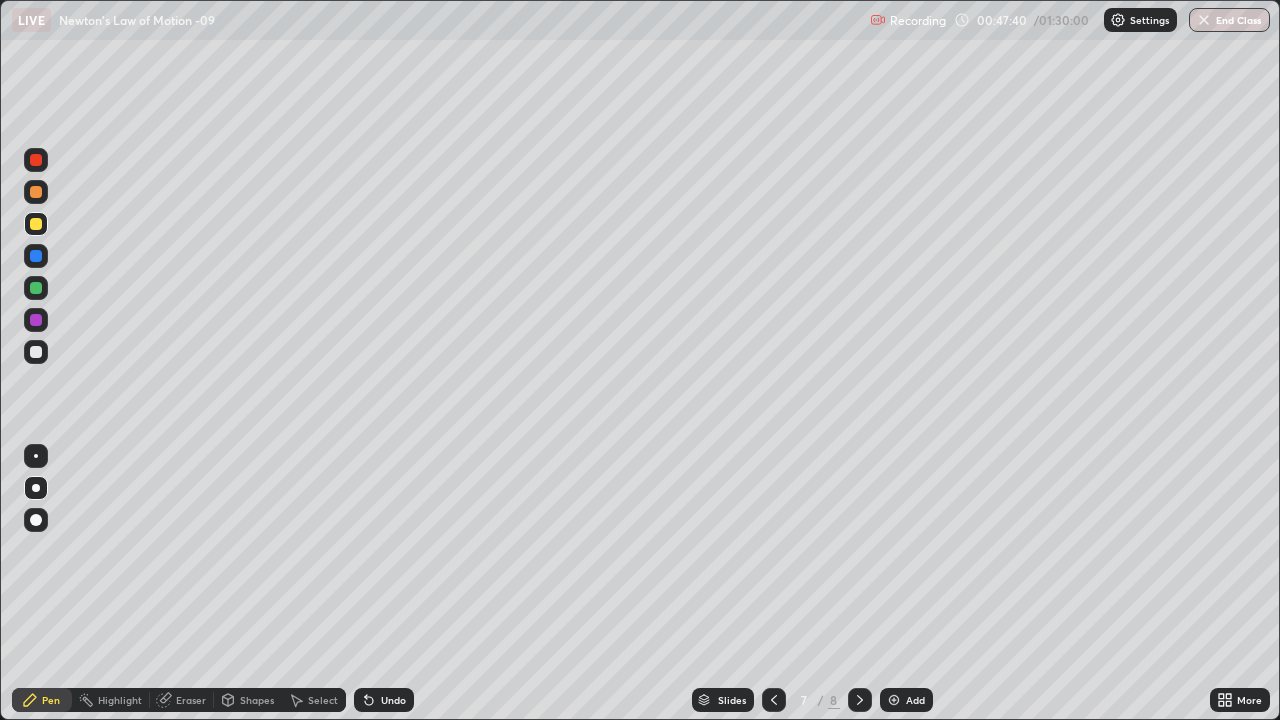 click at bounding box center (860, 700) 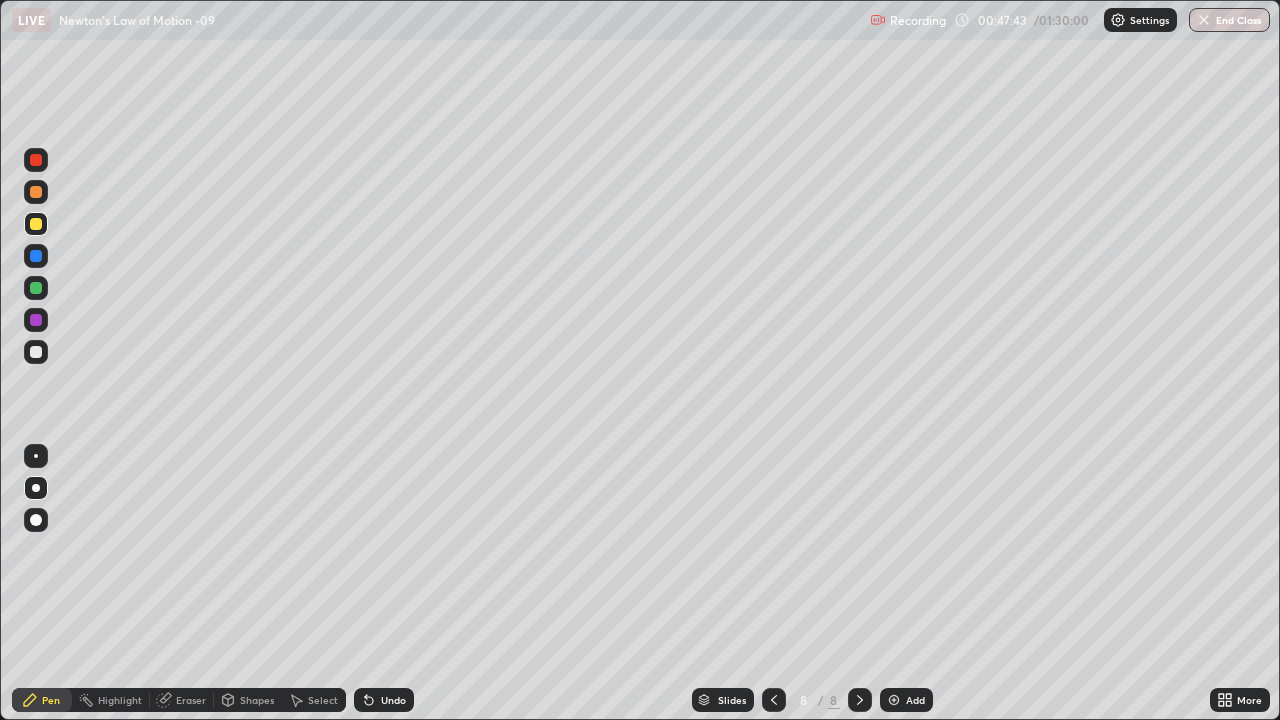 click at bounding box center [36, 288] 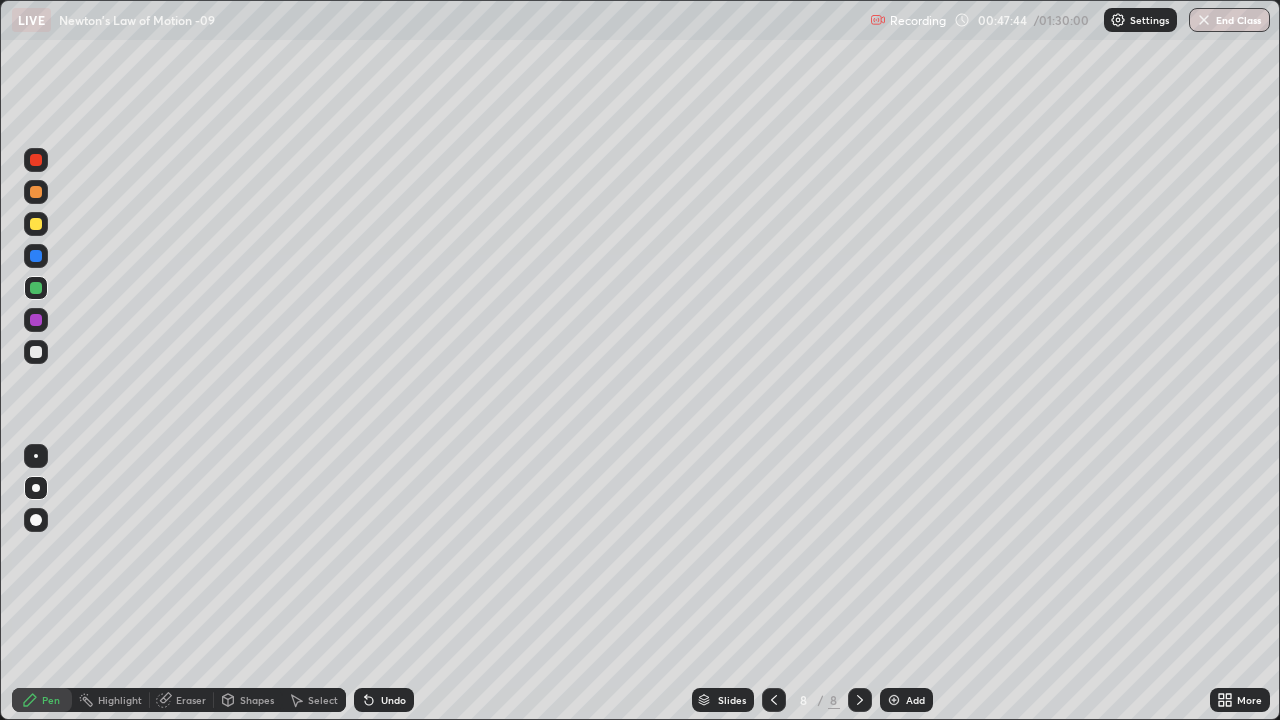 click on "Shapes" at bounding box center (257, 700) 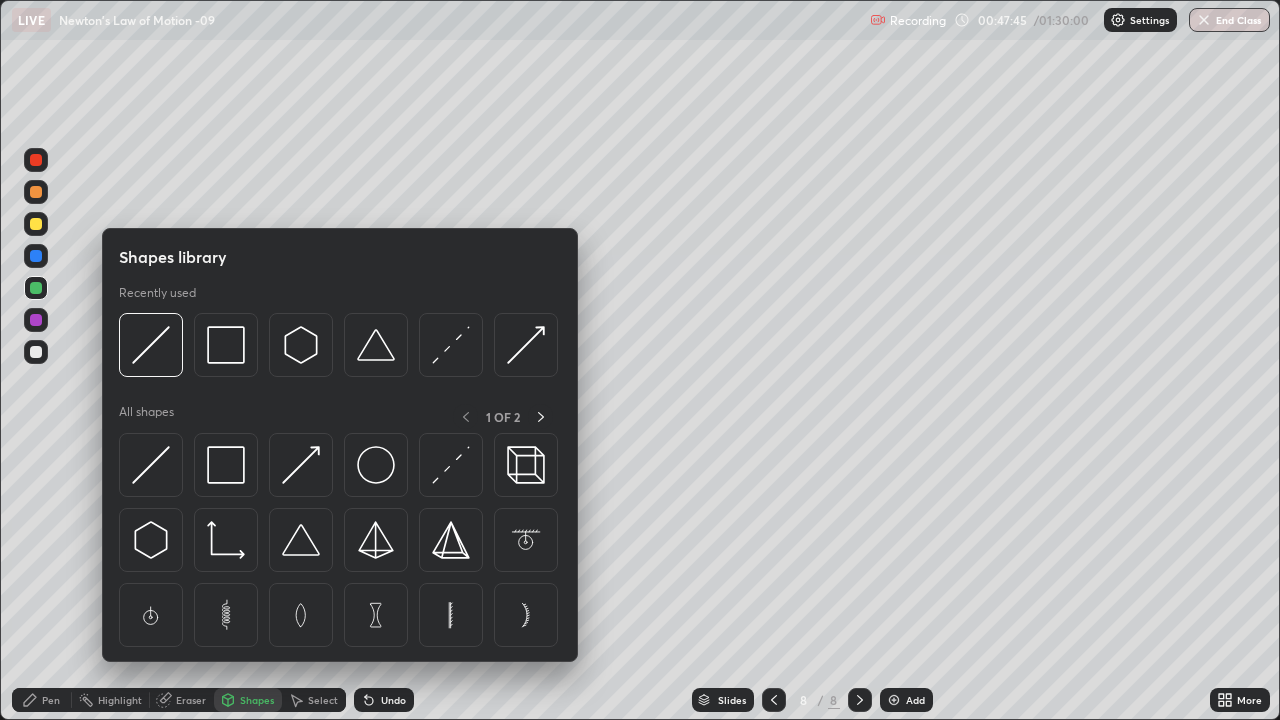 click at bounding box center [151, 345] 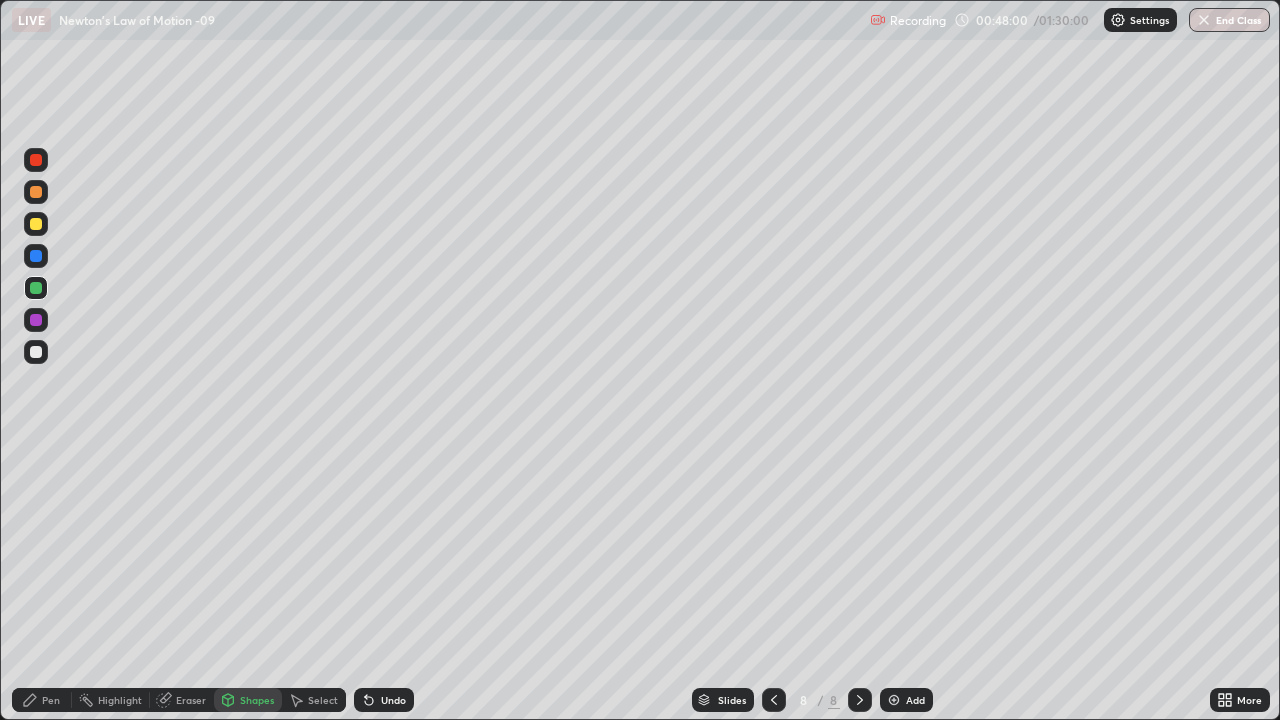 click 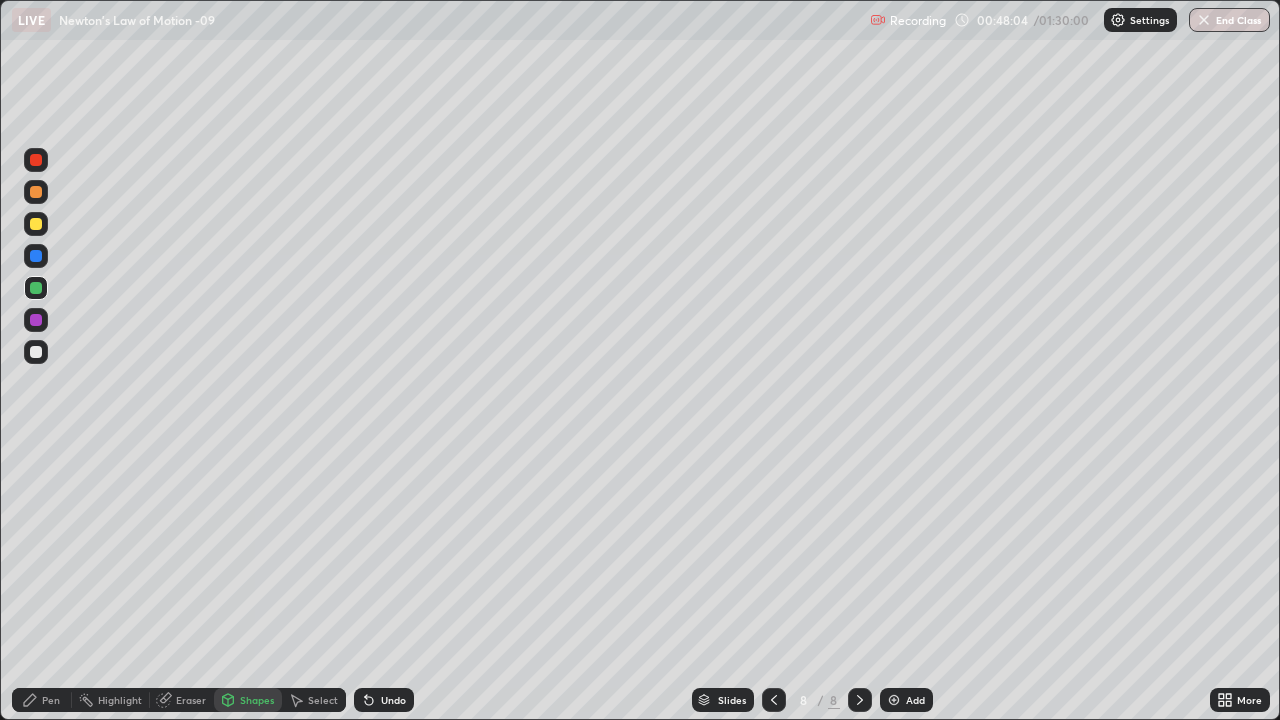 click at bounding box center (36, 352) 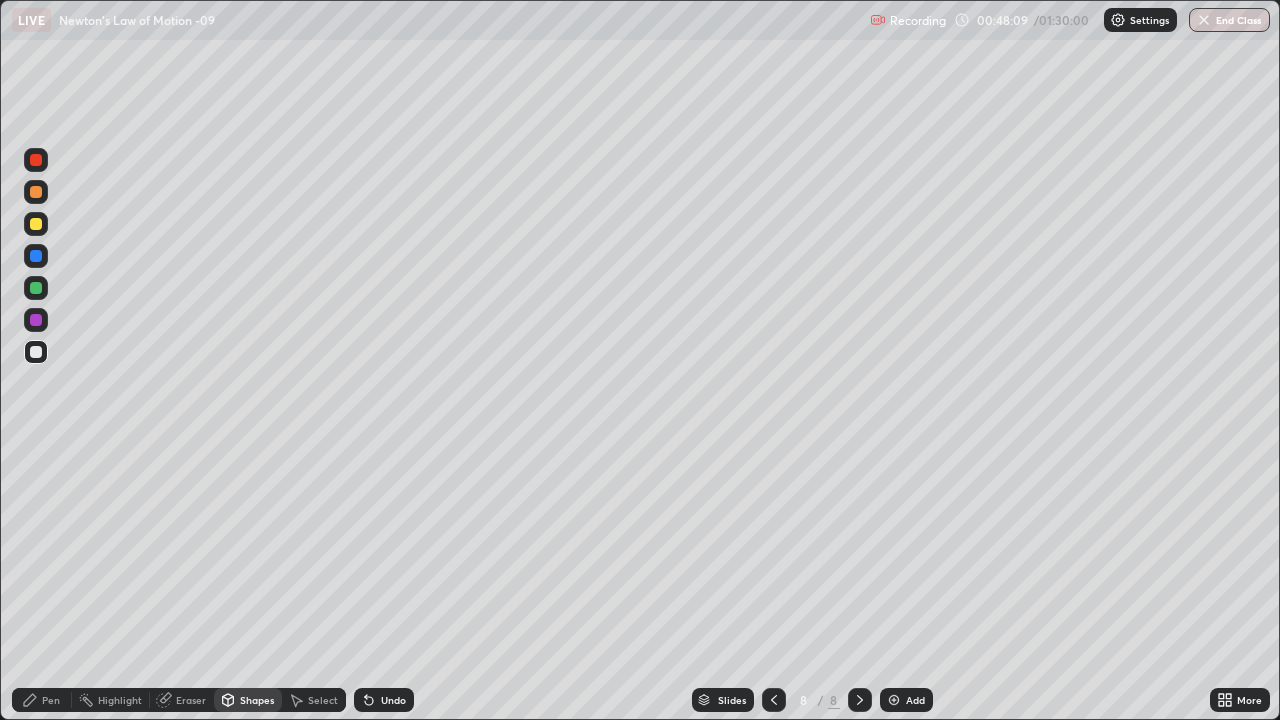 click on "Pen" at bounding box center (51, 700) 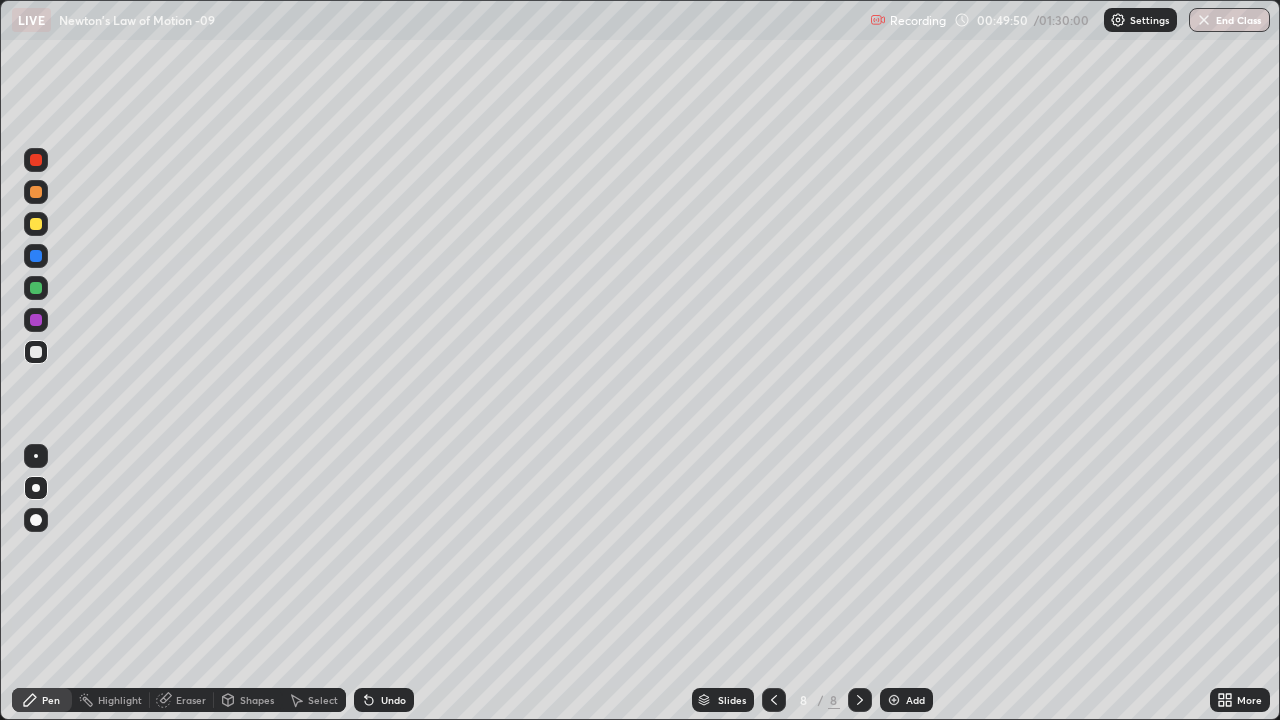 click 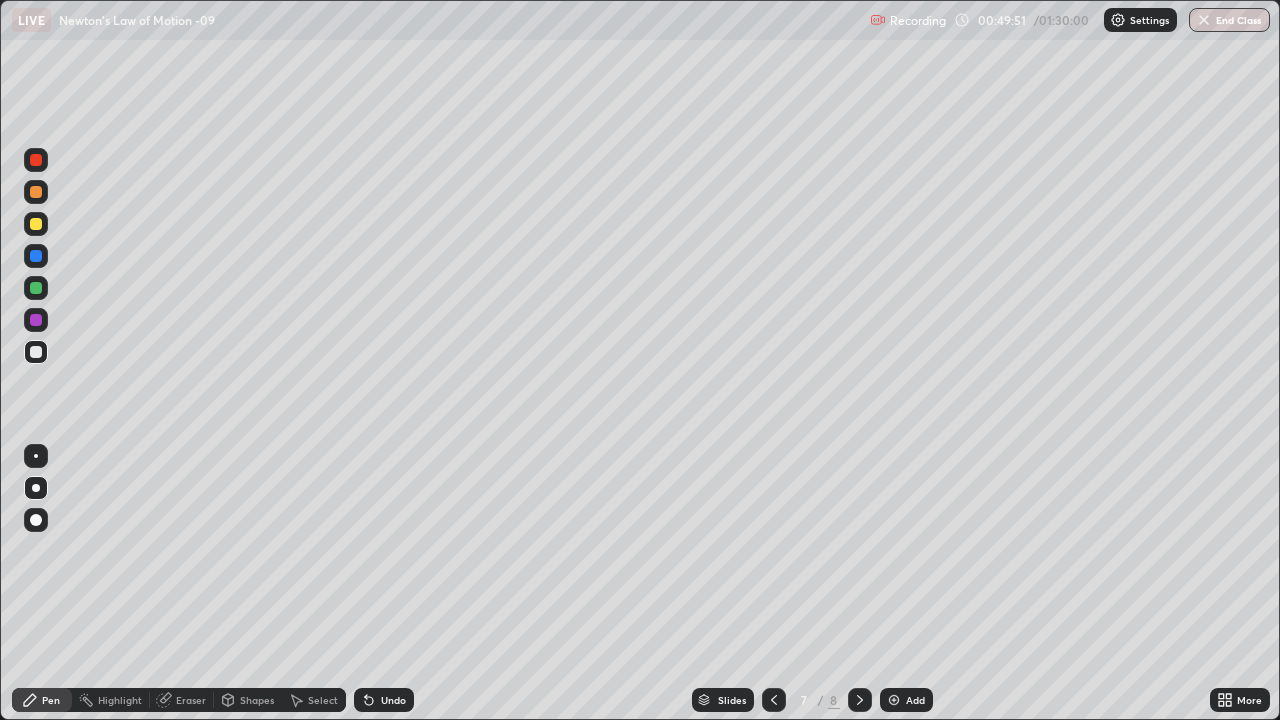 click 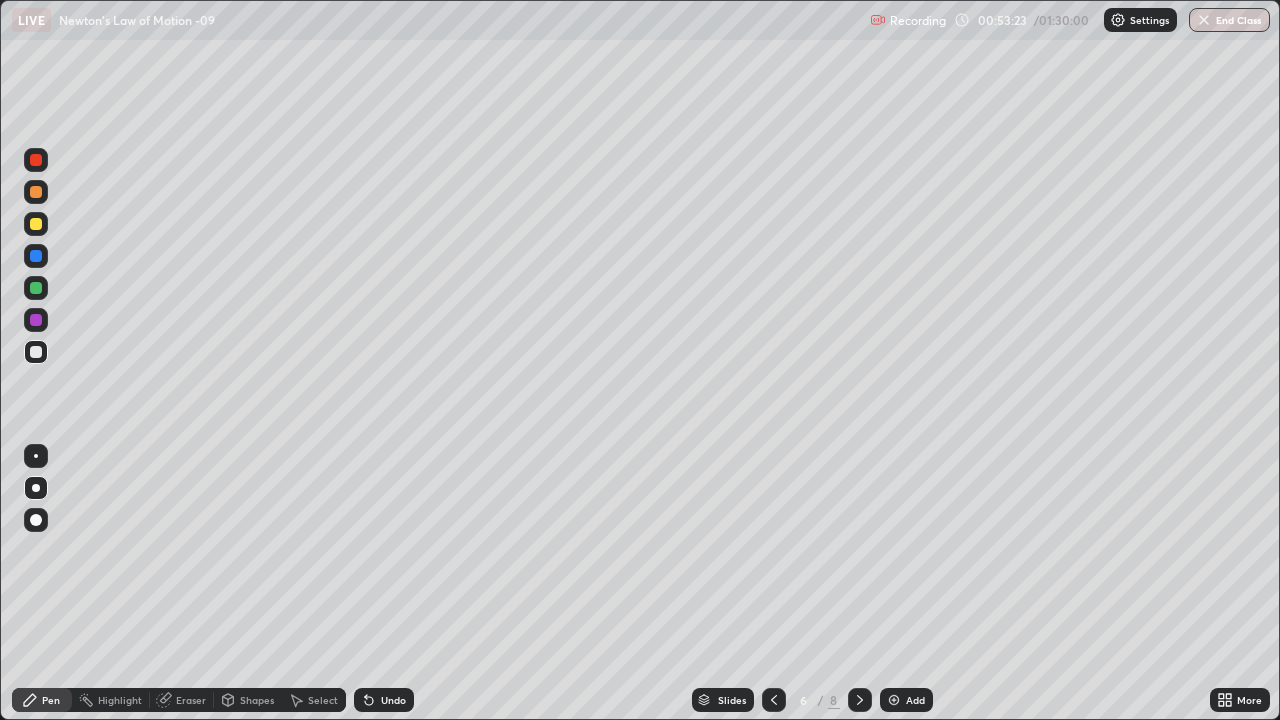 click at bounding box center [860, 700] 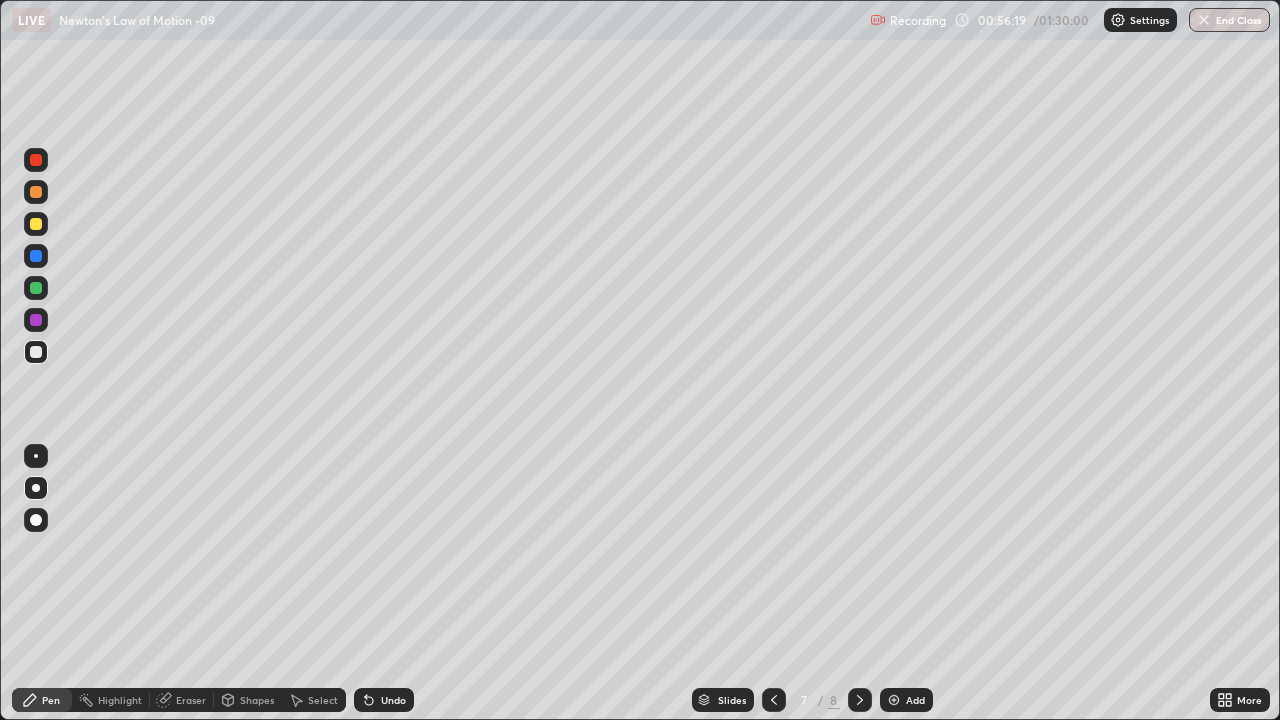 click 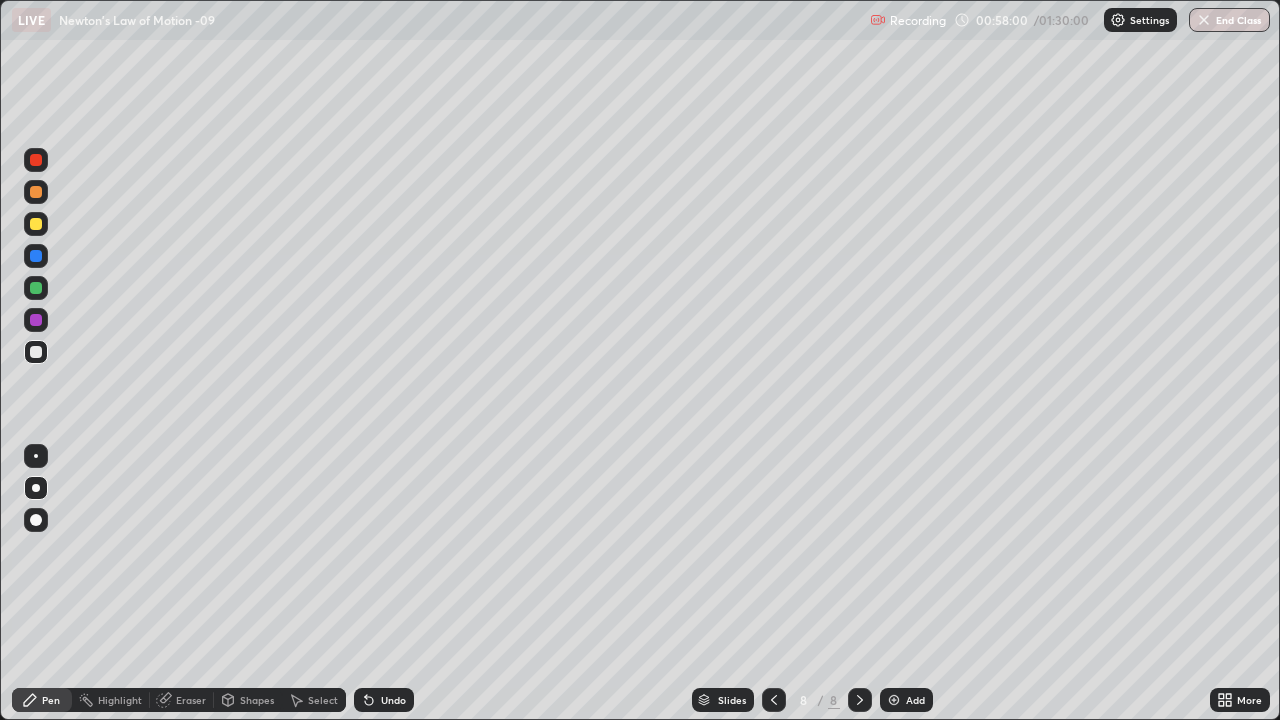 click on "Add" at bounding box center [906, 700] 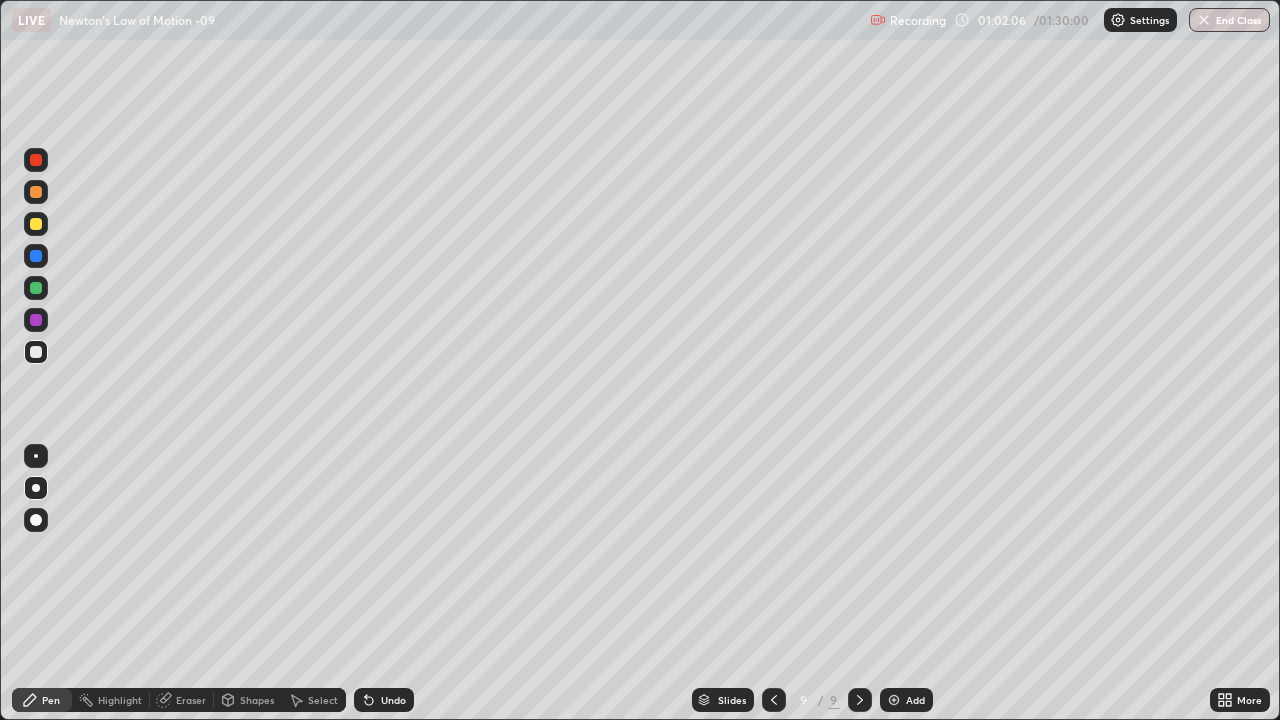 click on "Select" at bounding box center [323, 700] 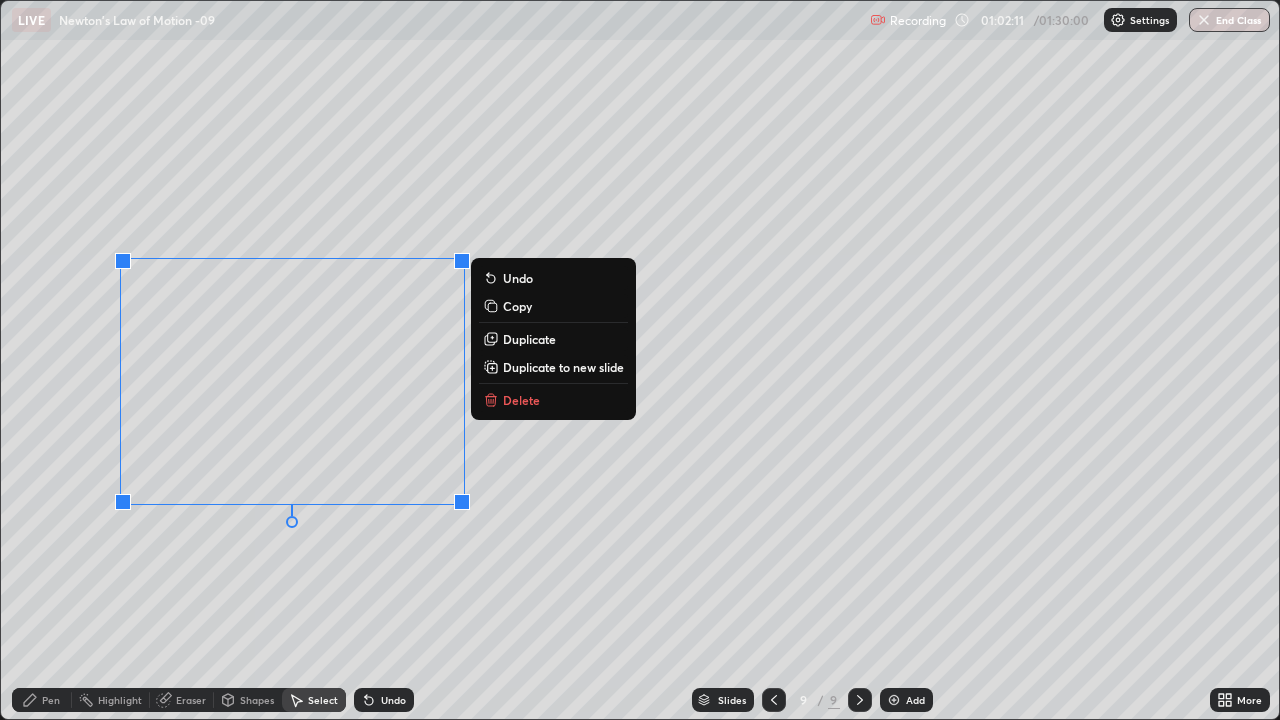click on "0 ° Undo Copy Duplicate Duplicate to new slide Delete" at bounding box center [640, 360] 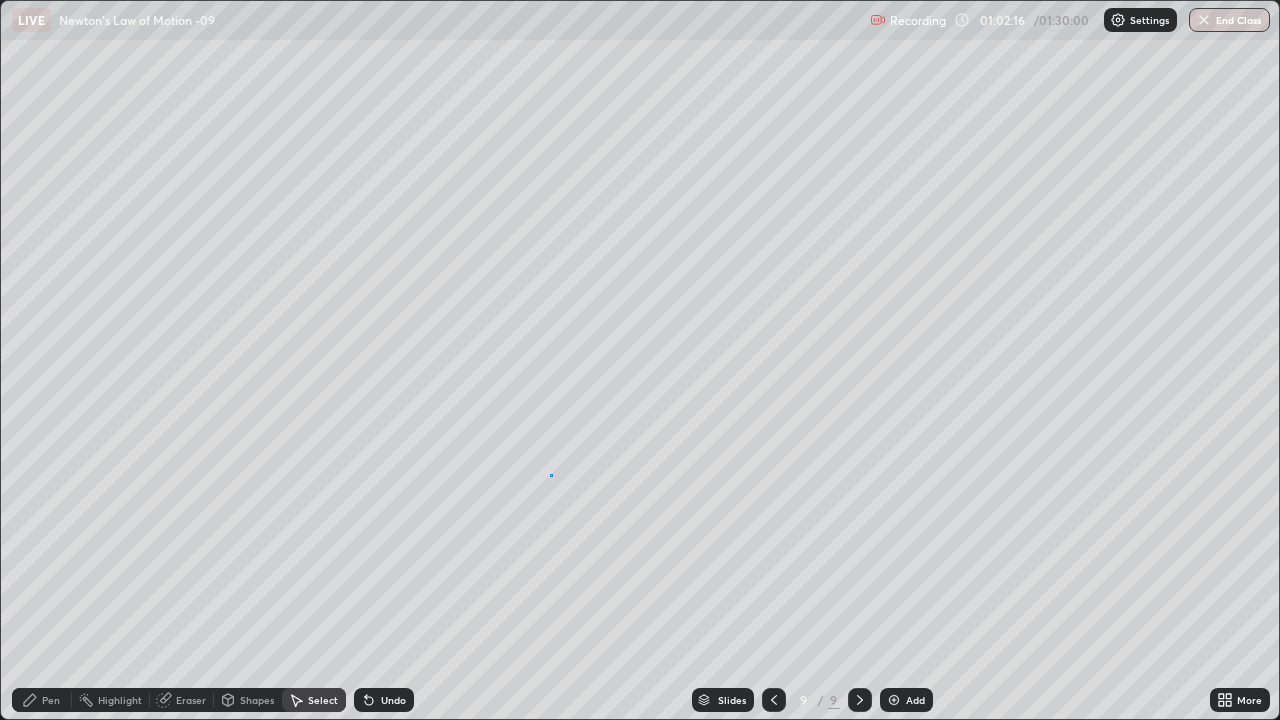 click on "0 ° Undo Copy Duplicate Duplicate to new slide Delete" at bounding box center (640, 360) 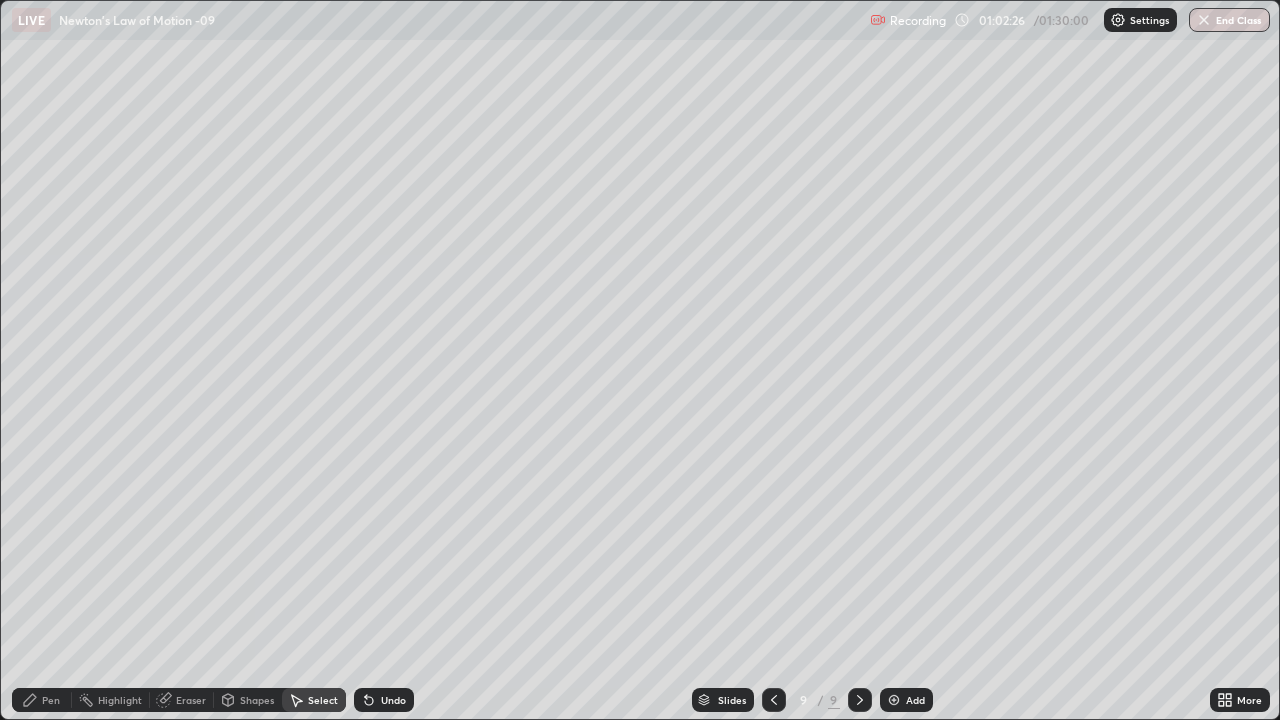 click on "Pen" at bounding box center [51, 700] 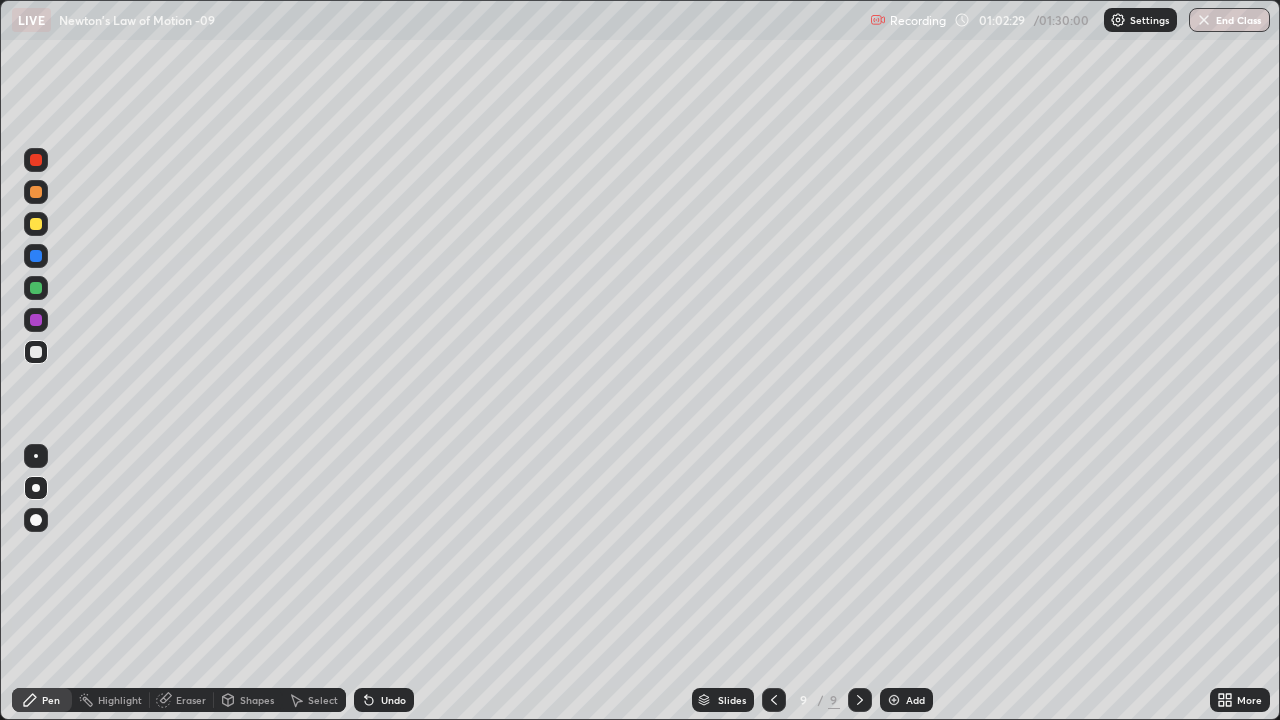 click at bounding box center (36, 256) 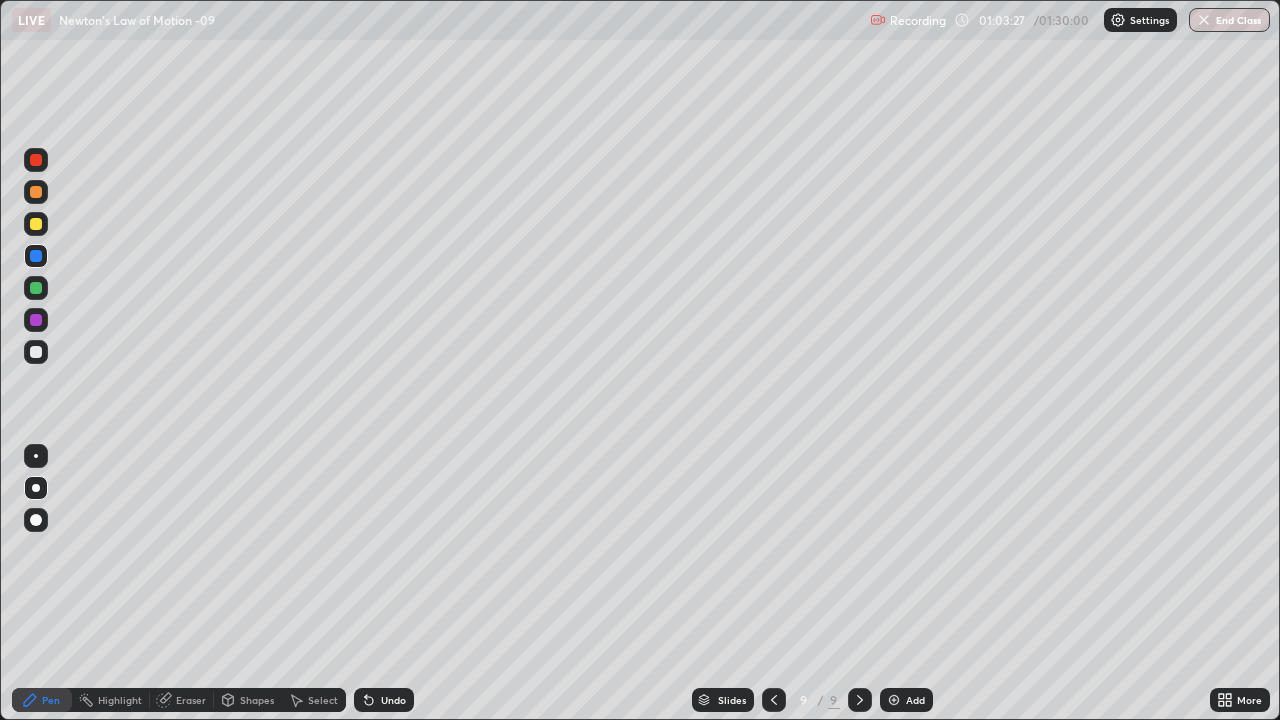 click at bounding box center (36, 352) 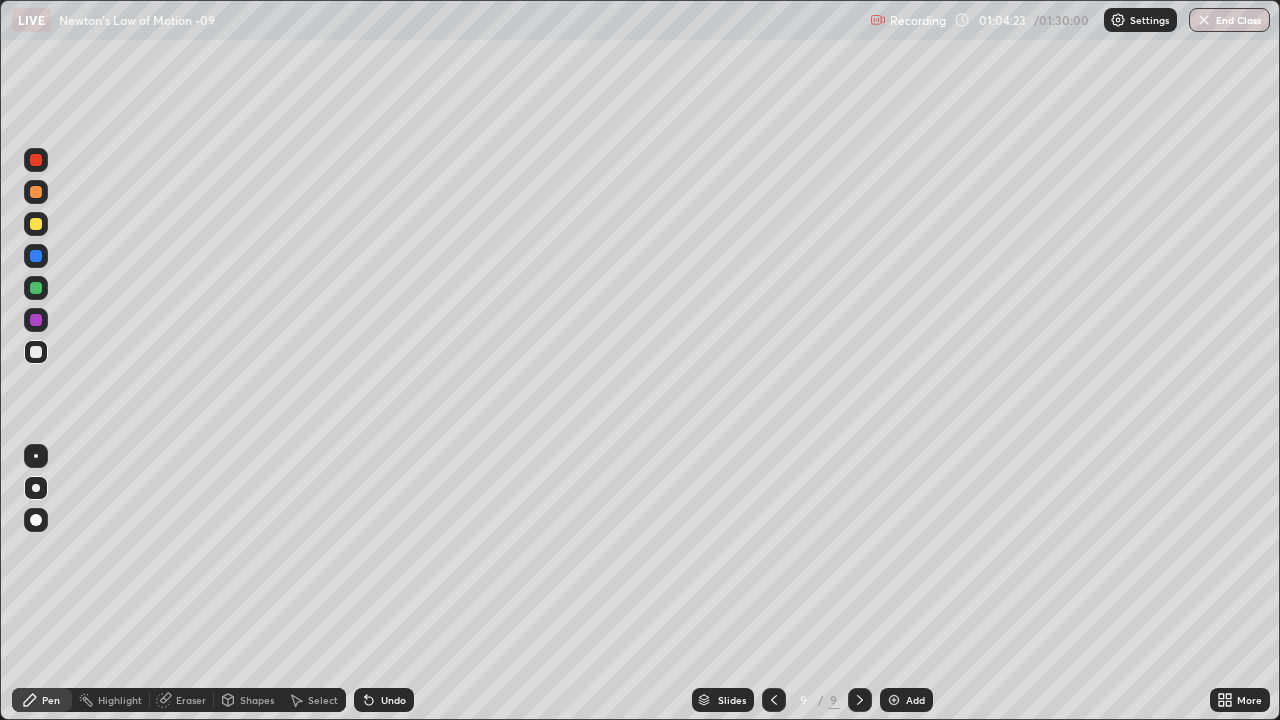 click at bounding box center [36, 256] 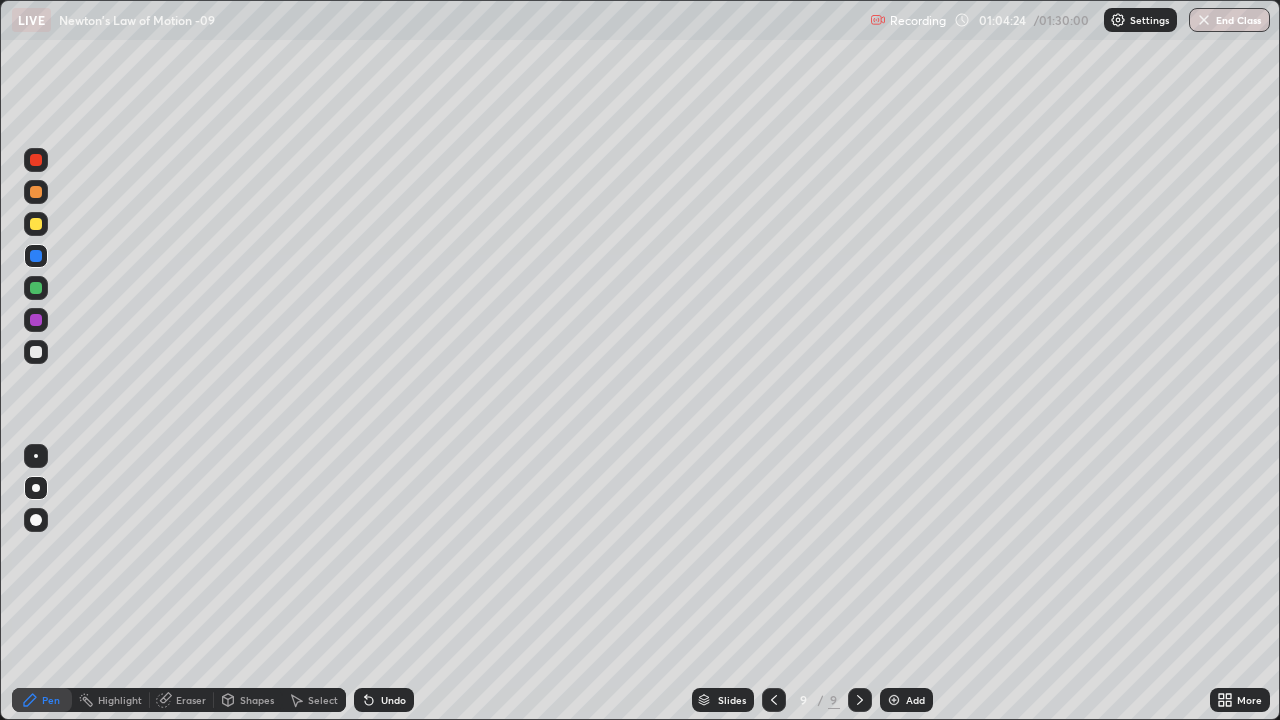 click at bounding box center (36, 224) 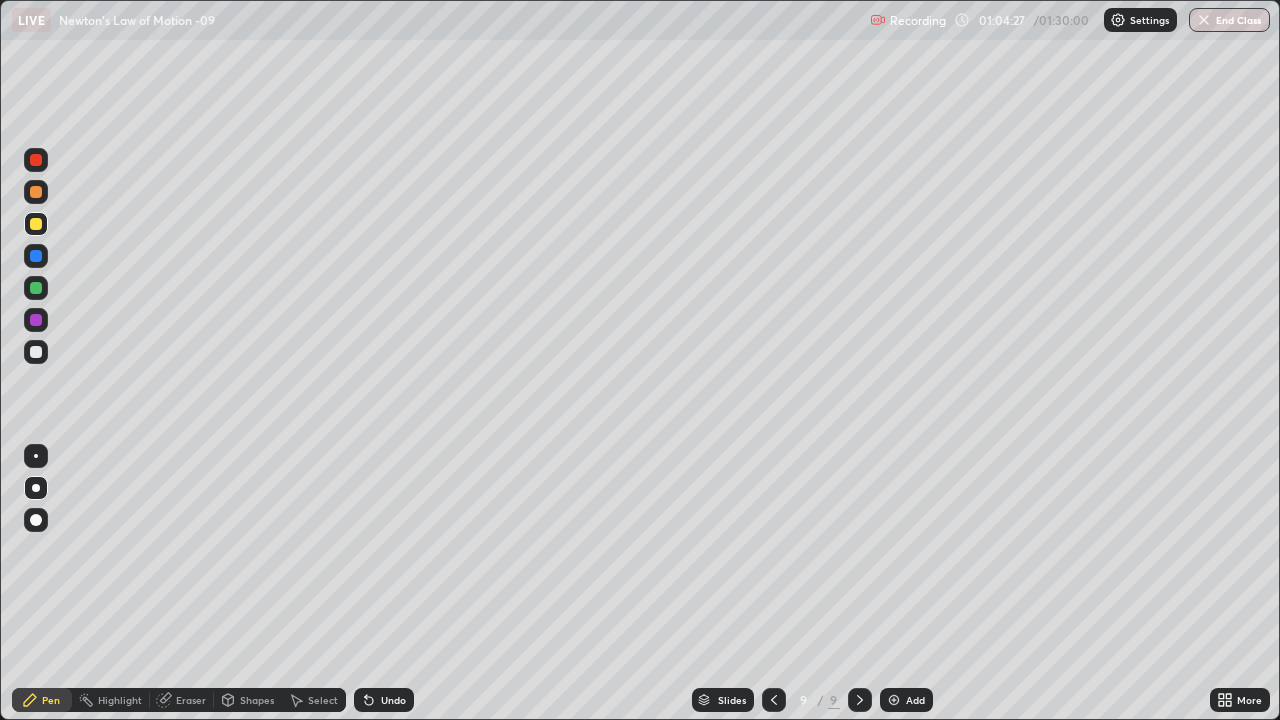 click on "Undo" at bounding box center (384, 700) 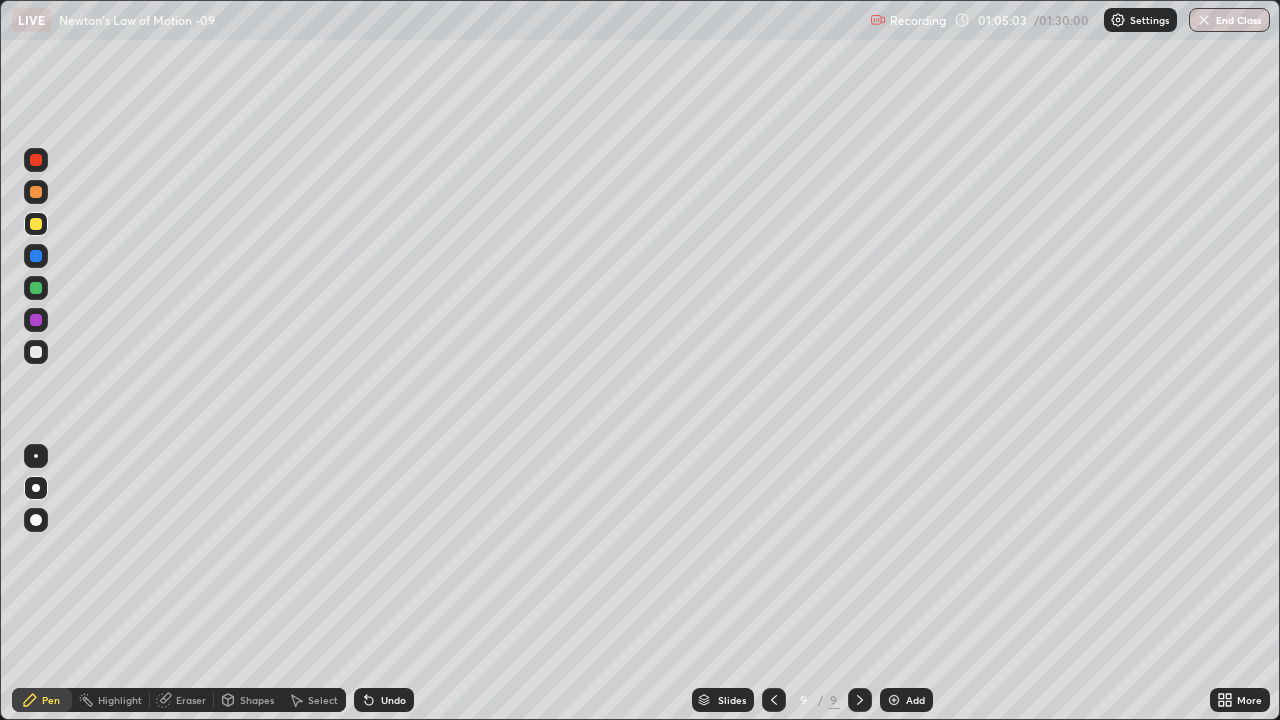 click on "Undo" at bounding box center (393, 700) 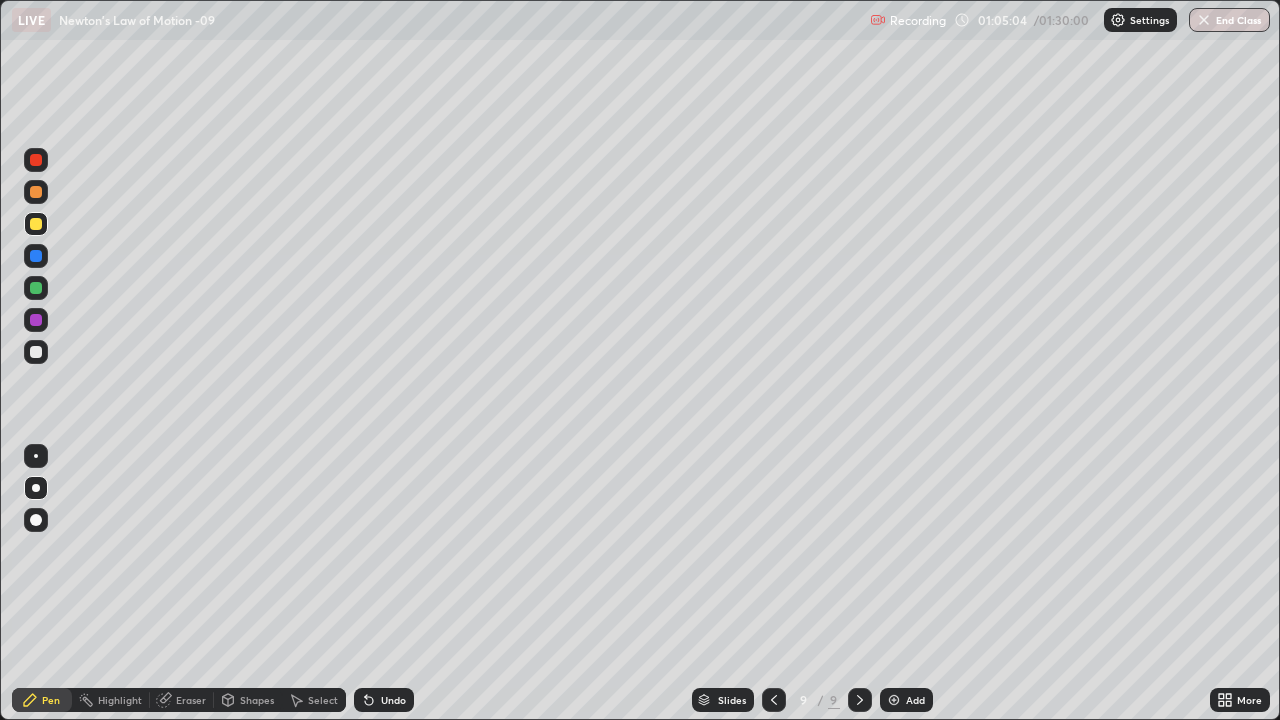 click on "Undo" at bounding box center (384, 700) 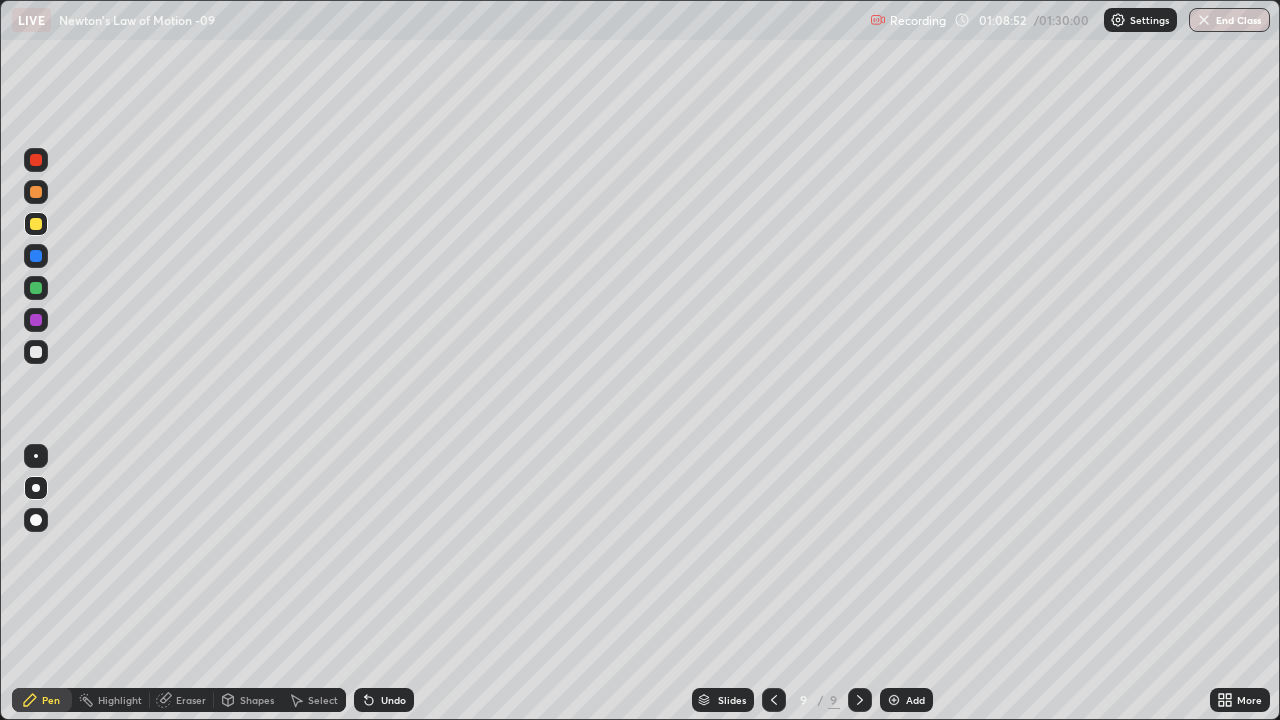 click 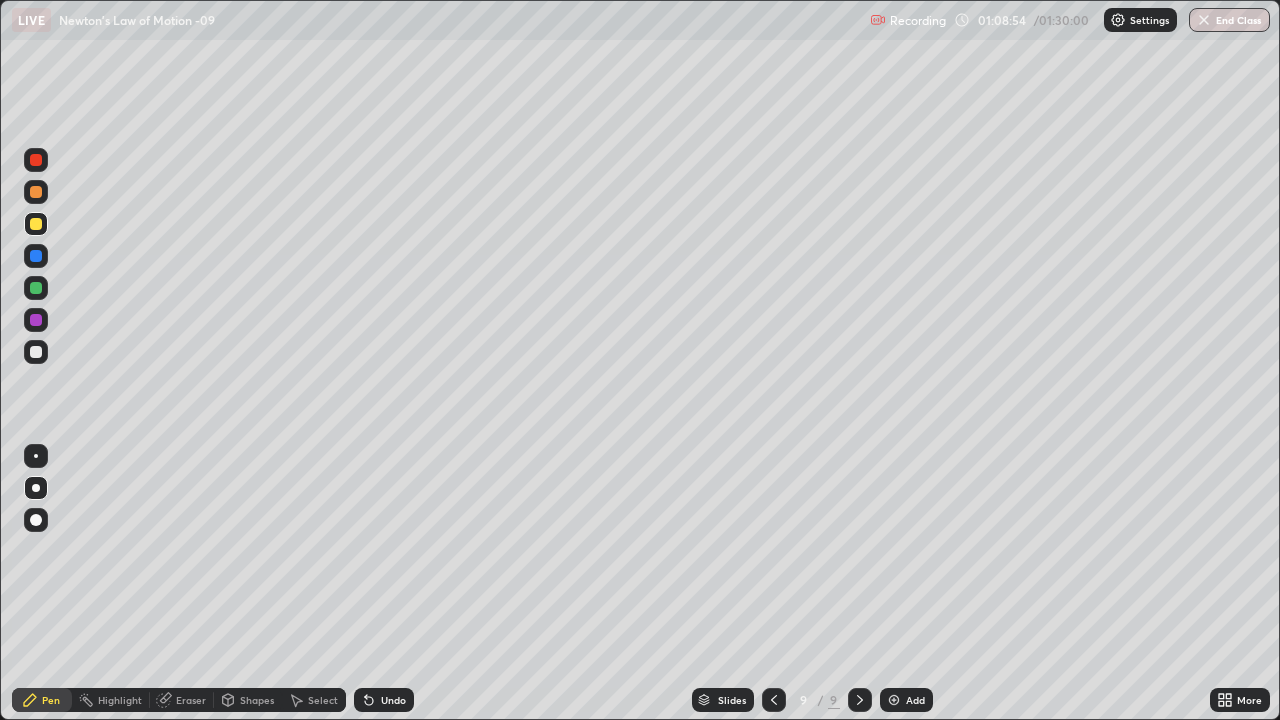 click at bounding box center (894, 700) 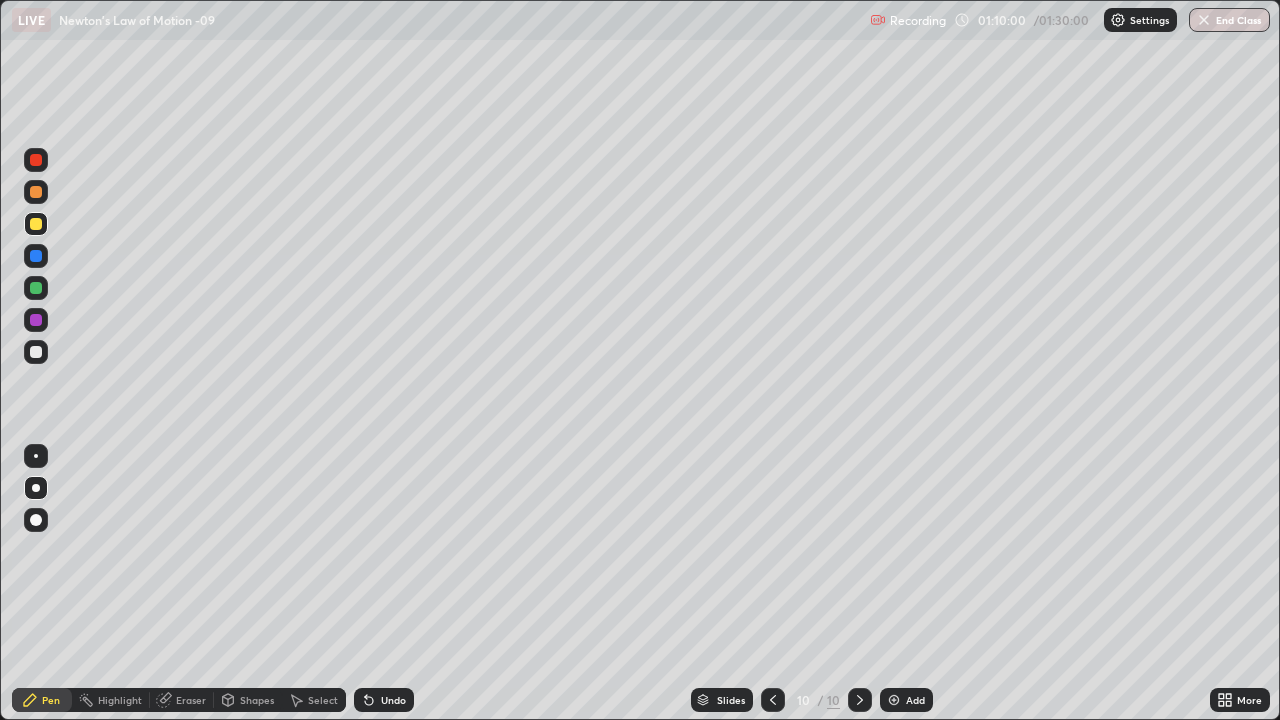 click at bounding box center [36, 256] 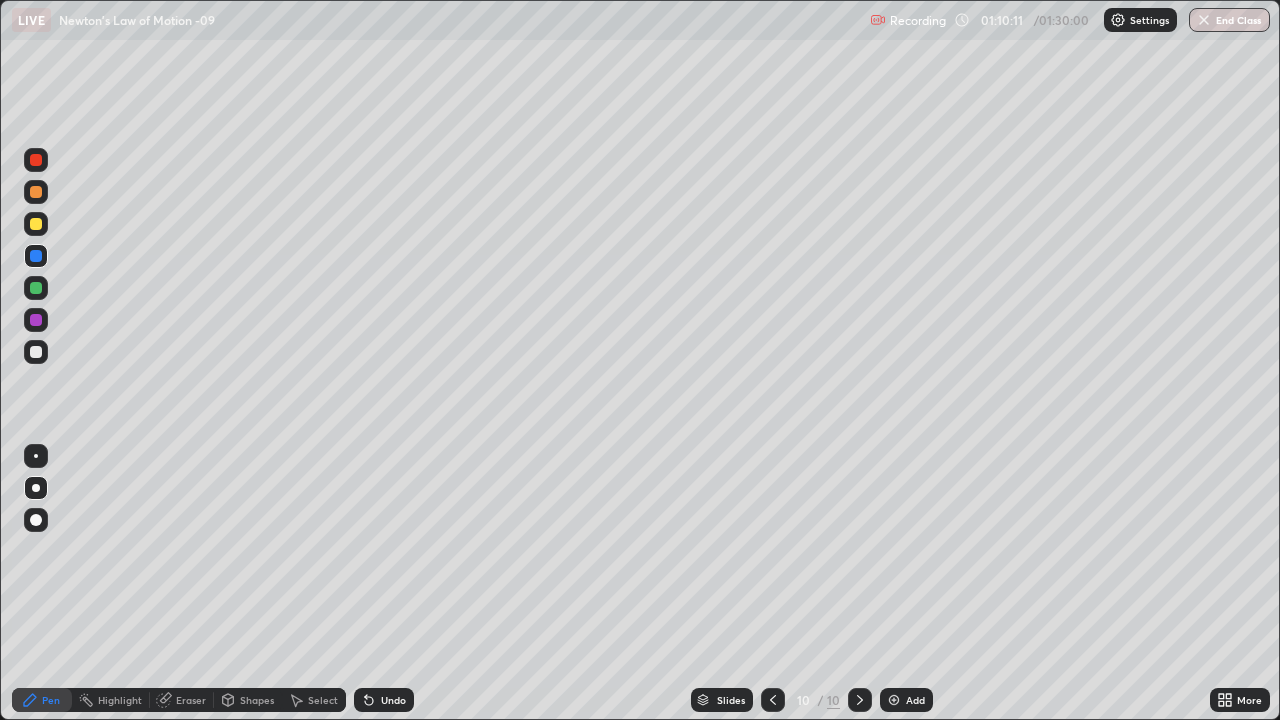 click 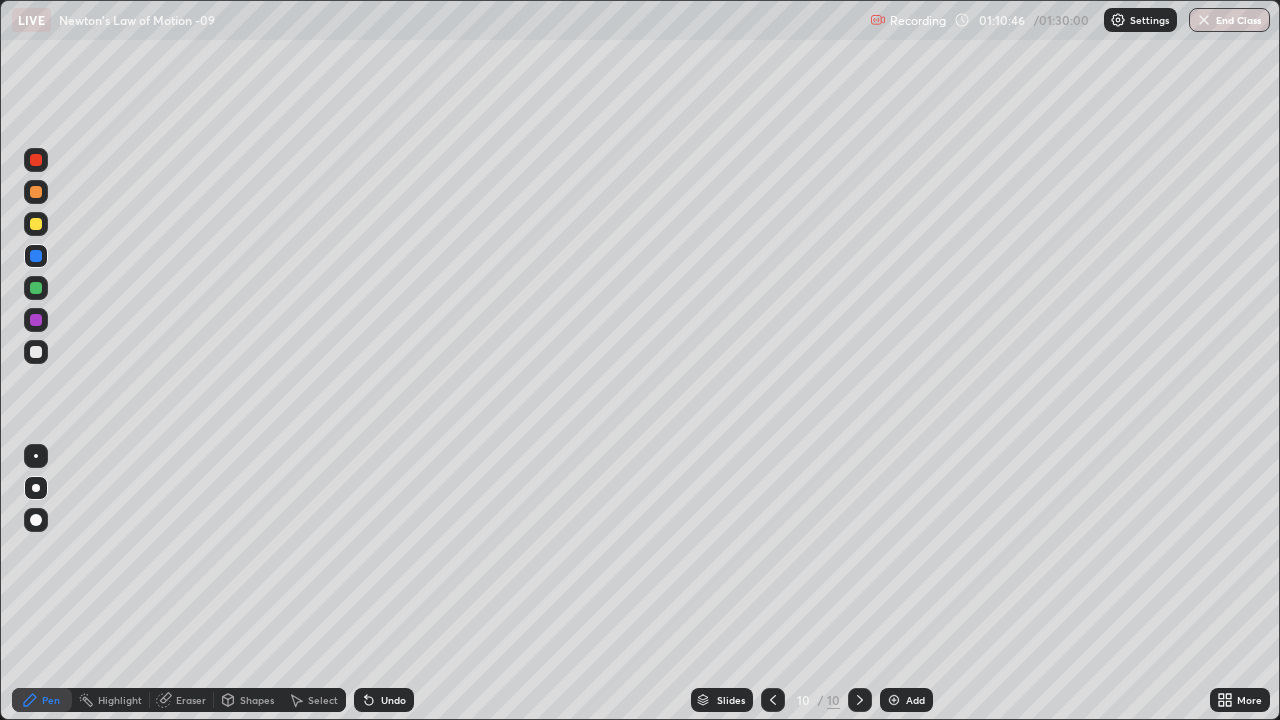 click at bounding box center [36, 352] 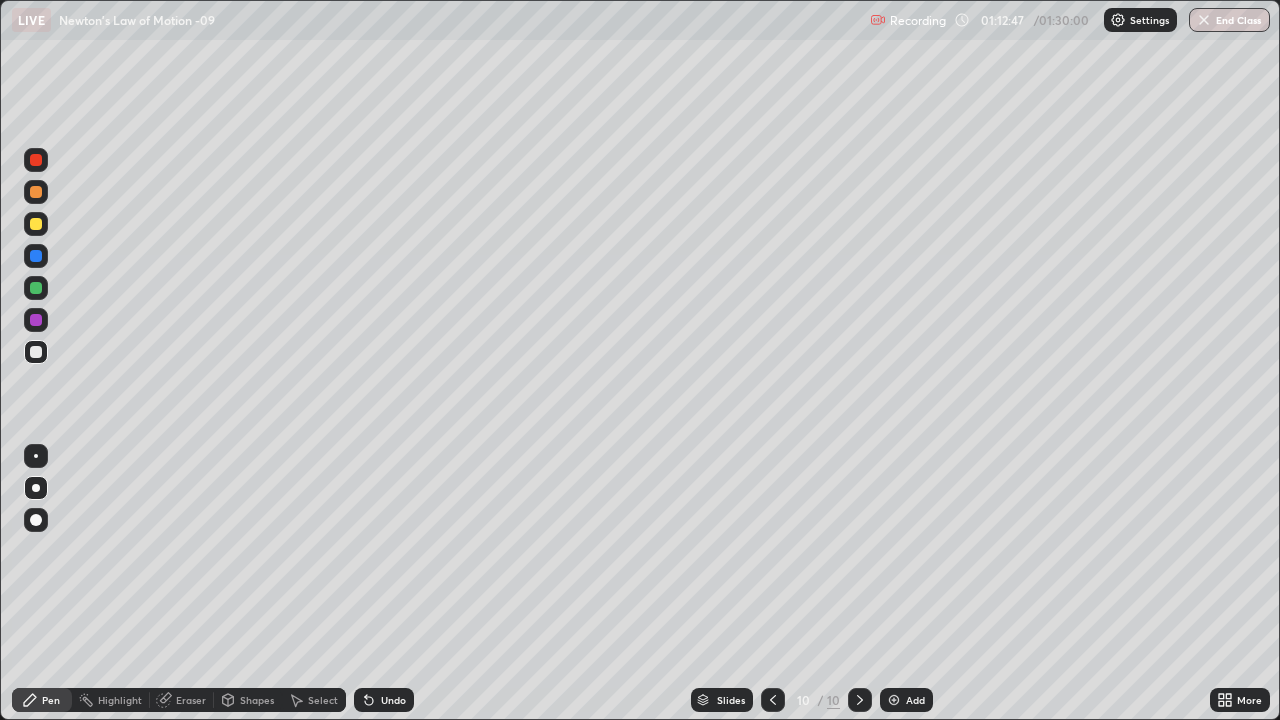 click at bounding box center [36, 224] 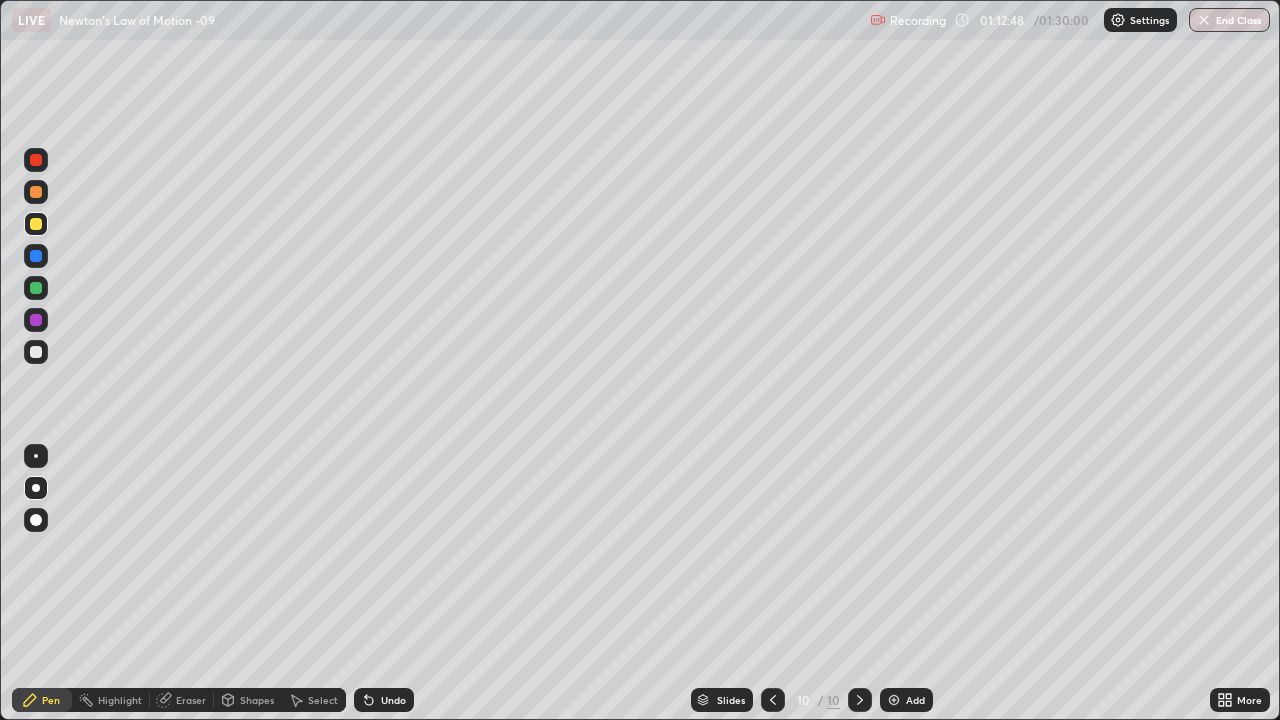 click at bounding box center [36, 352] 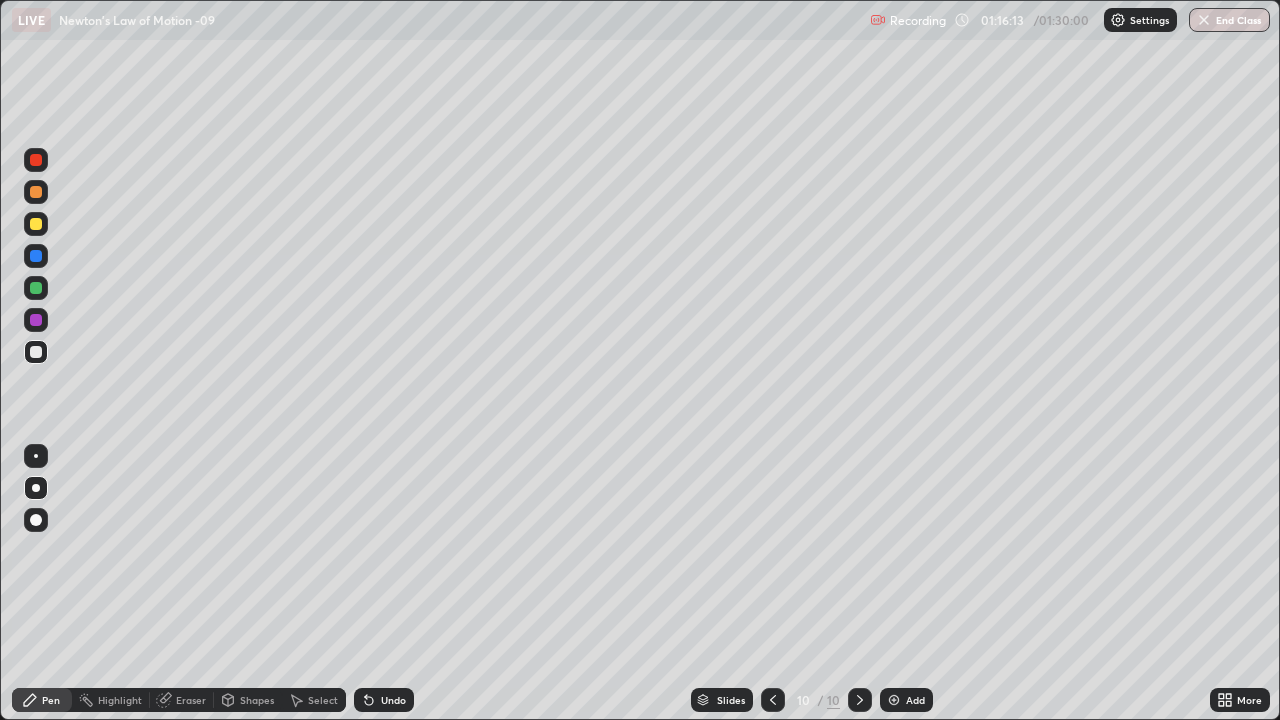 click on "Add" at bounding box center (915, 700) 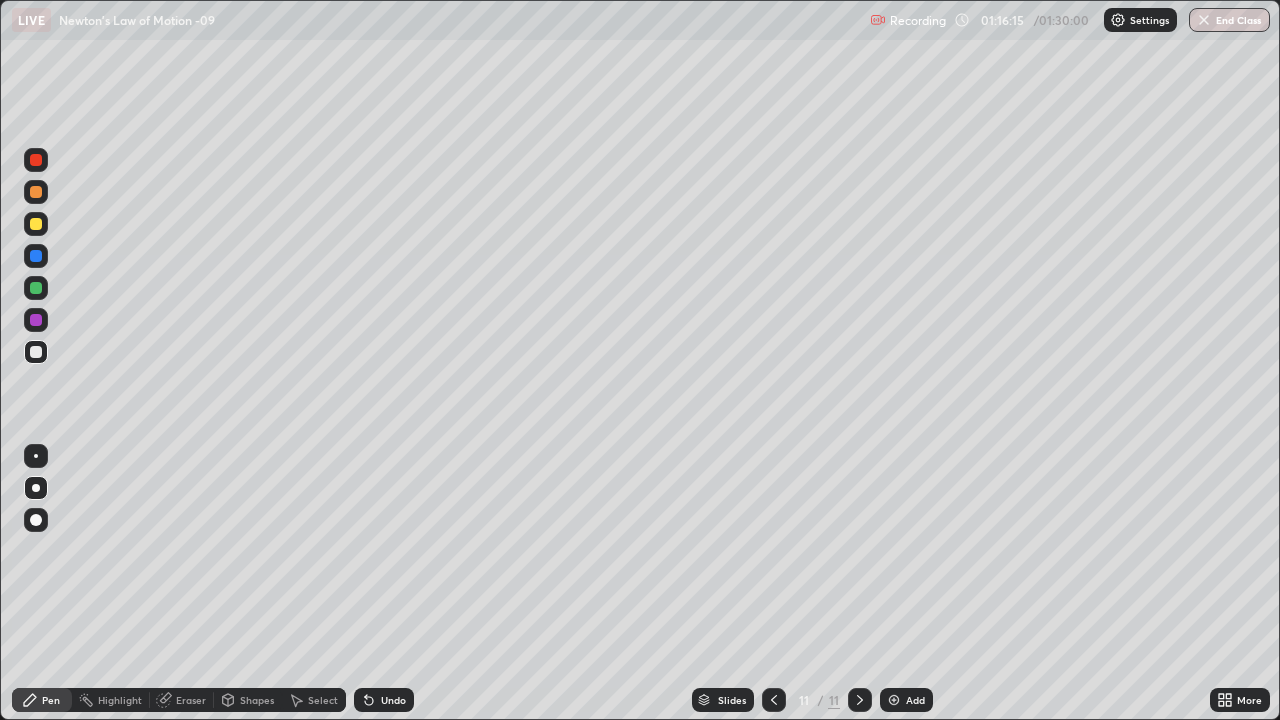 click 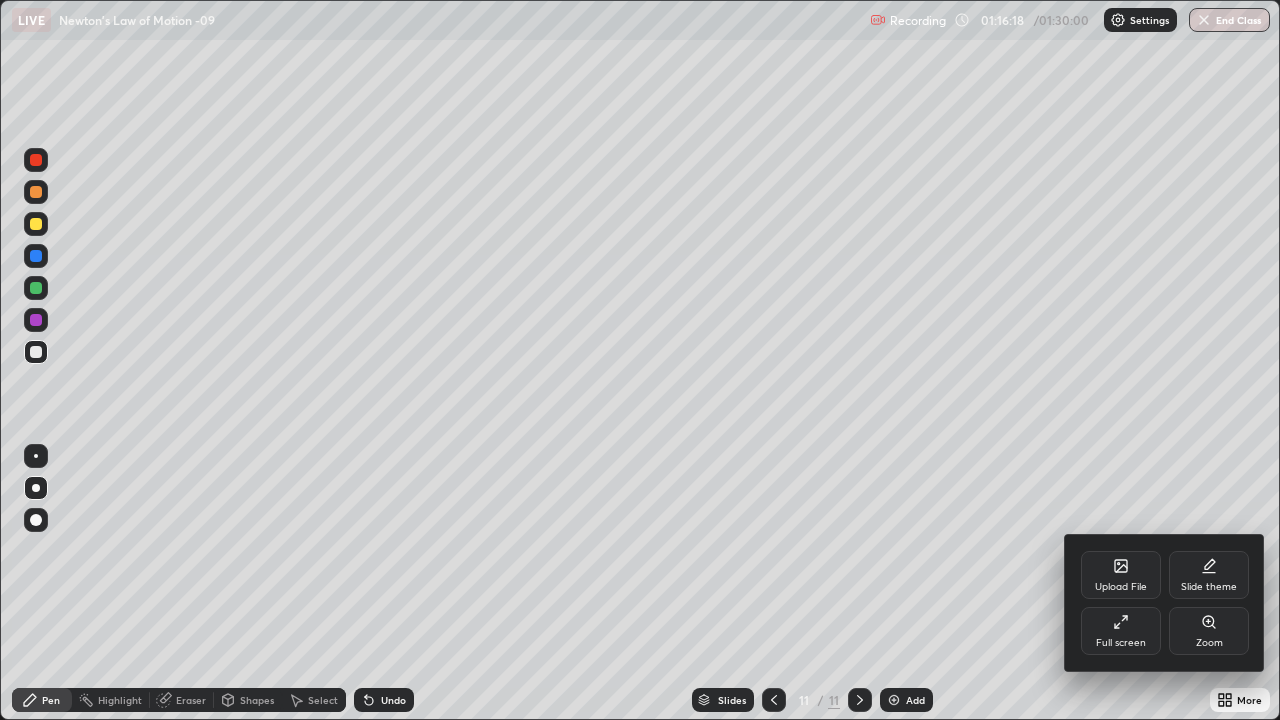 click 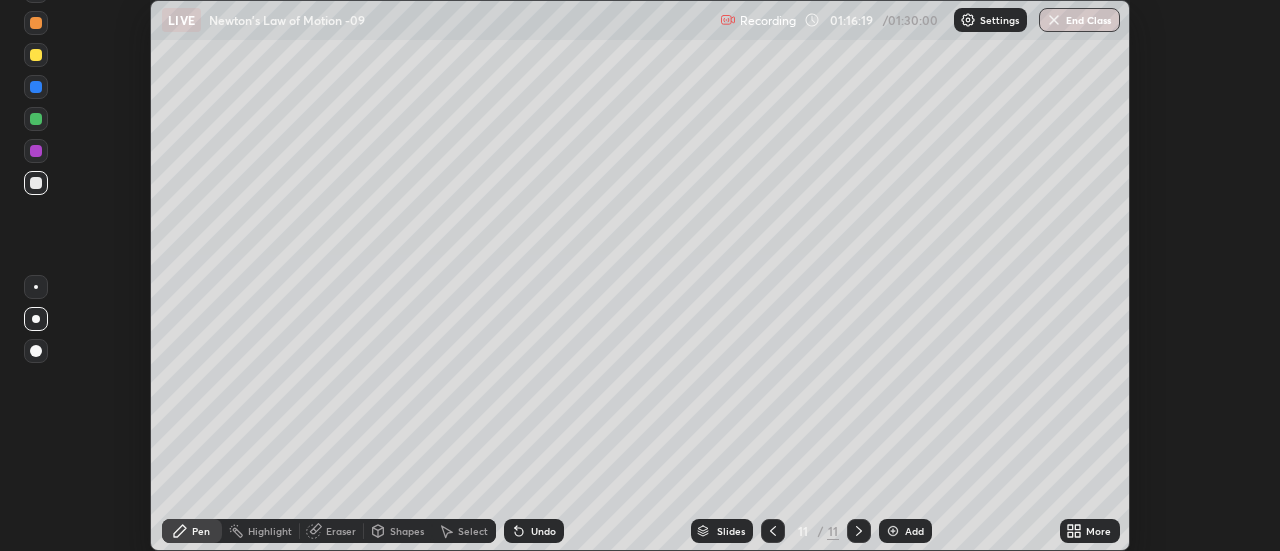 scroll, scrollTop: 551, scrollLeft: 1280, axis: both 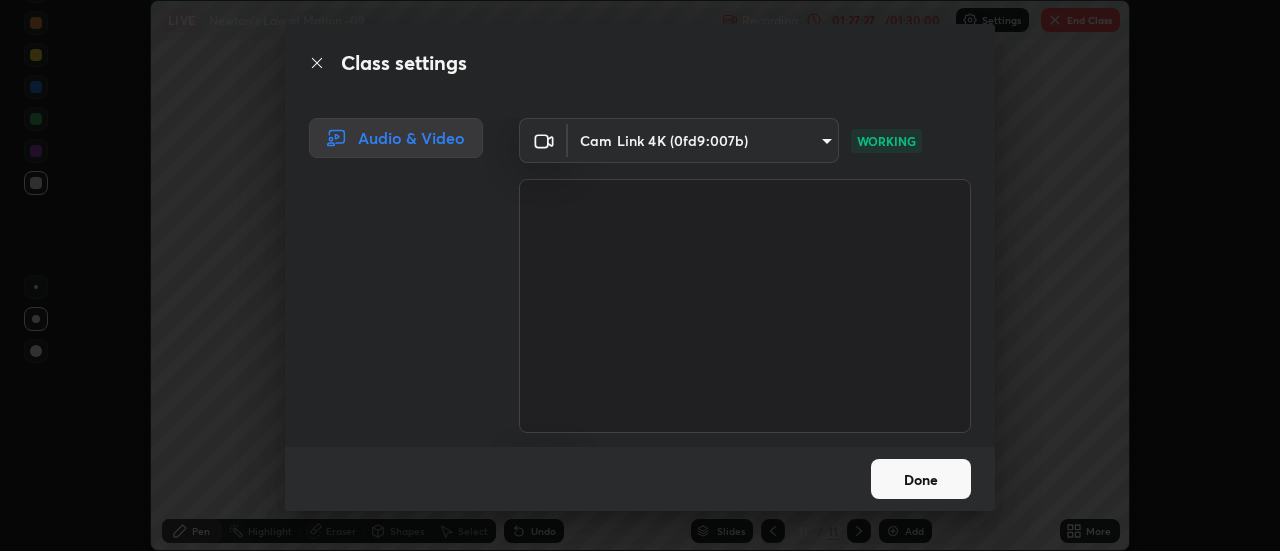 click on "Done" at bounding box center [921, 479] 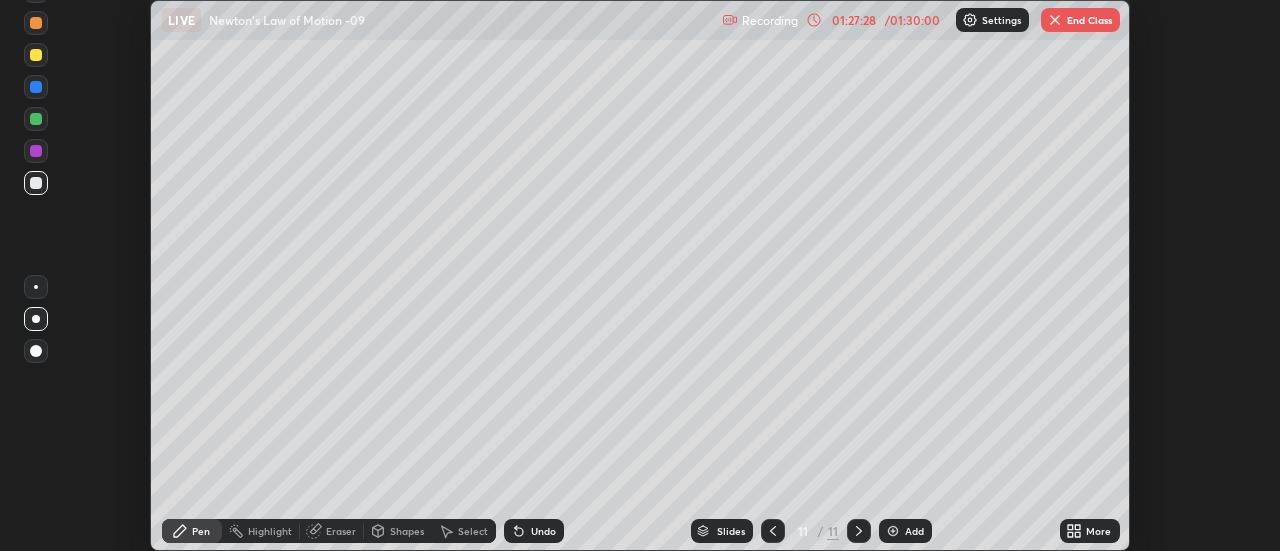 click on "More" at bounding box center (1090, 531) 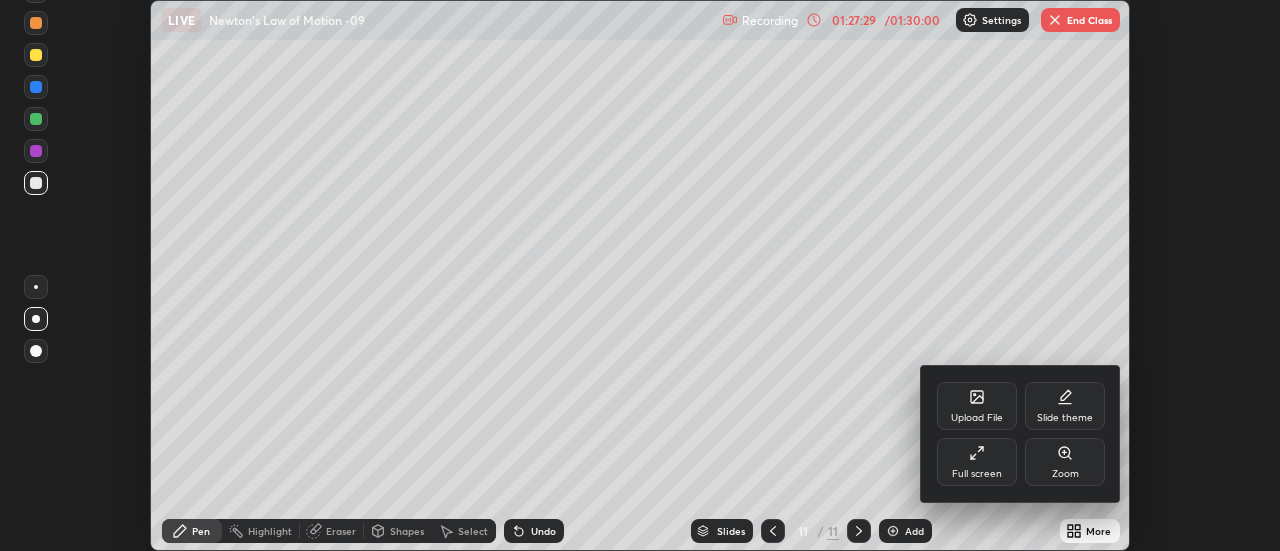 click on "Full screen" at bounding box center [977, 462] 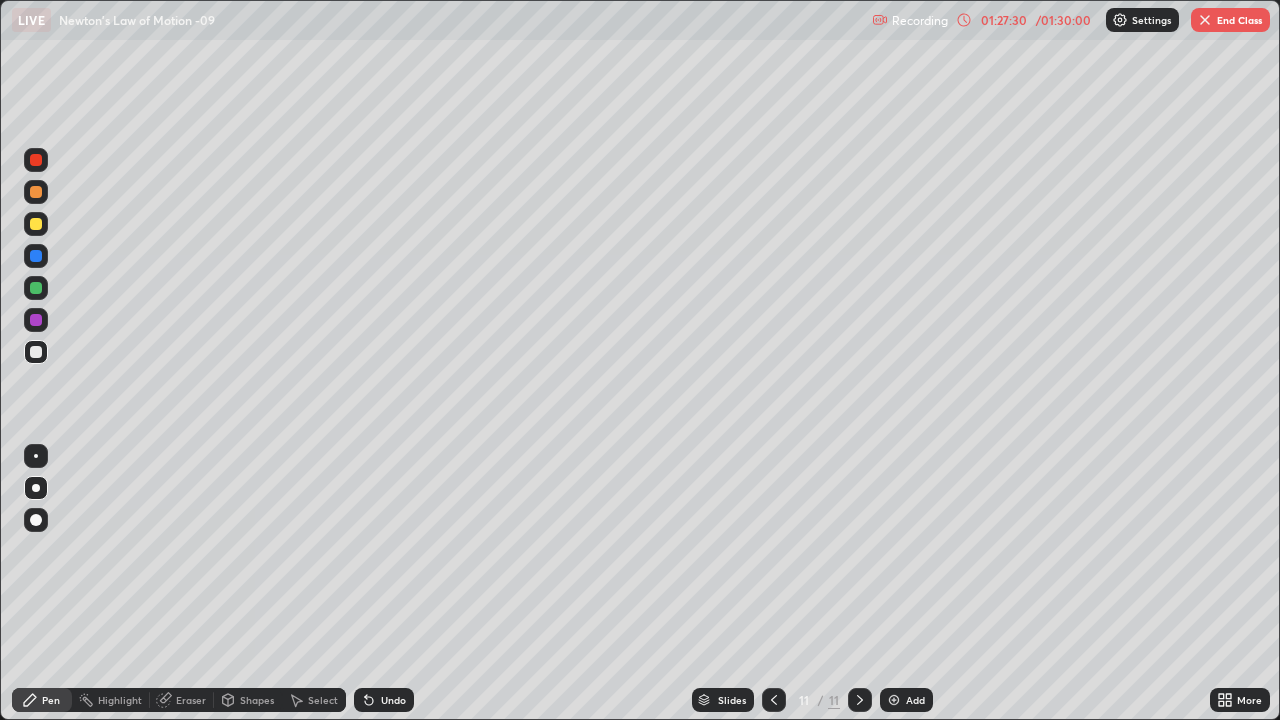scroll, scrollTop: 99280, scrollLeft: 98720, axis: both 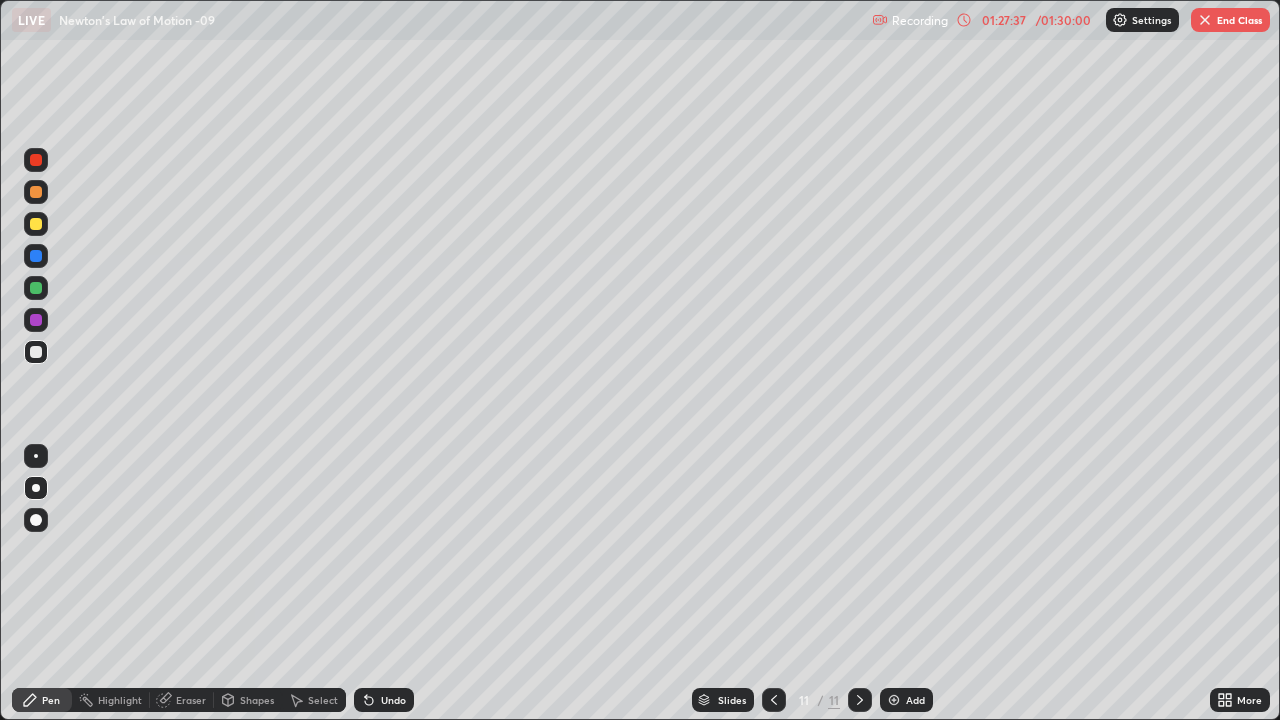 click at bounding box center (36, 320) 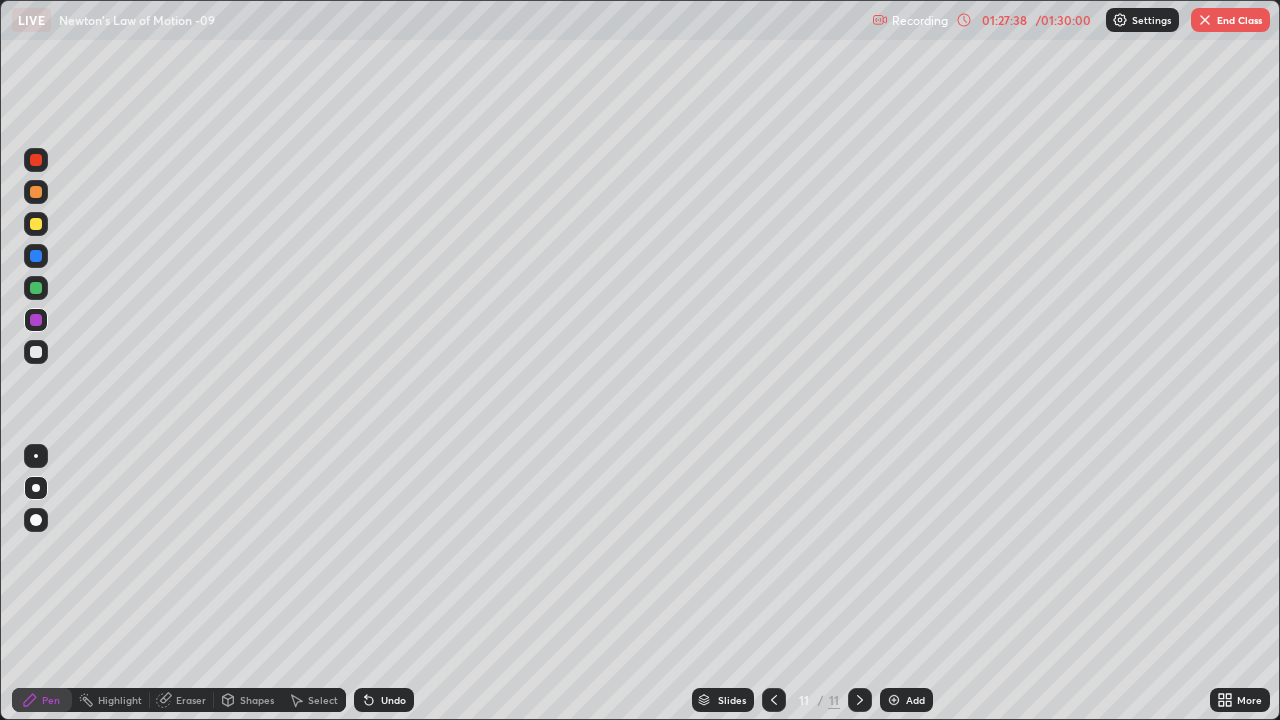 click on "Shapes" at bounding box center (248, 700) 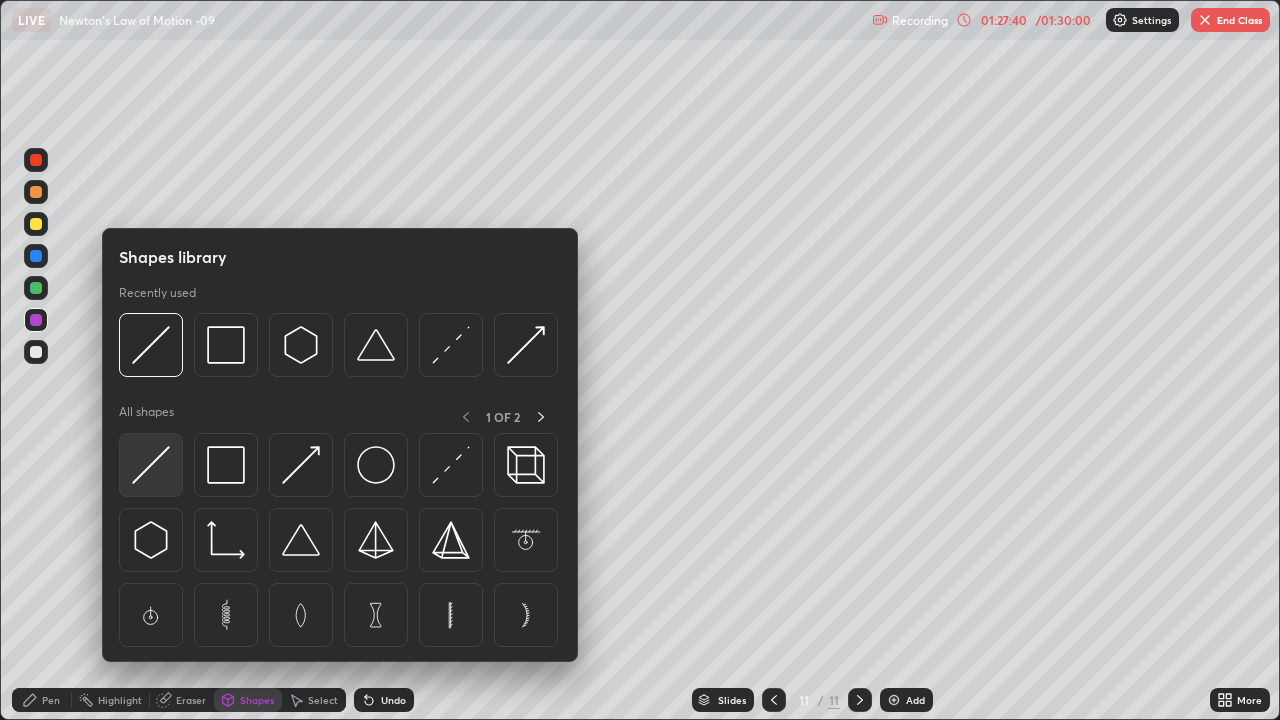 click at bounding box center (151, 465) 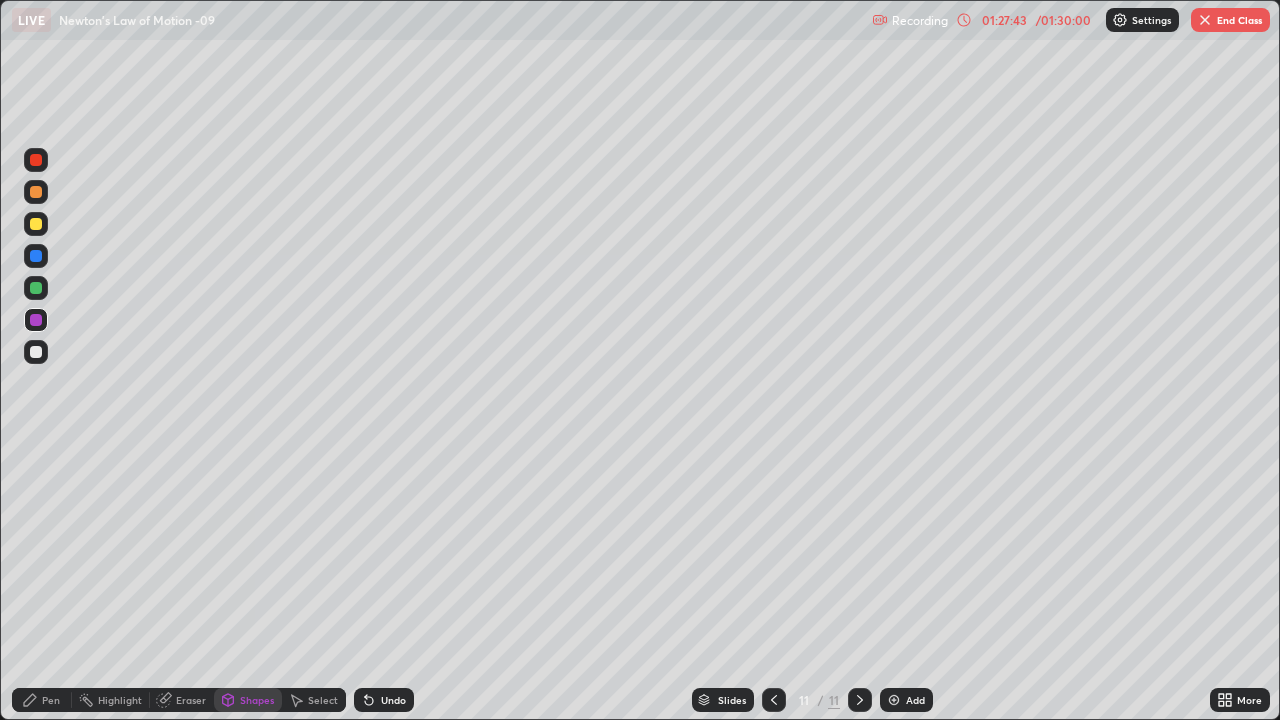click on "Shapes" at bounding box center [257, 700] 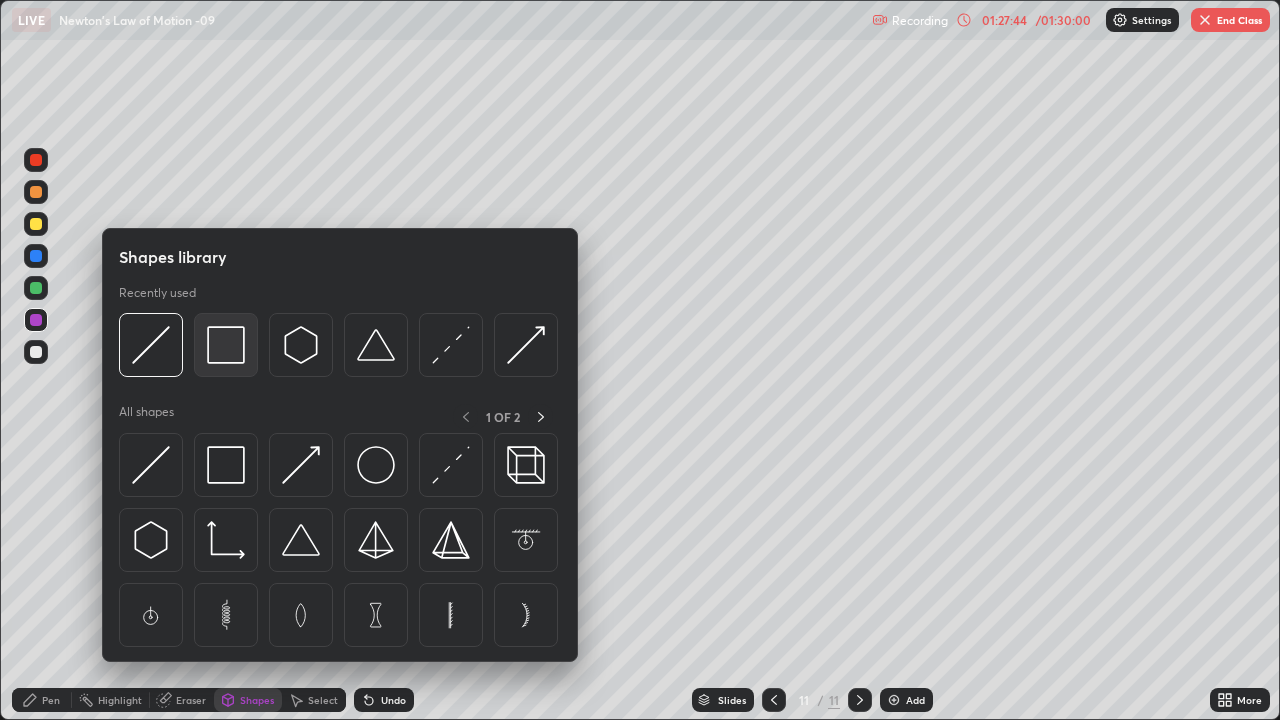 click at bounding box center (226, 345) 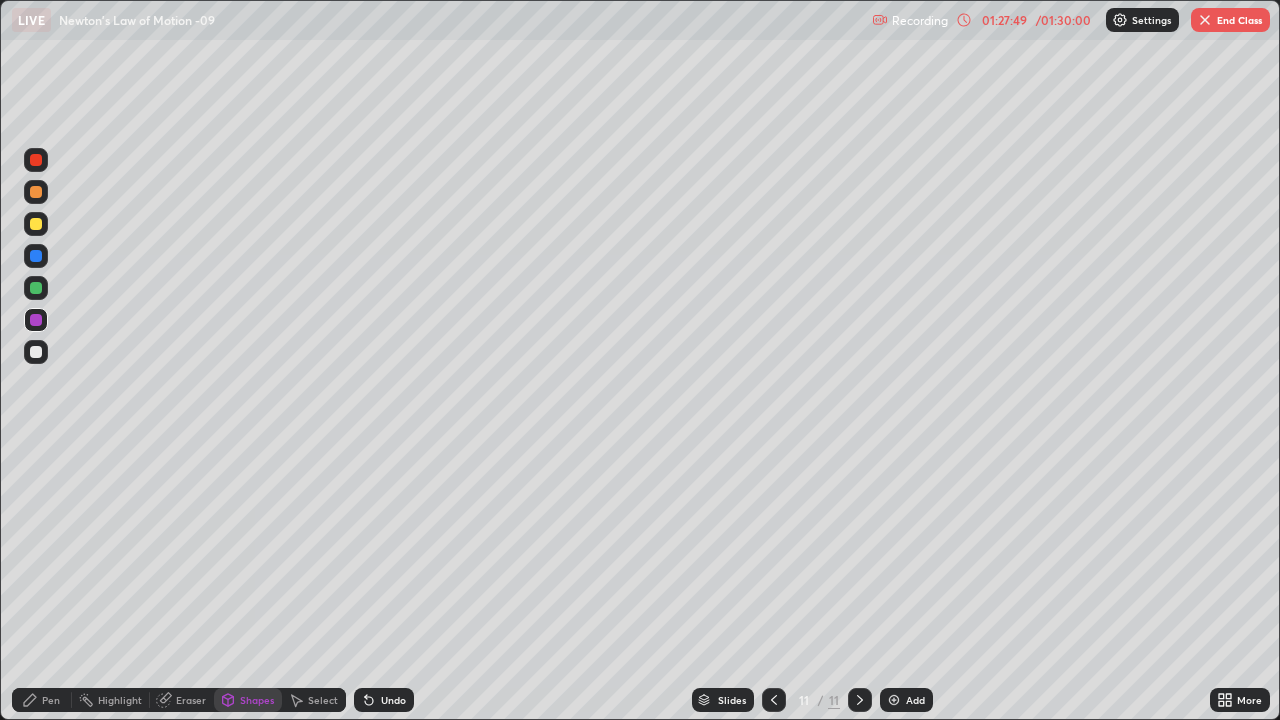 click on "Pen" at bounding box center [51, 700] 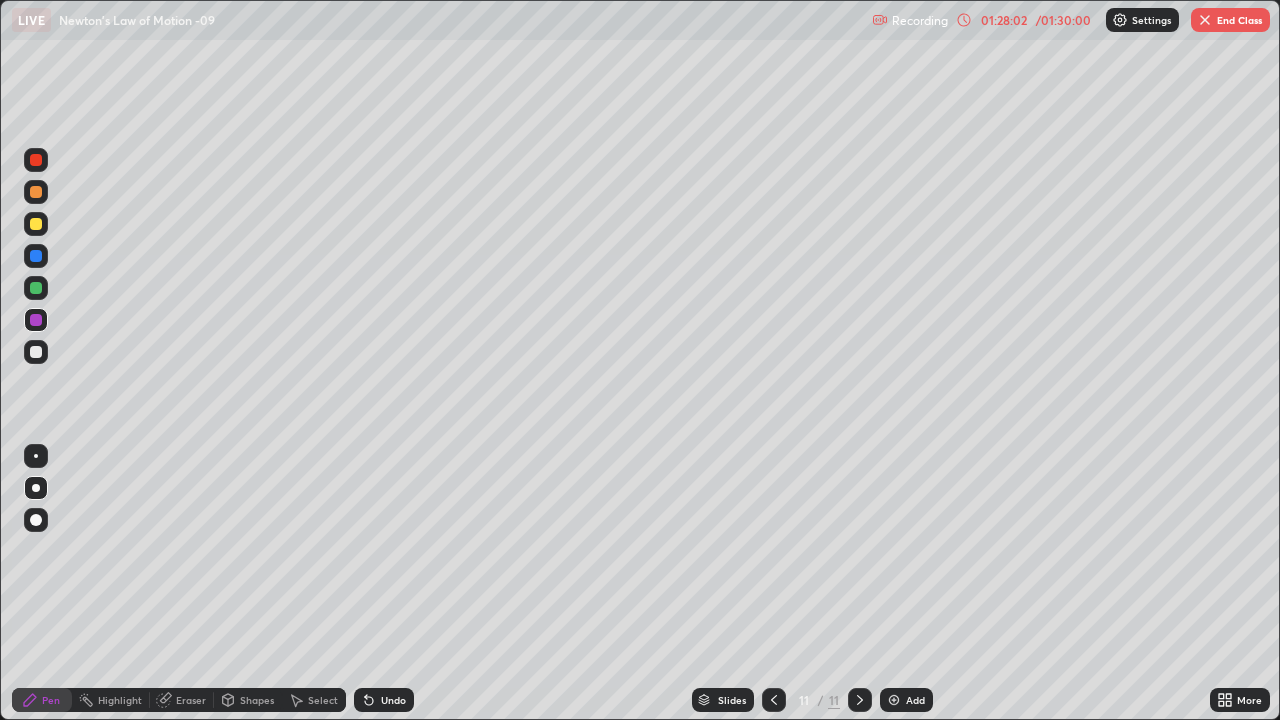 click at bounding box center (36, 352) 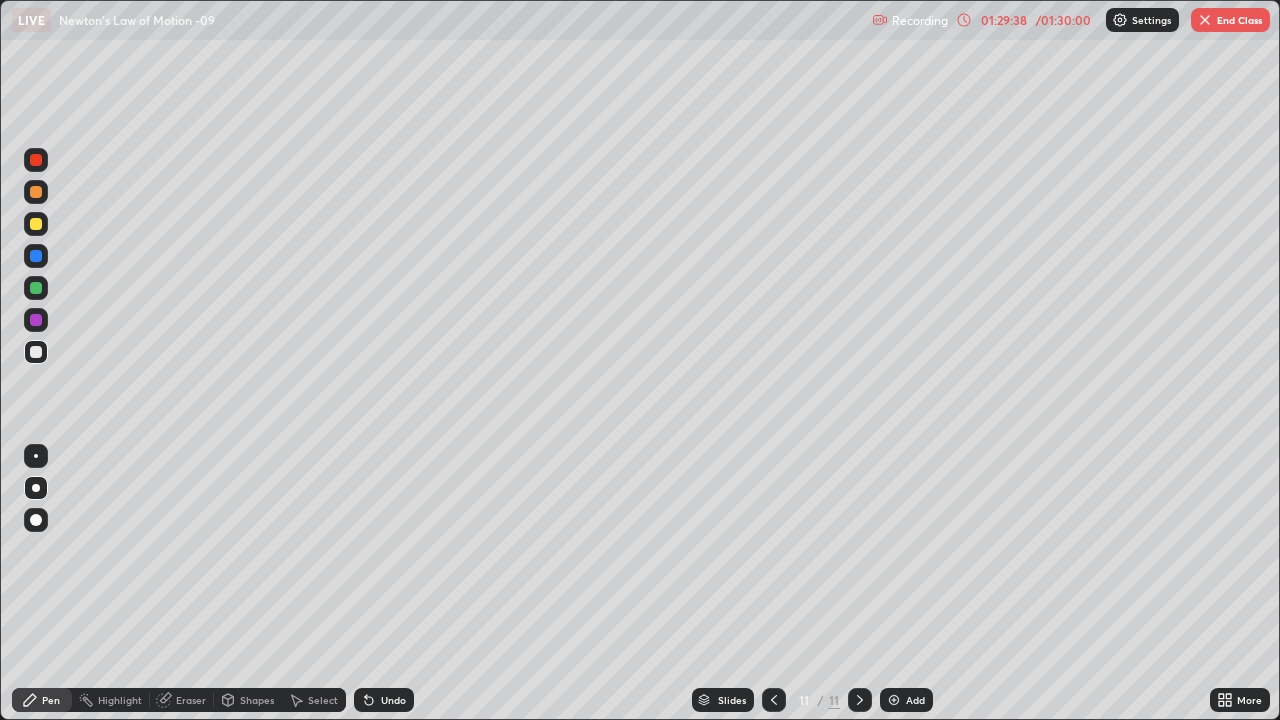 click on "Eraser" at bounding box center [191, 700] 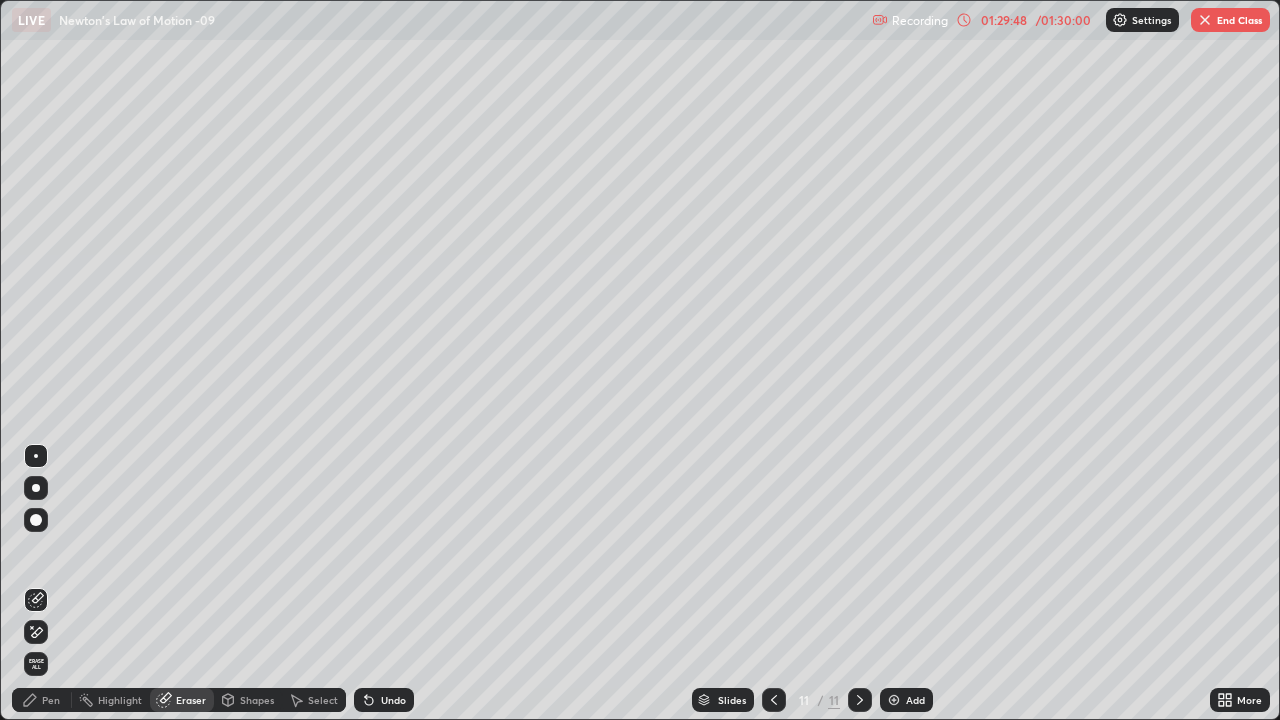 click on "Pen" at bounding box center [51, 700] 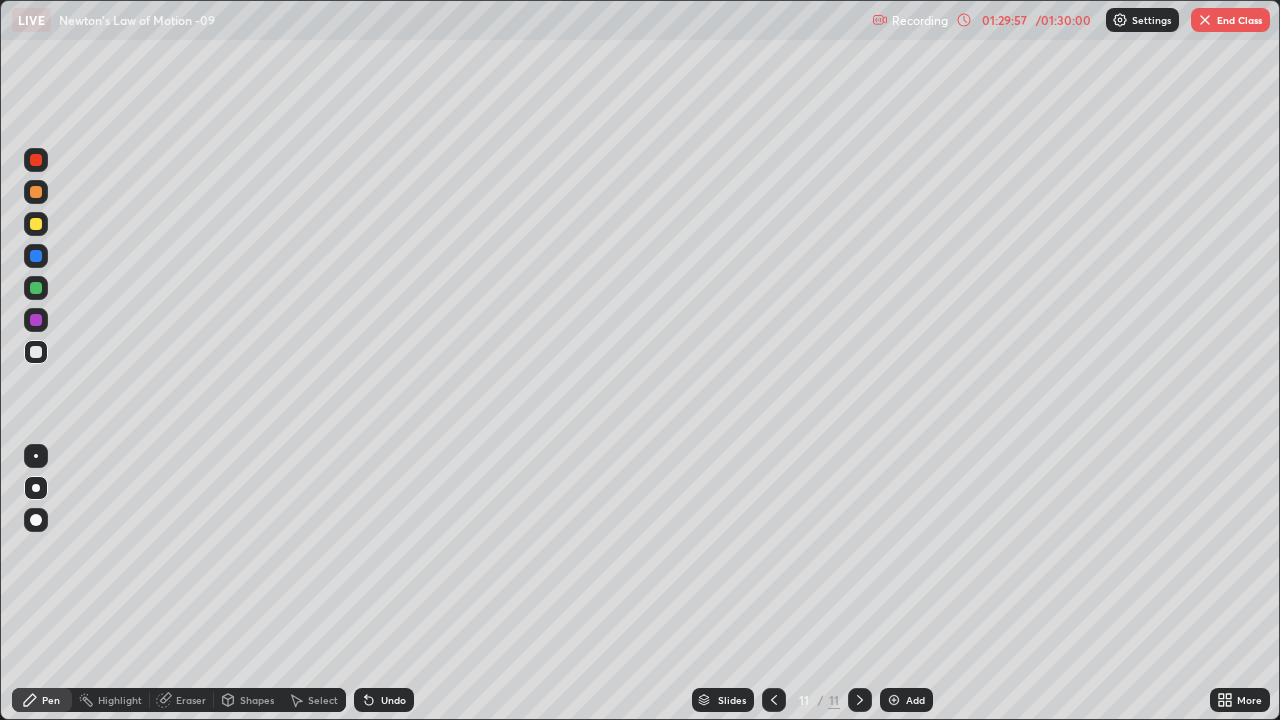 click at bounding box center [36, 224] 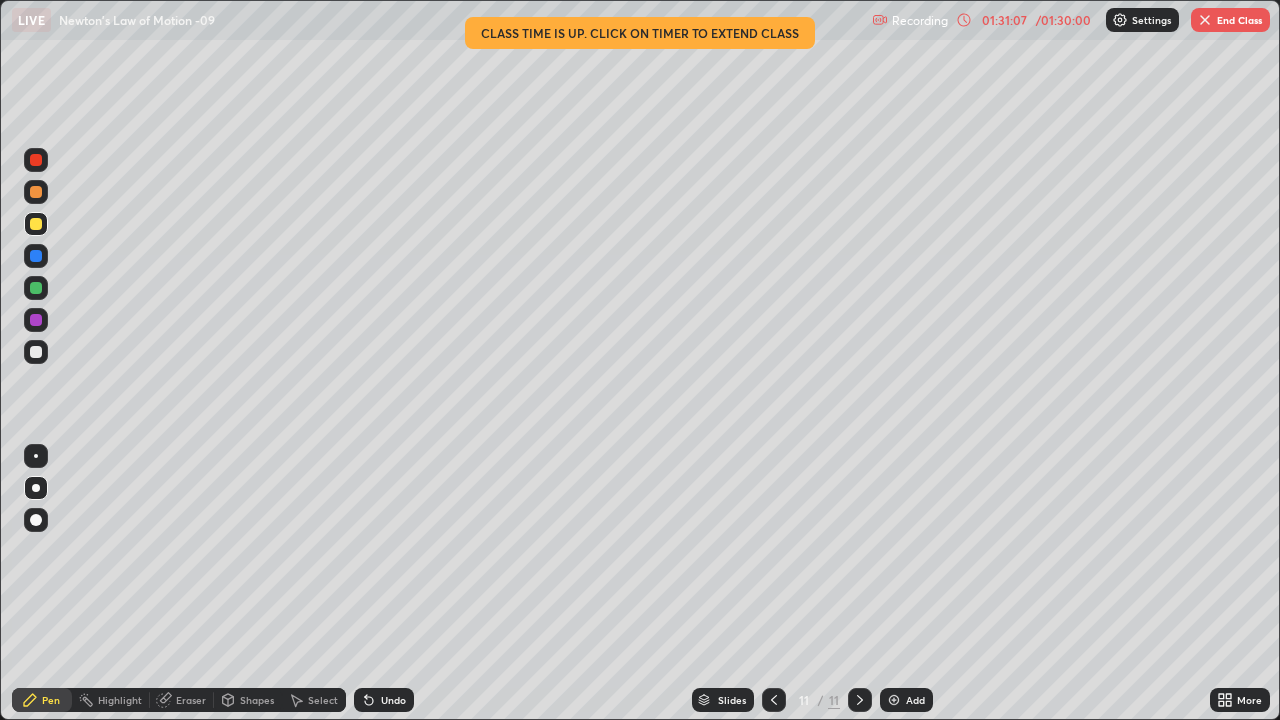 click on "Eraser" at bounding box center [191, 700] 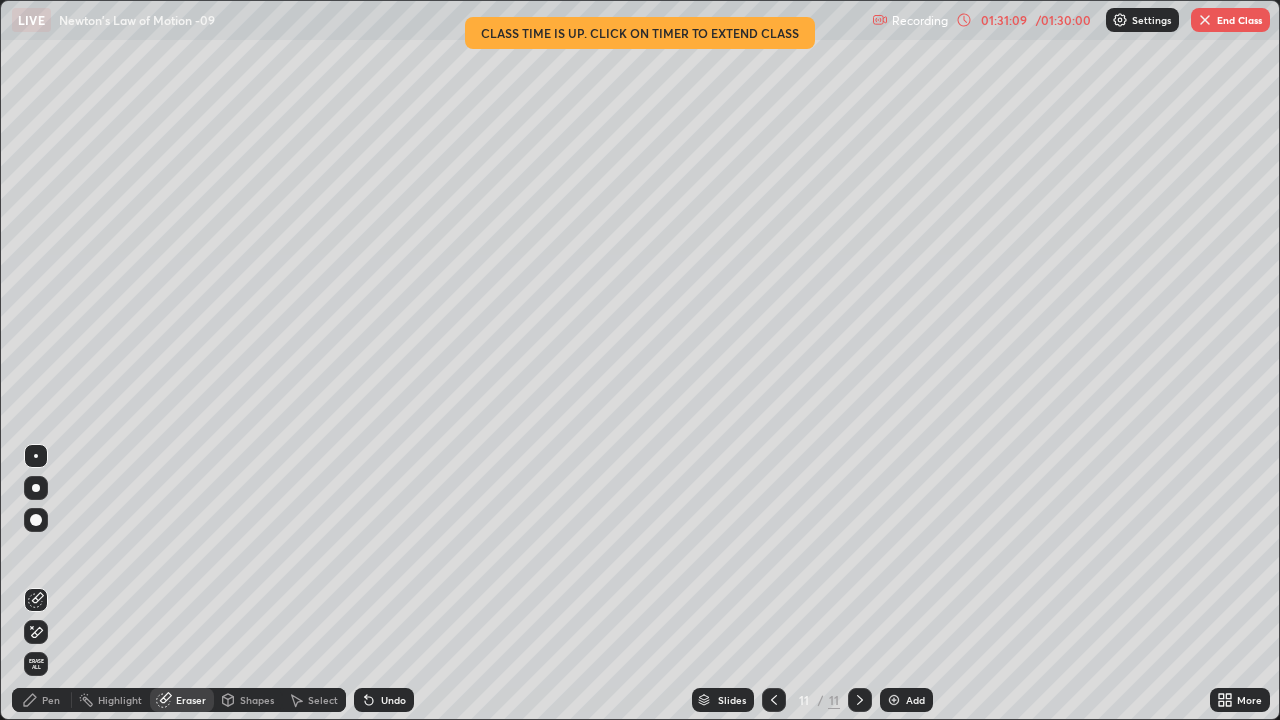 click on "Pen" at bounding box center (42, 700) 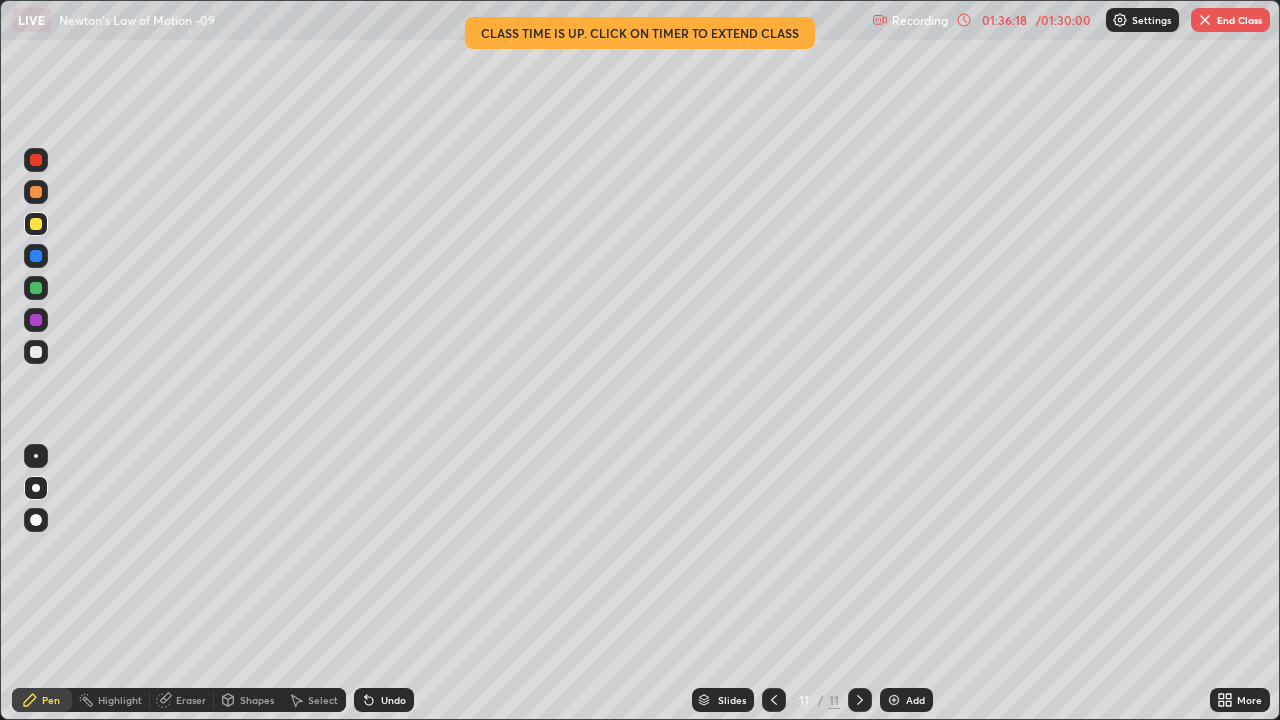 click on "End Class" at bounding box center (1230, 20) 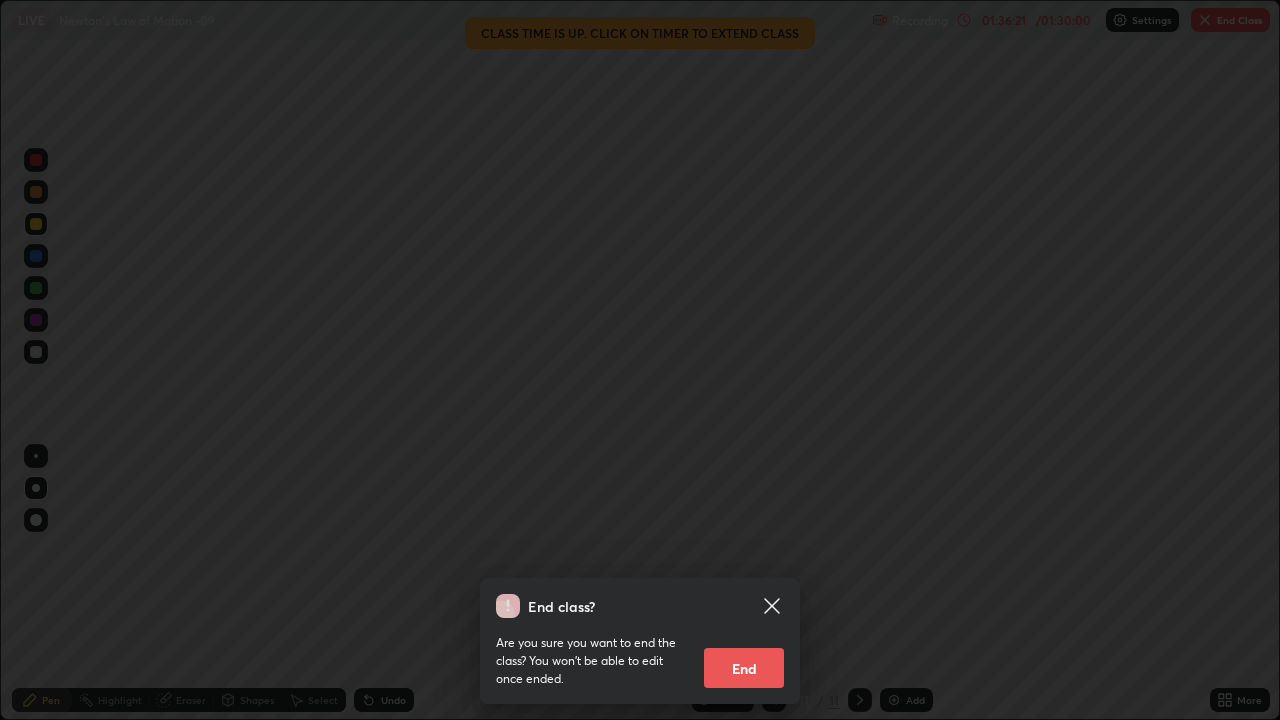 click on "End" at bounding box center (744, 668) 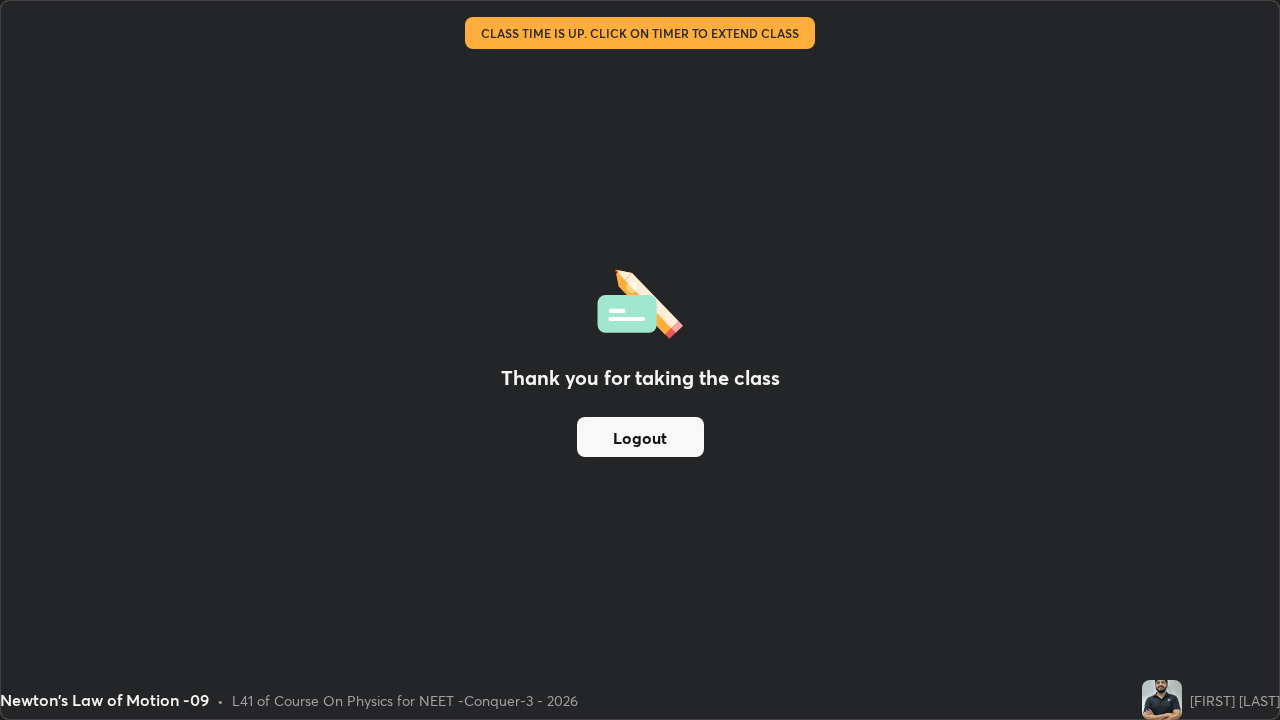 click on "Logout" at bounding box center [640, 437] 